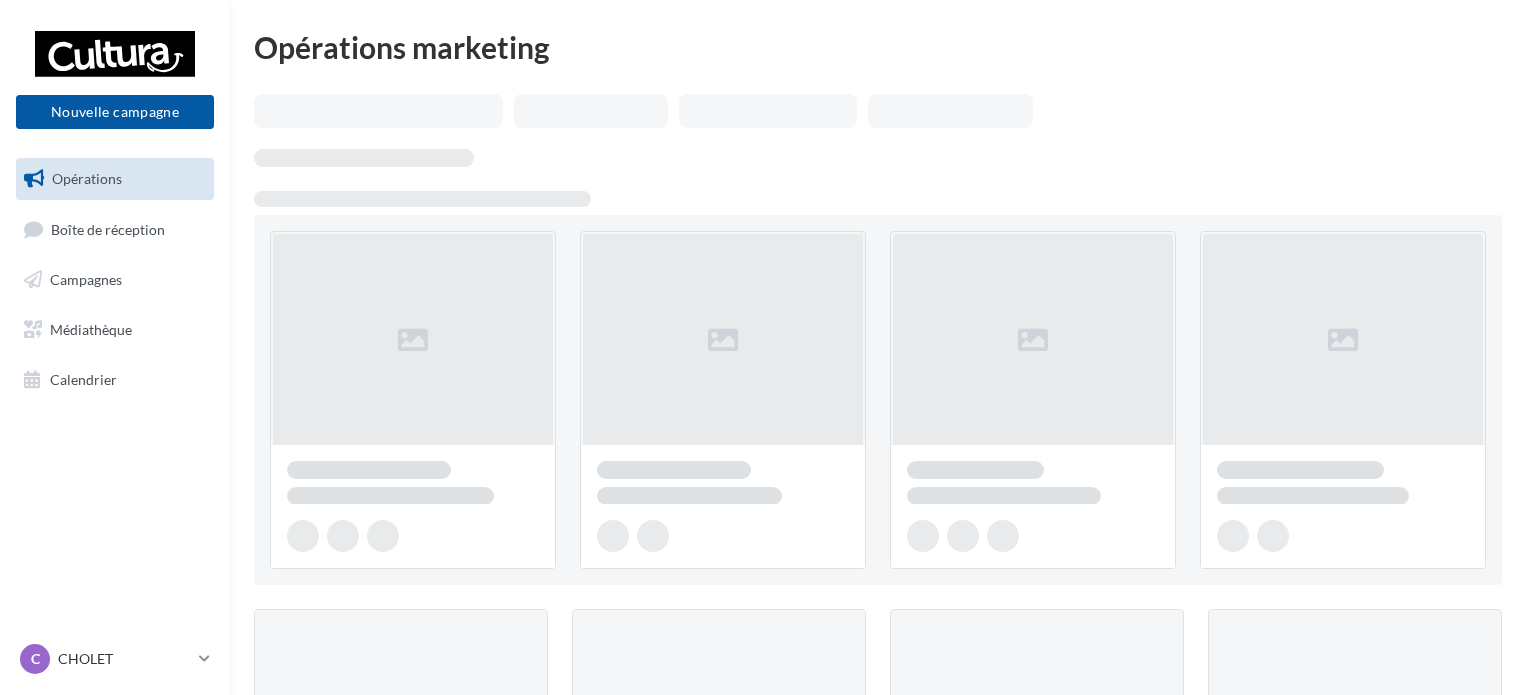 scroll, scrollTop: 0, scrollLeft: 0, axis: both 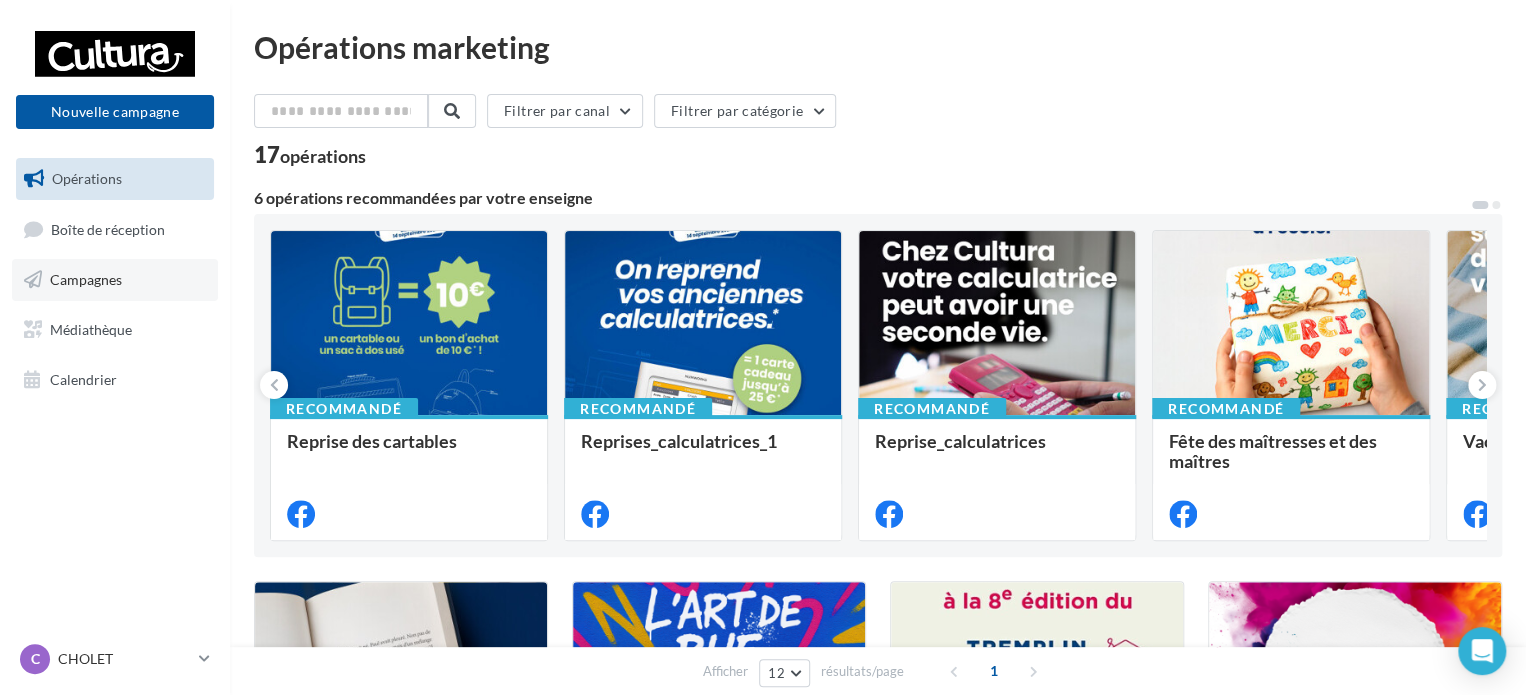 click on "Campagnes" at bounding box center [86, 279] 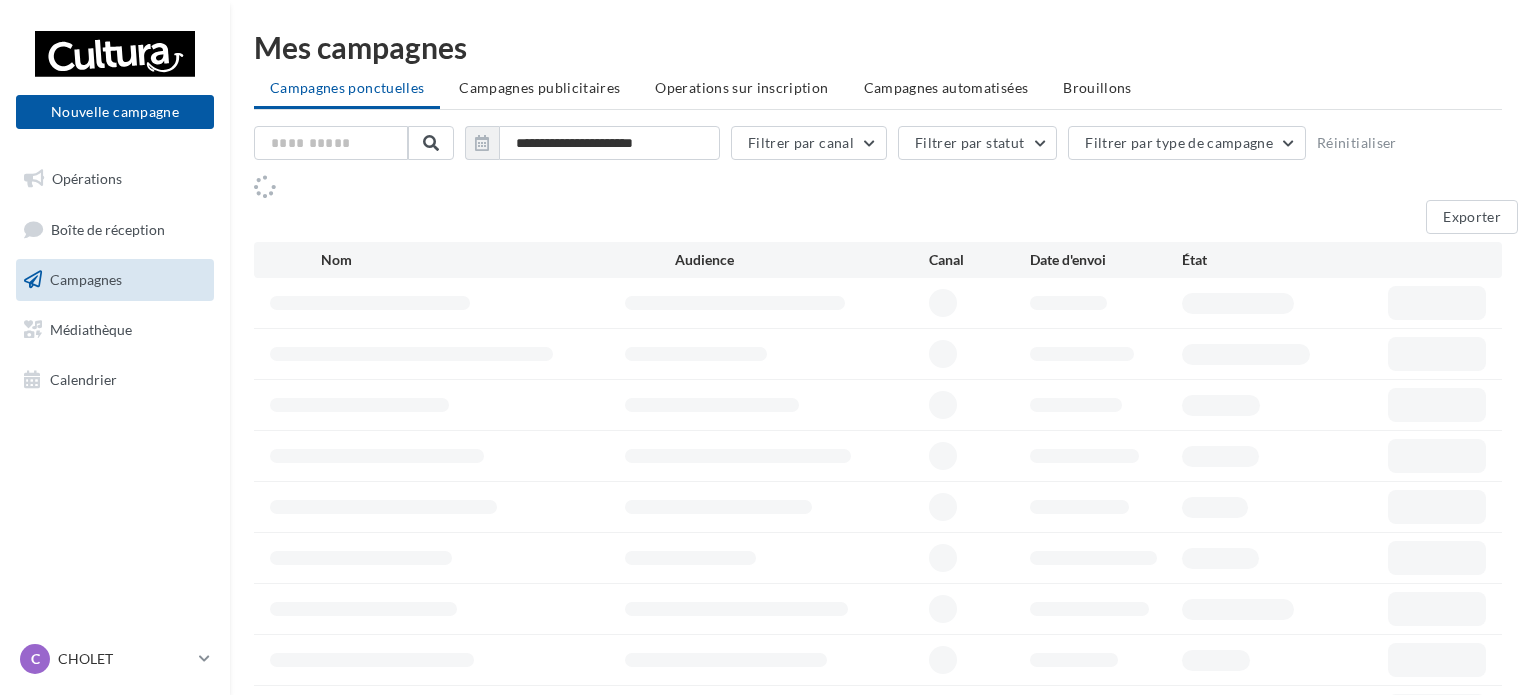 scroll, scrollTop: 0, scrollLeft: 0, axis: both 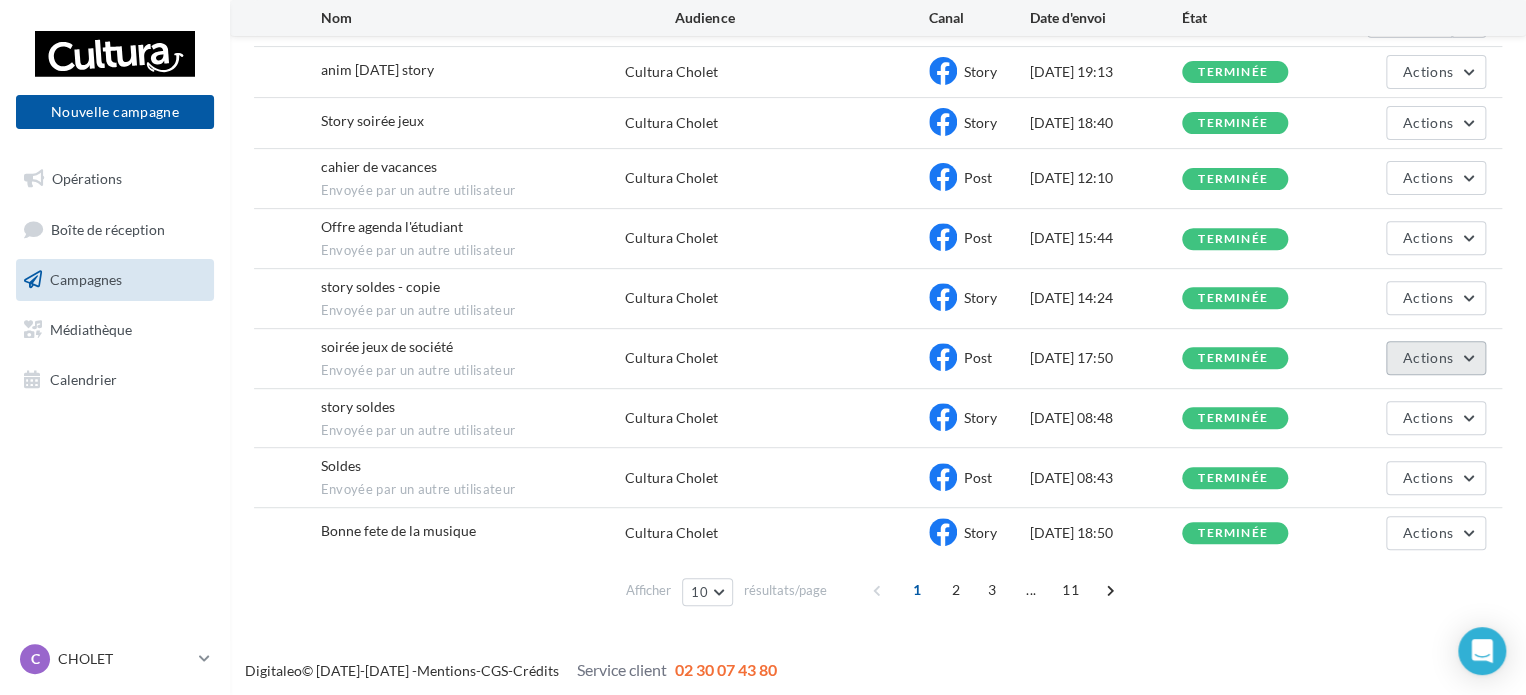 click on "Actions" at bounding box center (1436, 358) 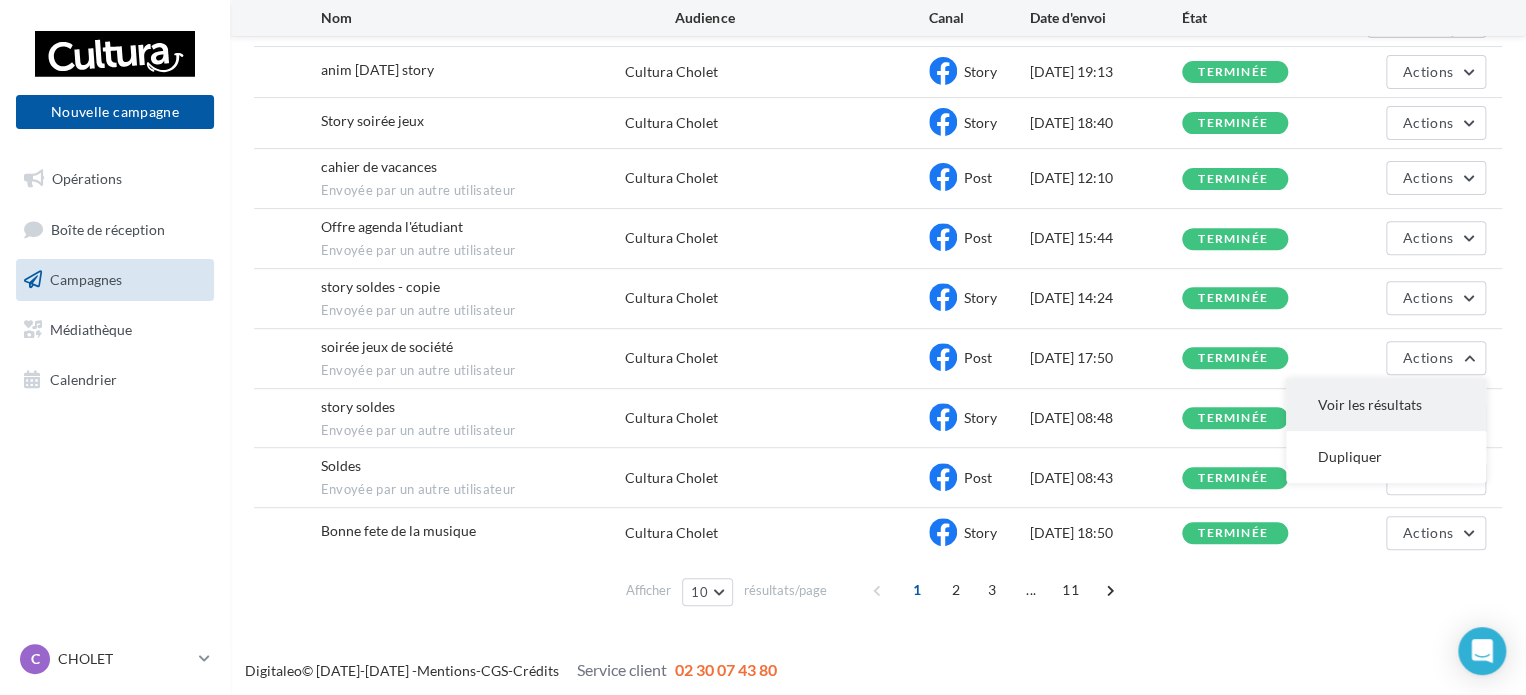 click on "Voir les résultats" at bounding box center (1386, 405) 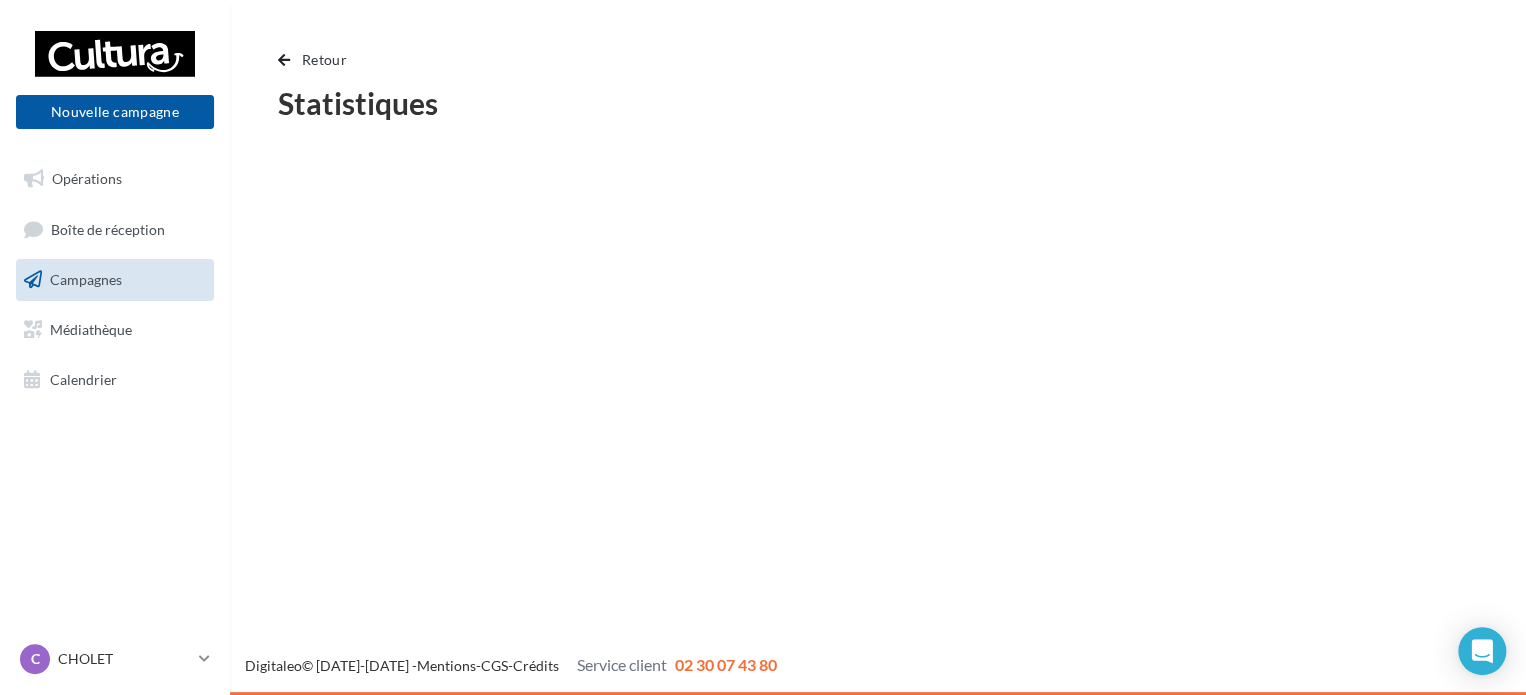 scroll, scrollTop: 0, scrollLeft: 0, axis: both 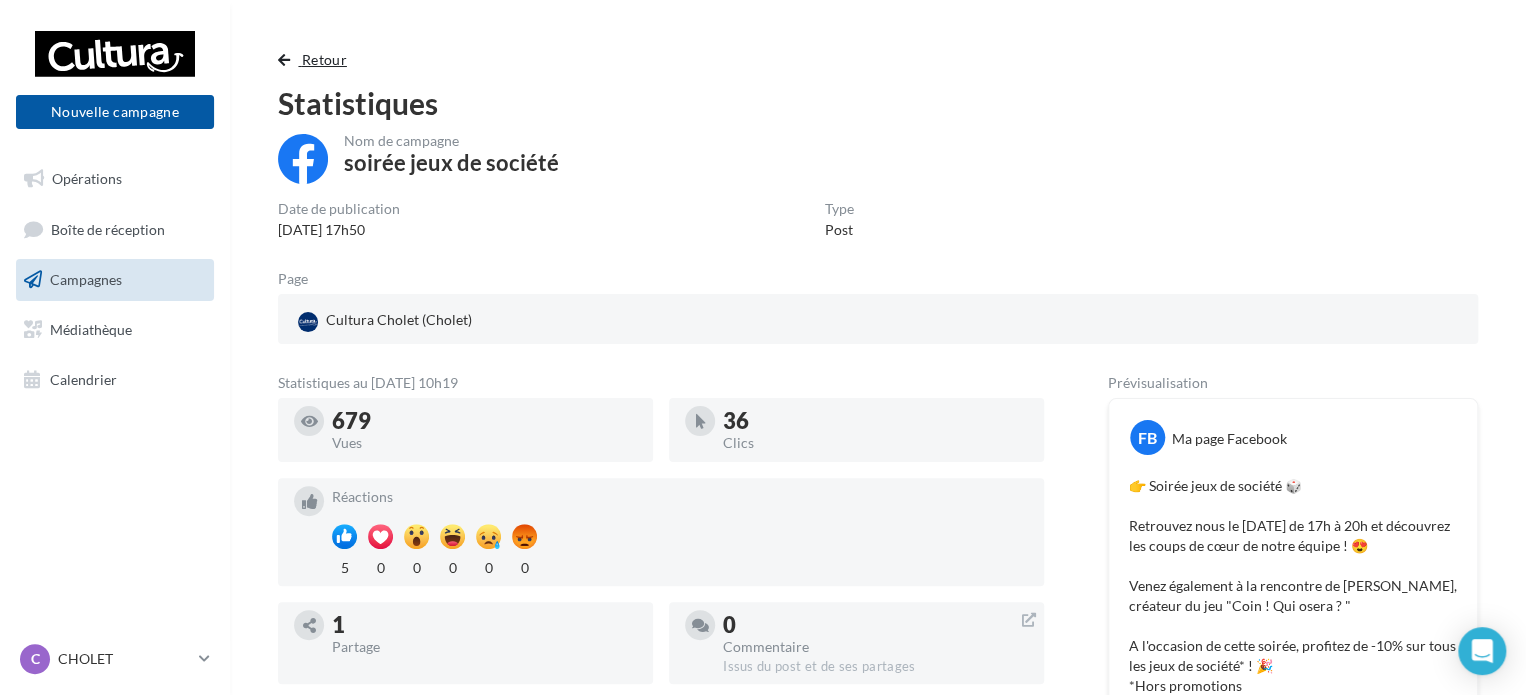 click on "Retour" at bounding box center [324, 59] 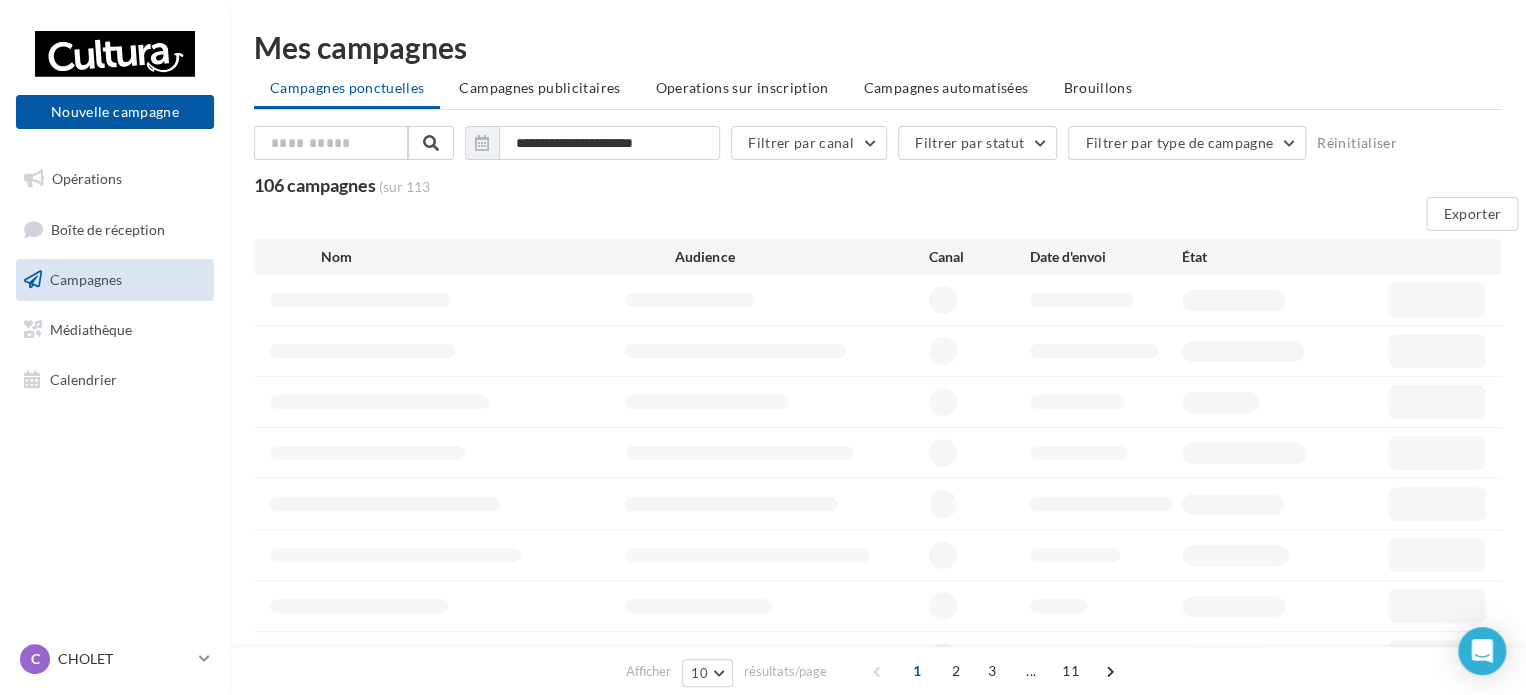scroll, scrollTop: 184, scrollLeft: 0, axis: vertical 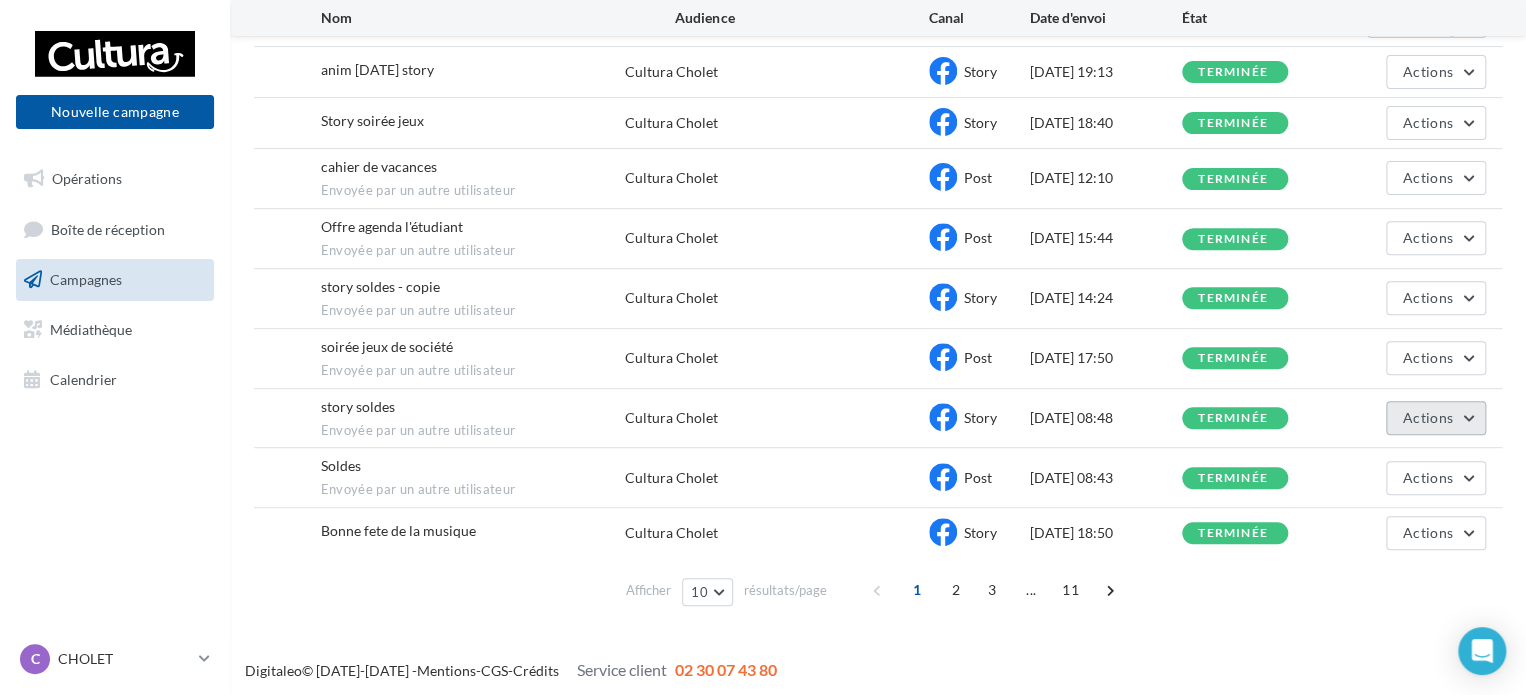 click on "Actions" at bounding box center (1428, 417) 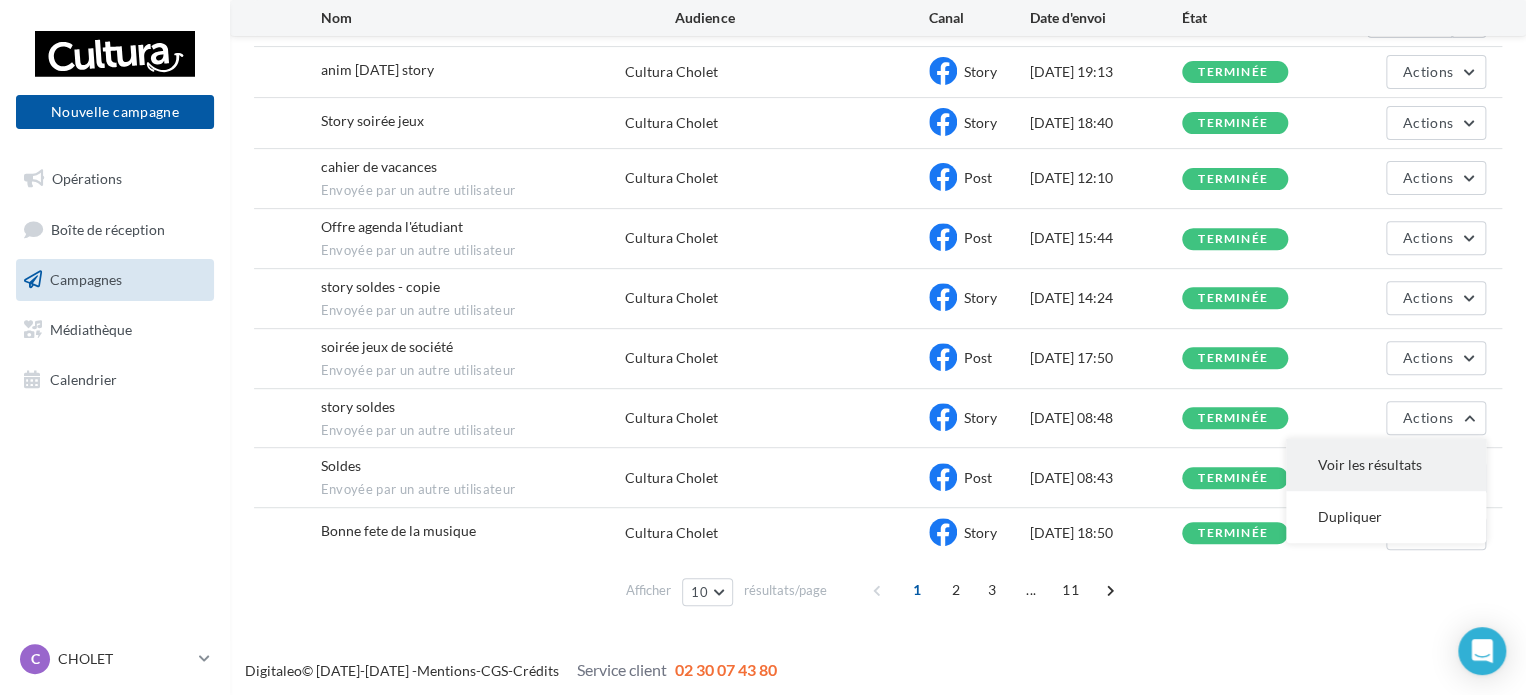 click on "Voir les résultats" at bounding box center (1386, 465) 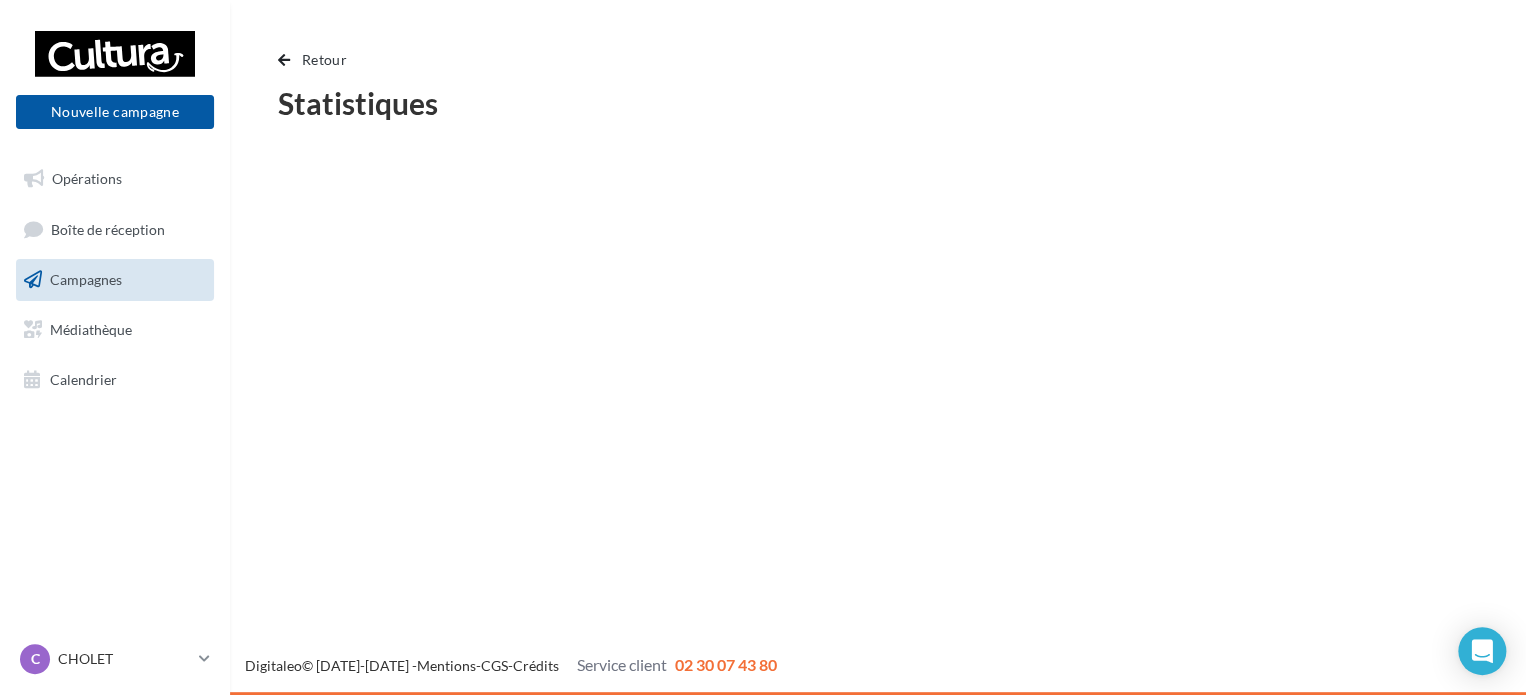scroll, scrollTop: 0, scrollLeft: 0, axis: both 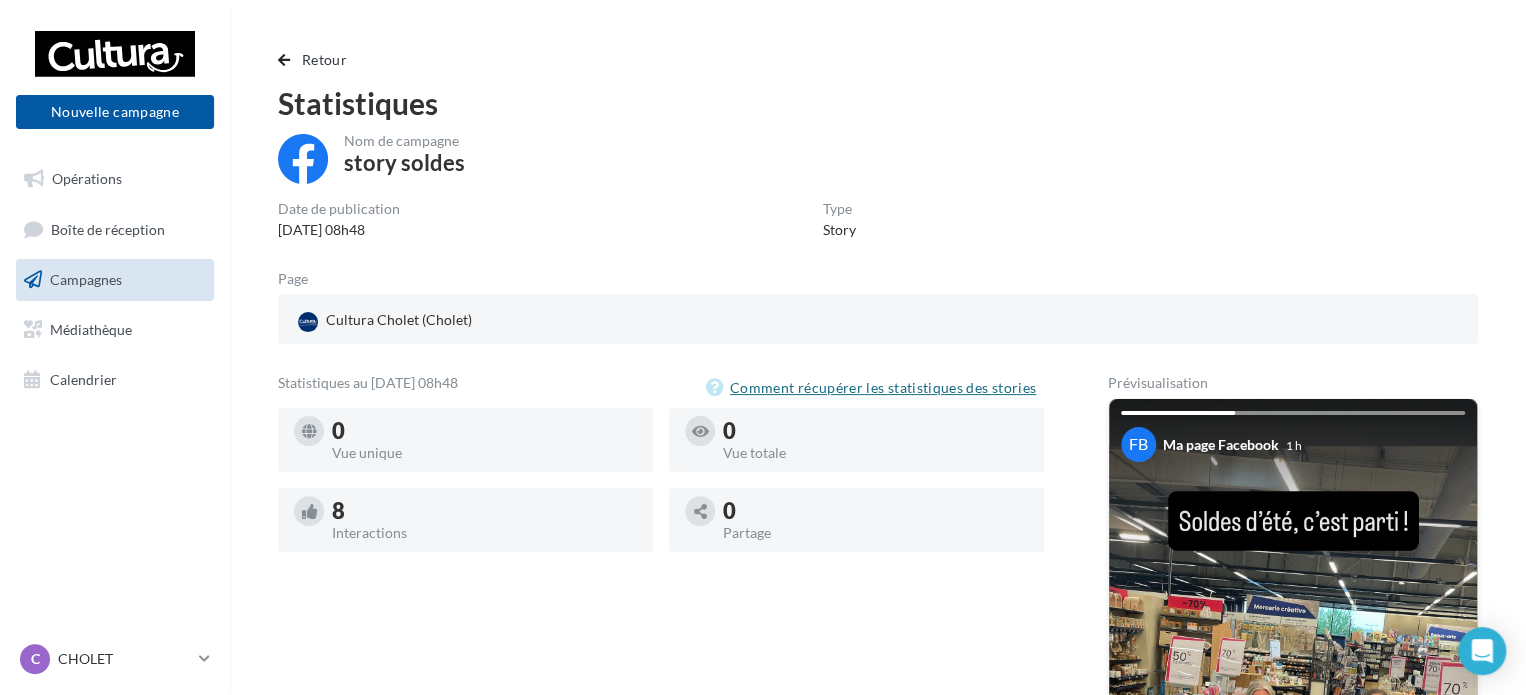 click on "Comment récupérer les statistiques des stories" at bounding box center [875, 388] 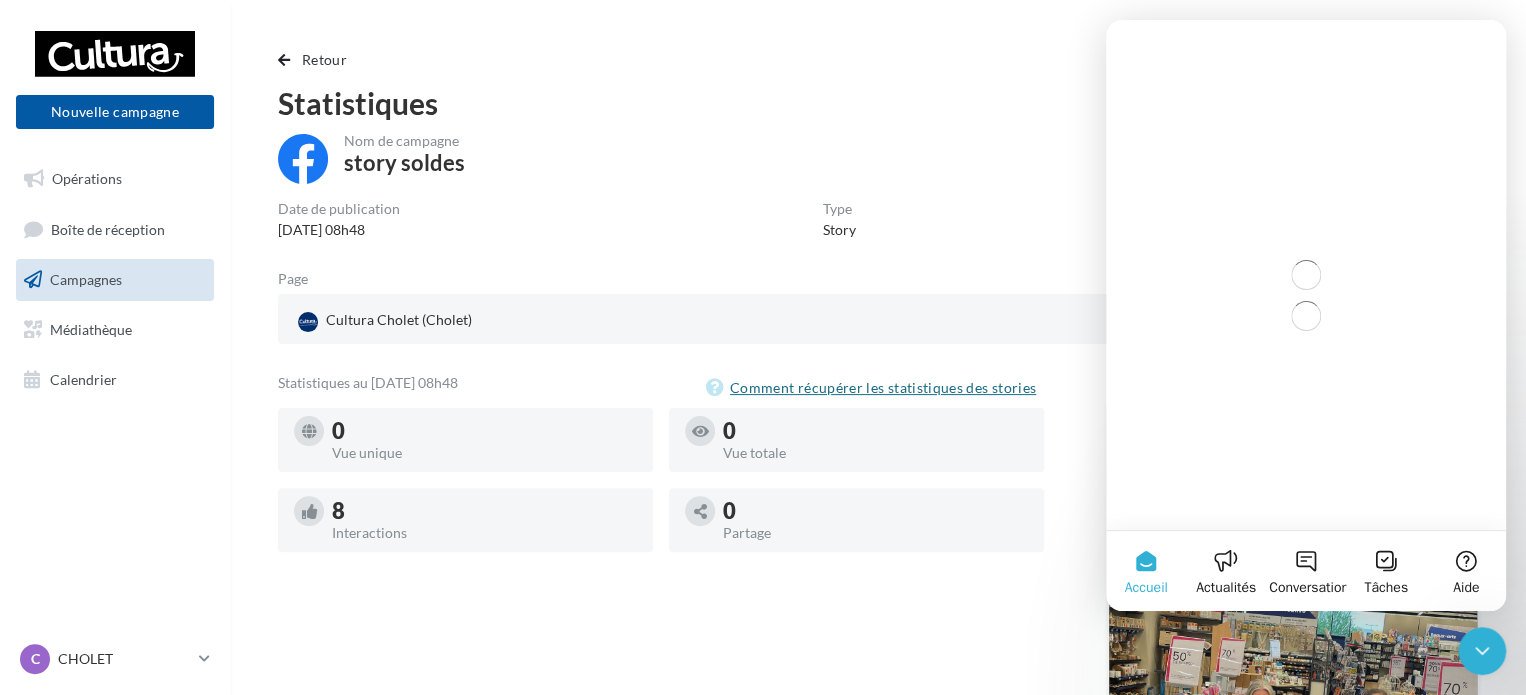 scroll, scrollTop: 0, scrollLeft: 0, axis: both 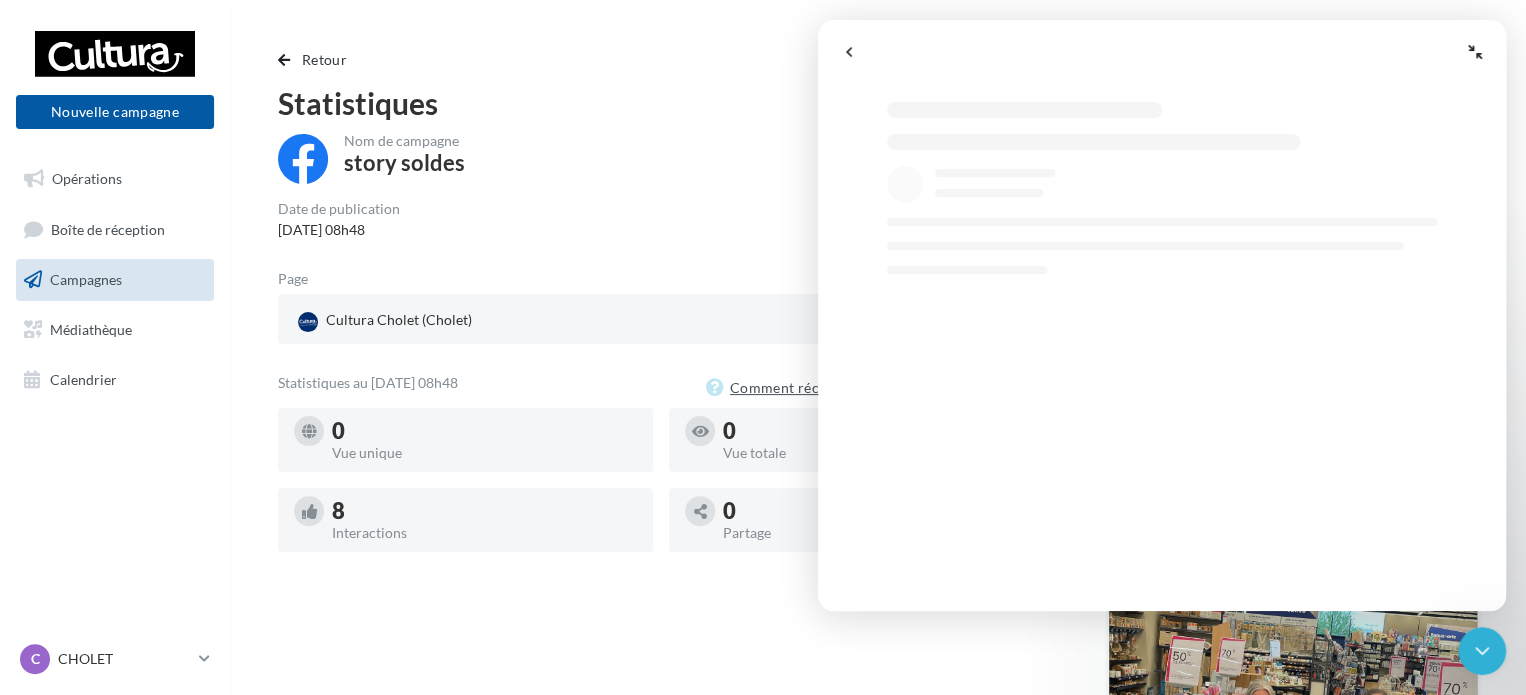 select on "**" 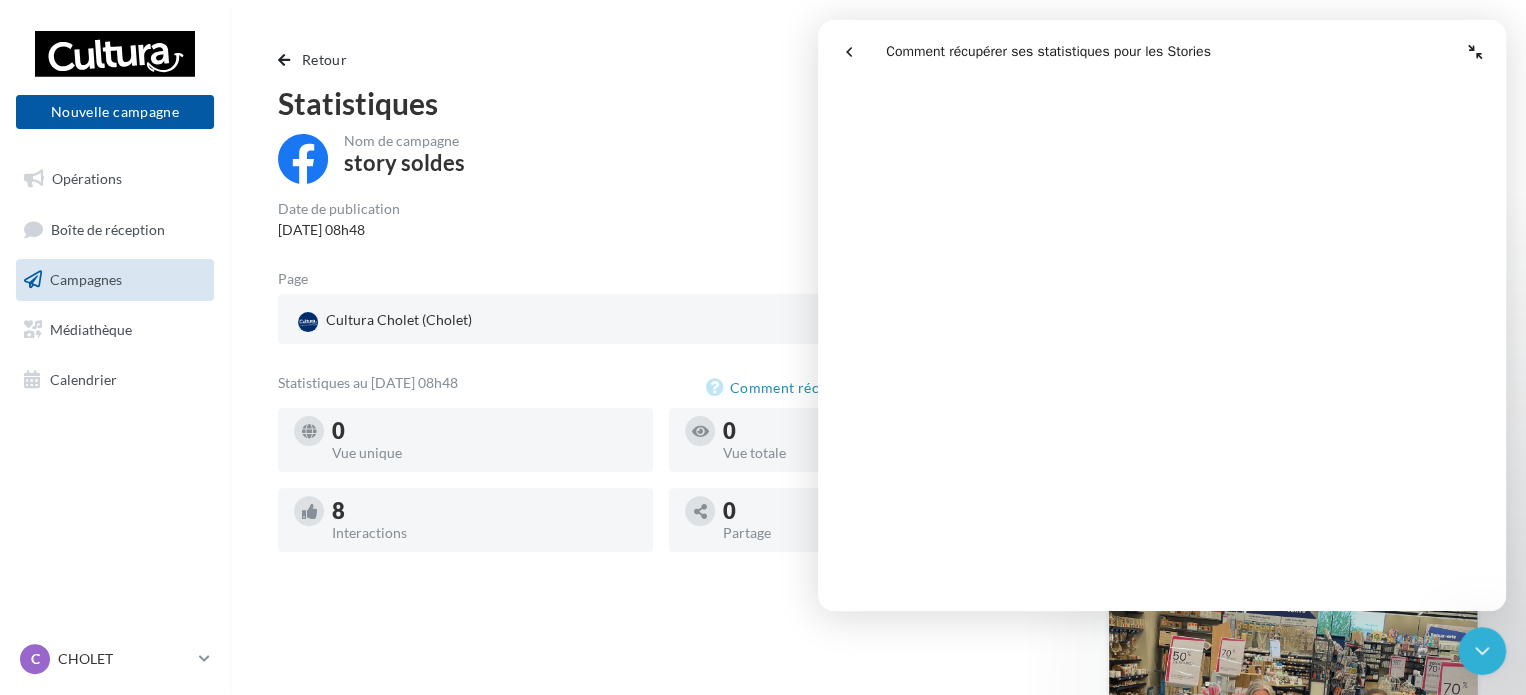 scroll, scrollTop: 460, scrollLeft: 0, axis: vertical 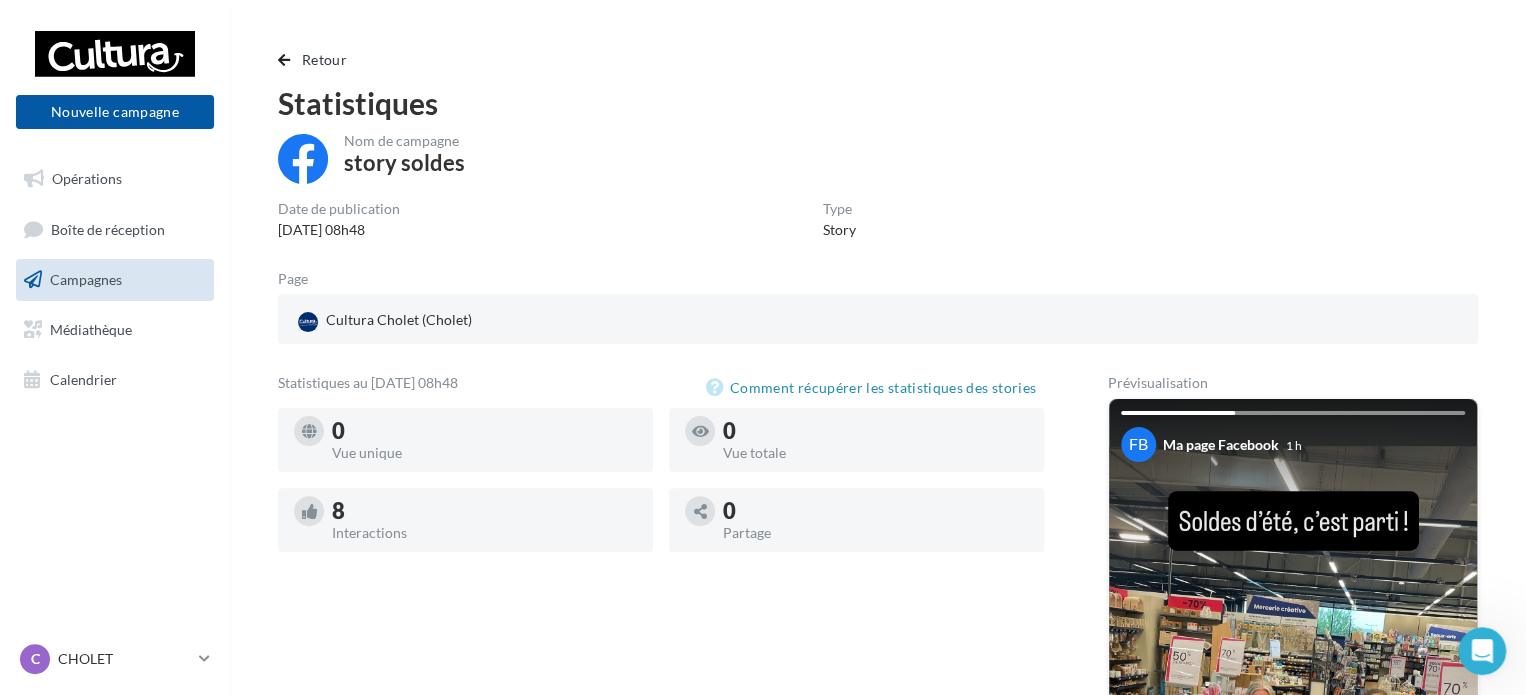 click on "Campagnes" at bounding box center (86, 279) 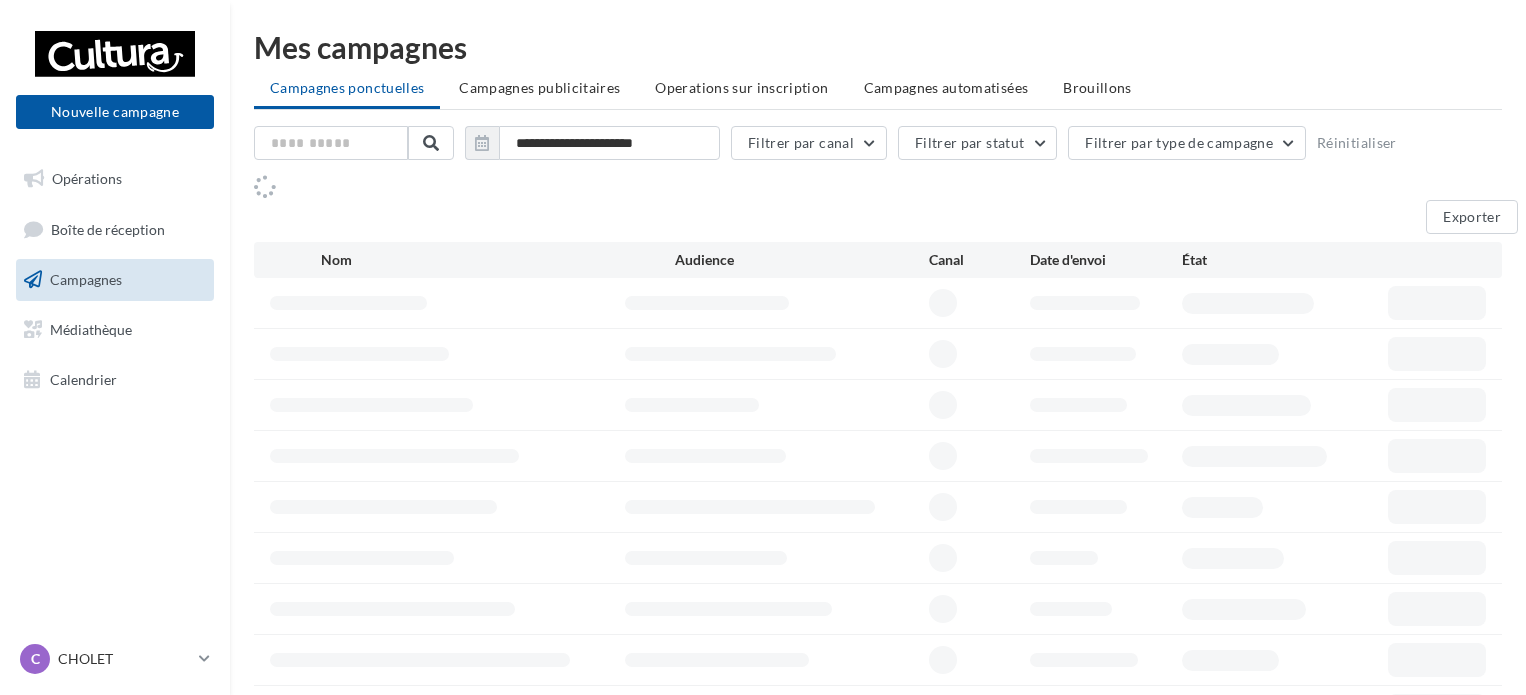 scroll, scrollTop: 0, scrollLeft: 0, axis: both 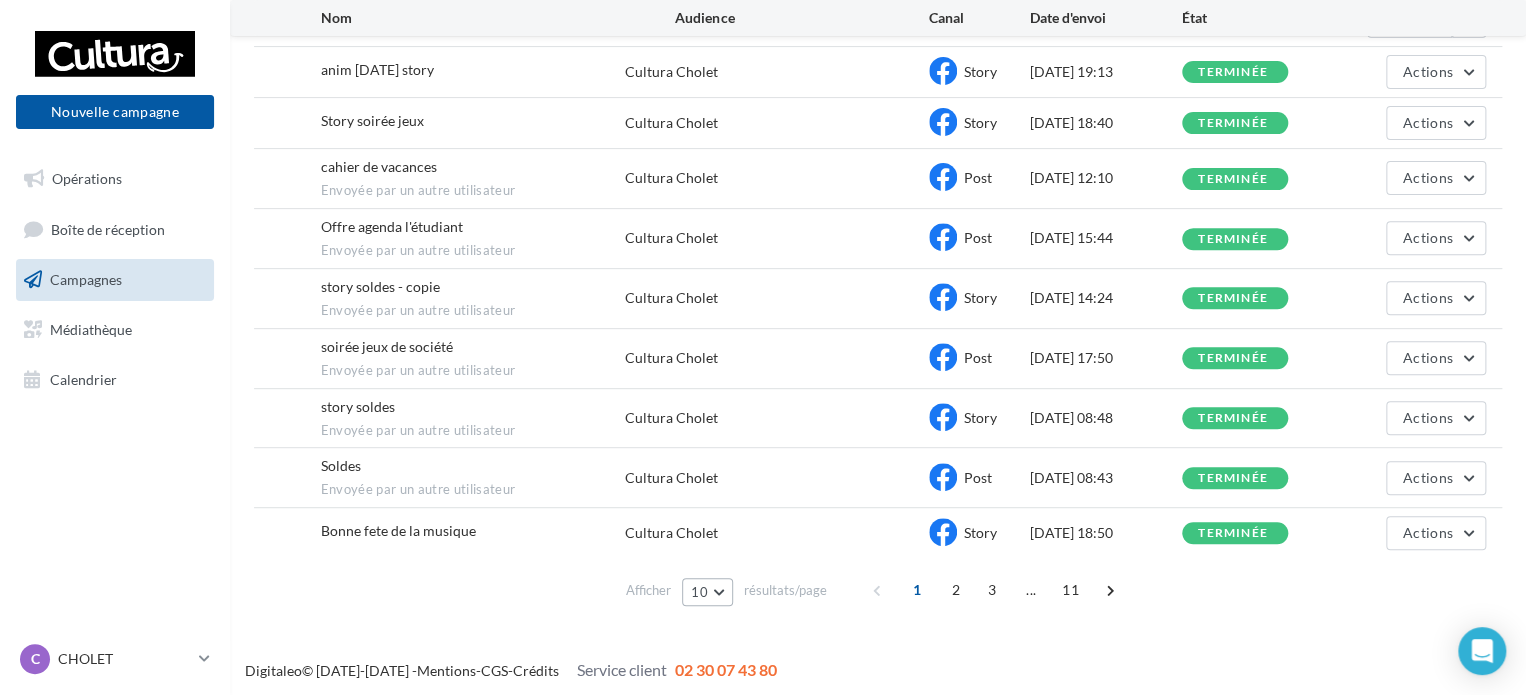 click on "10" at bounding box center [707, 592] 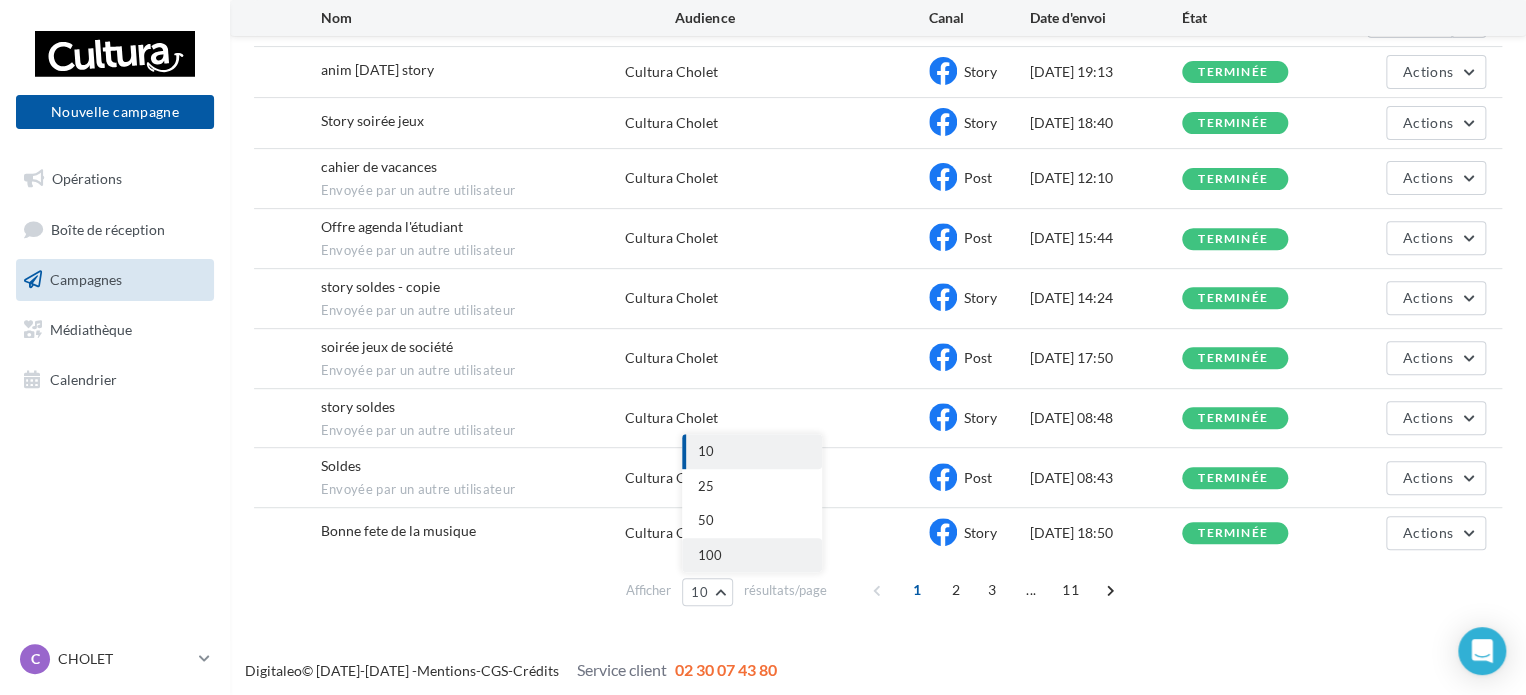 click on "100" at bounding box center [710, 555] 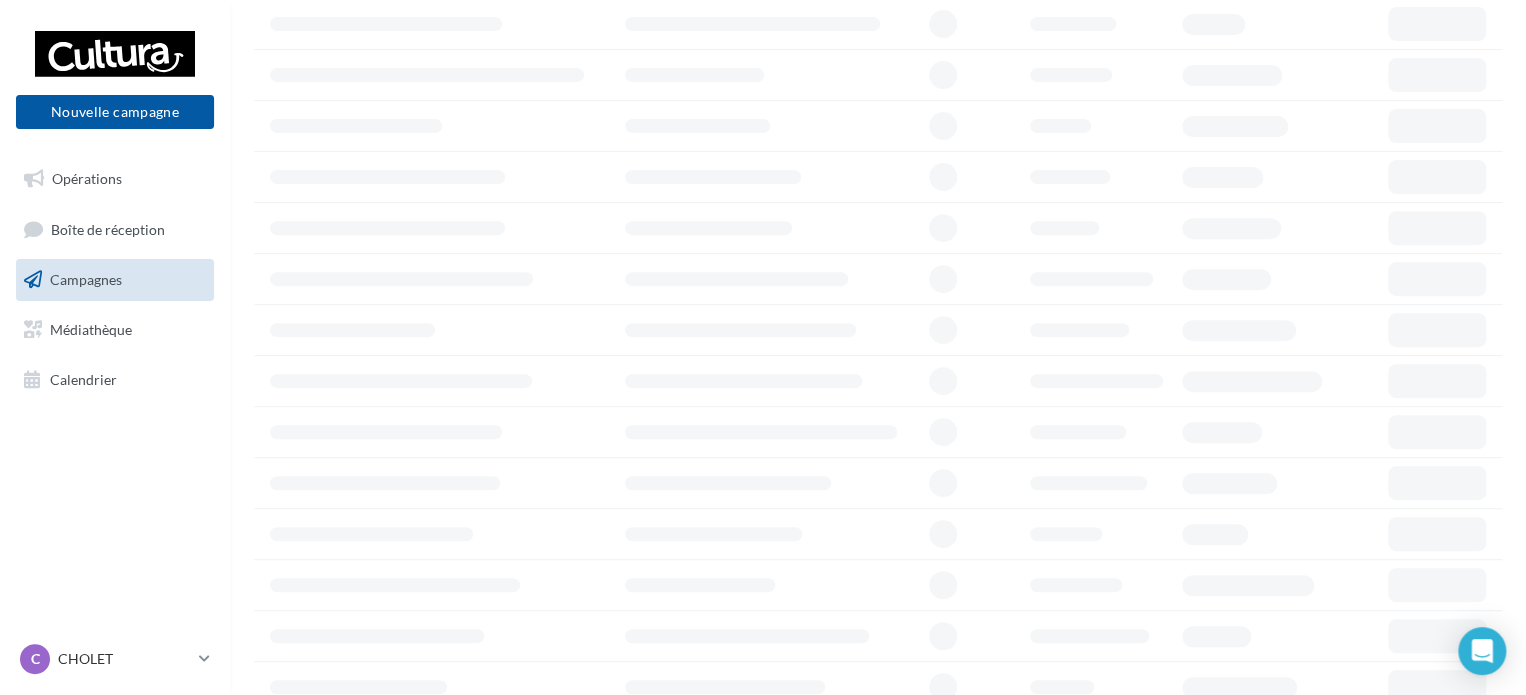 scroll, scrollTop: 193, scrollLeft: 0, axis: vertical 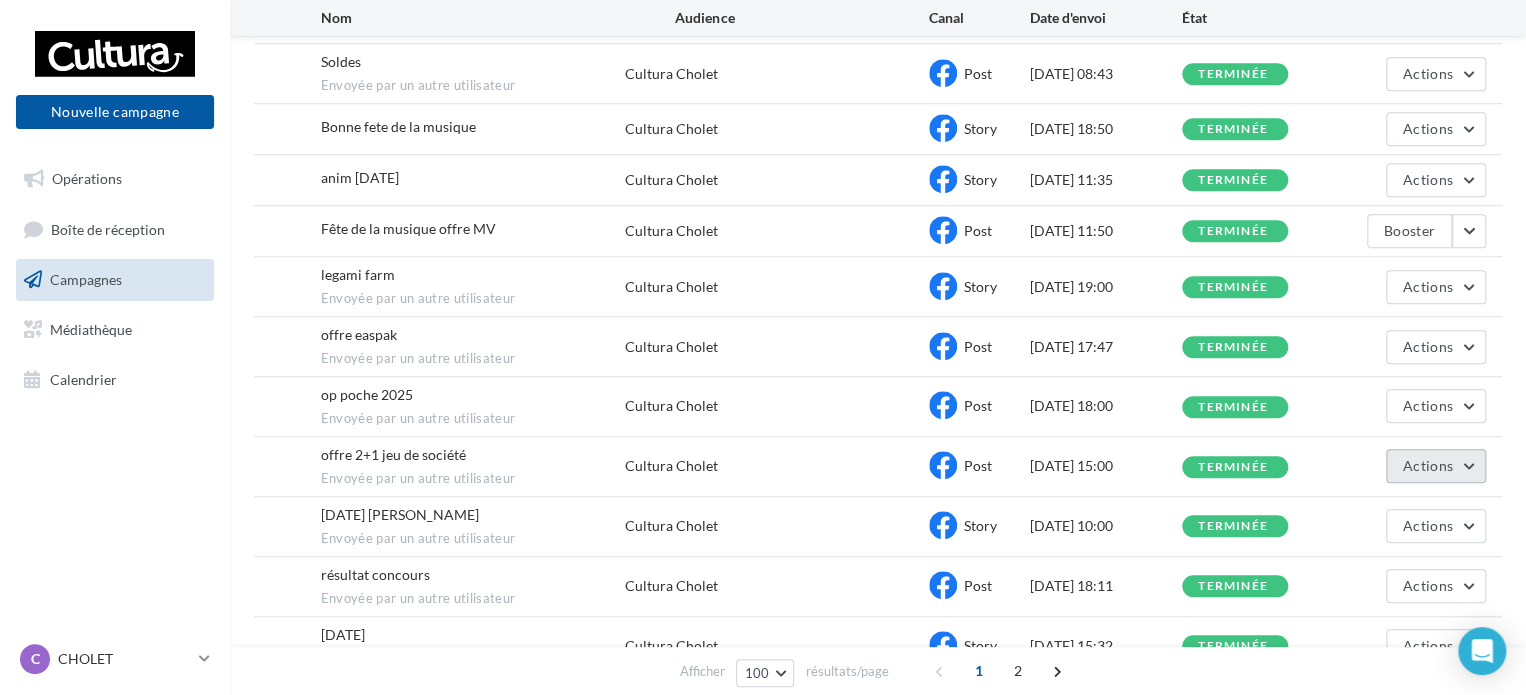 click on "Actions" at bounding box center [1436, 466] 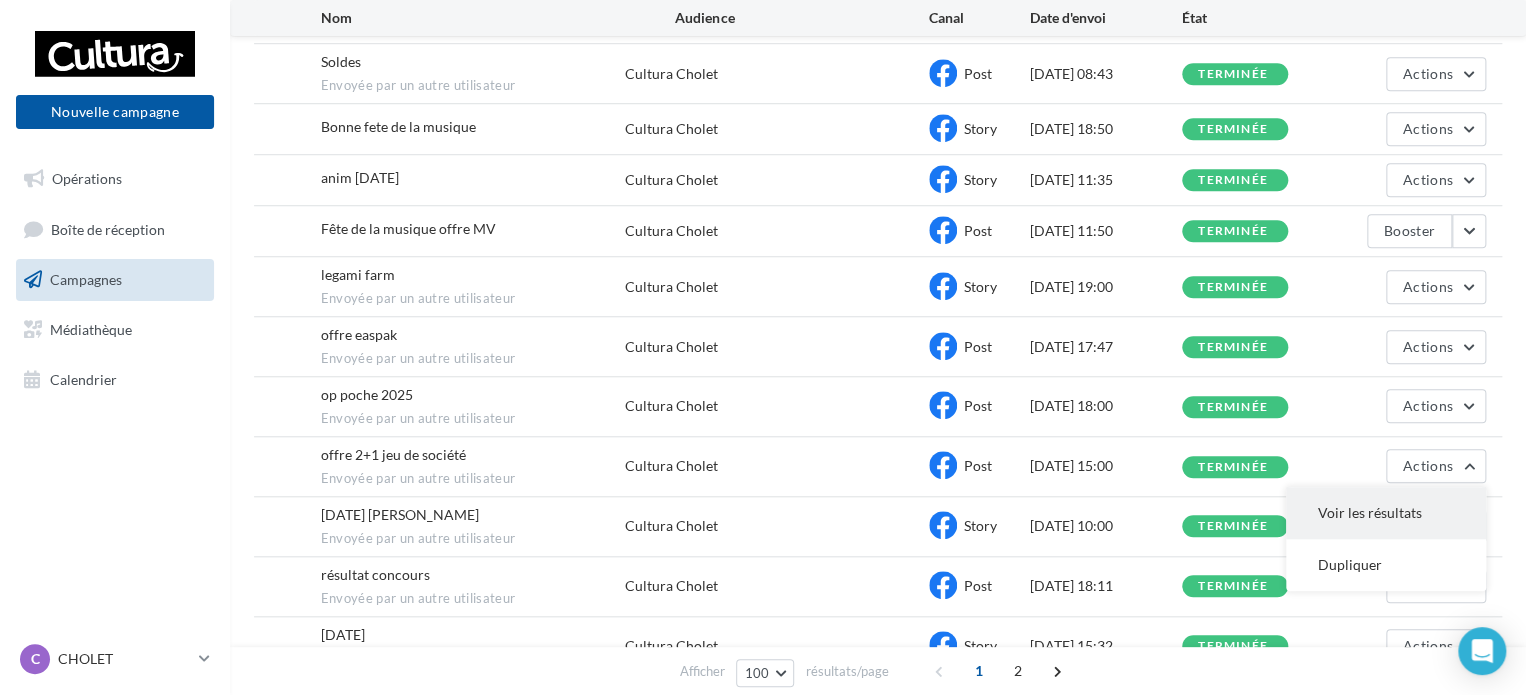 click on "Voir les résultats" at bounding box center (1386, 513) 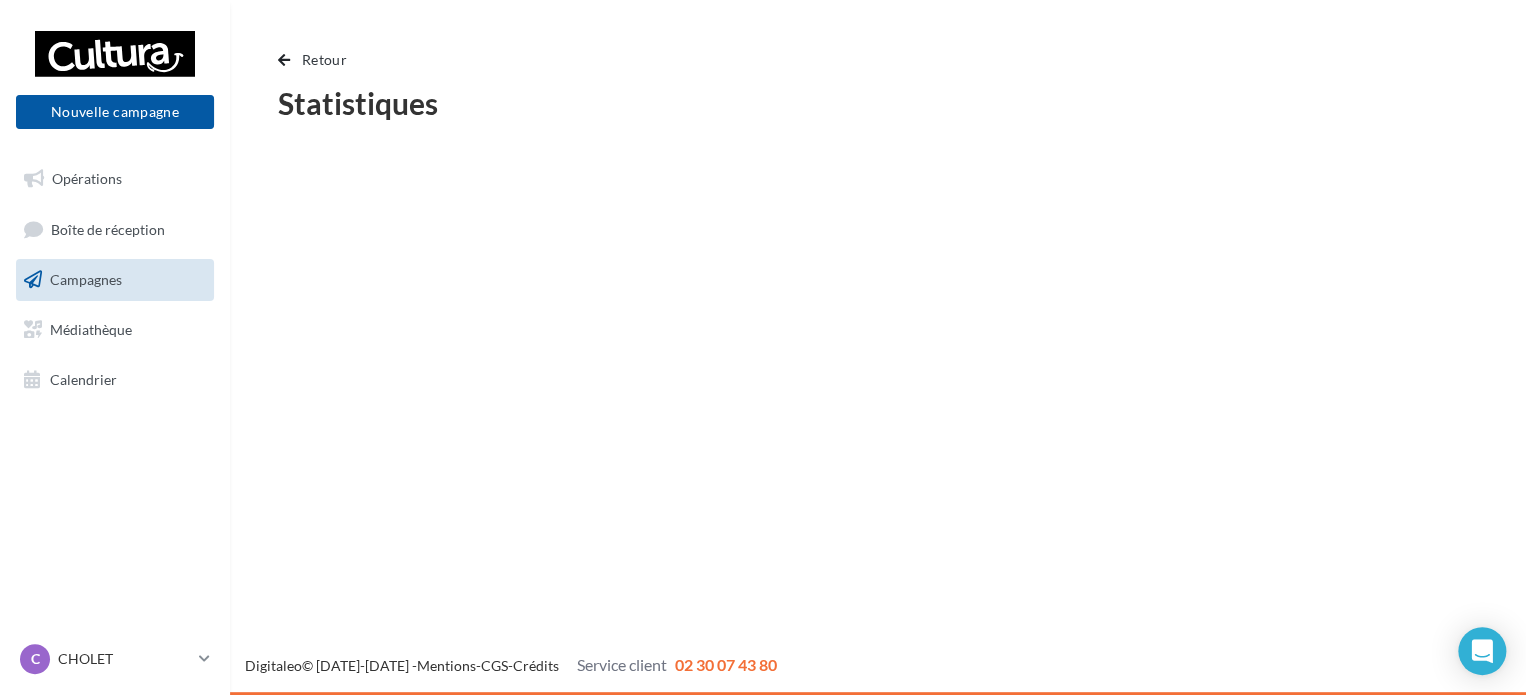 scroll, scrollTop: 0, scrollLeft: 0, axis: both 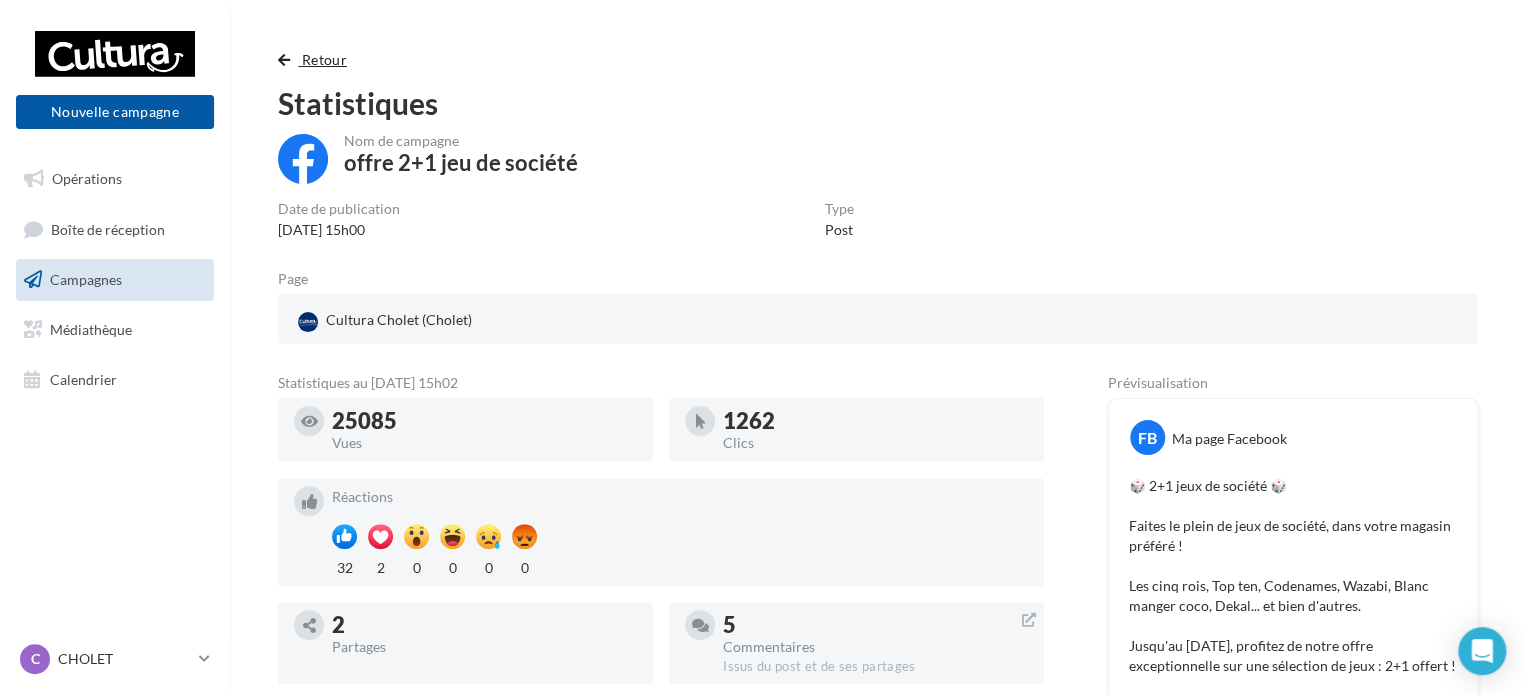 click on "Retour" at bounding box center (324, 59) 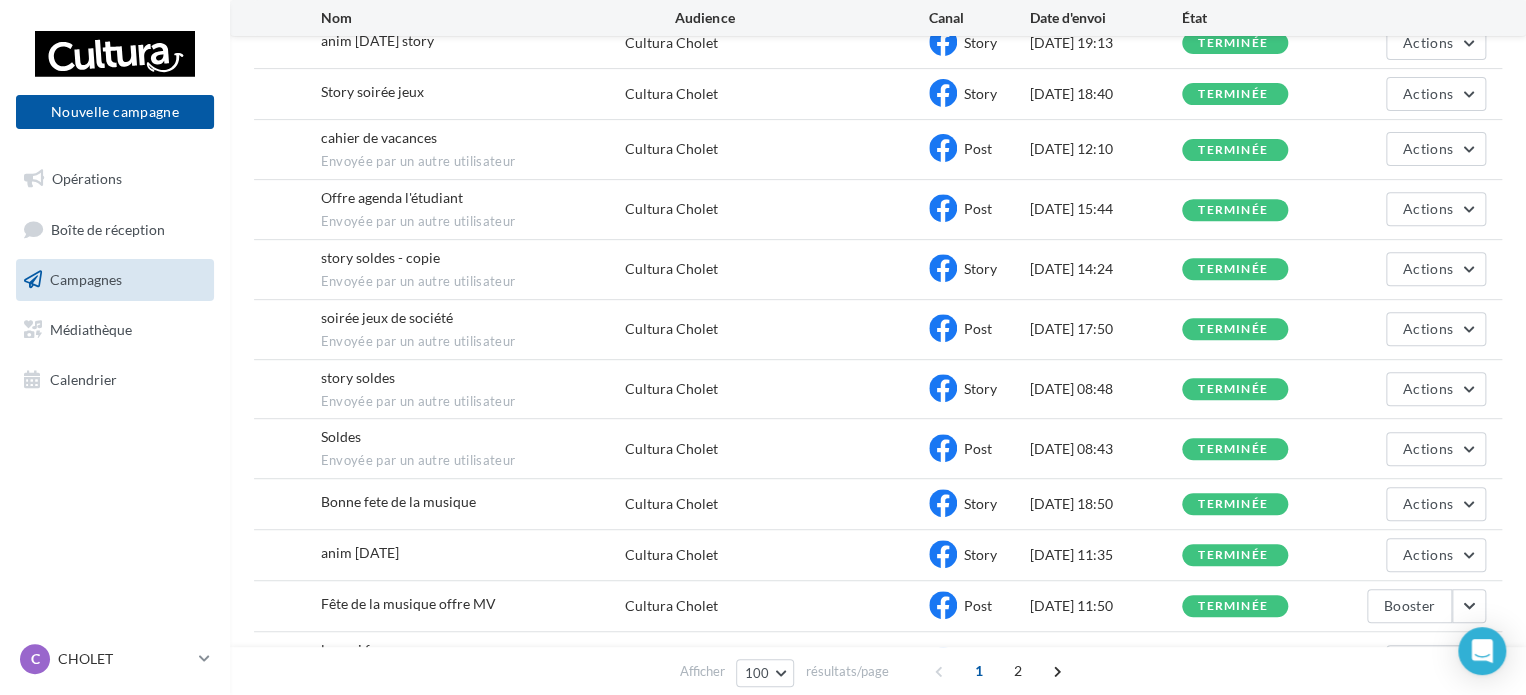 scroll, scrollTop: 349, scrollLeft: 0, axis: vertical 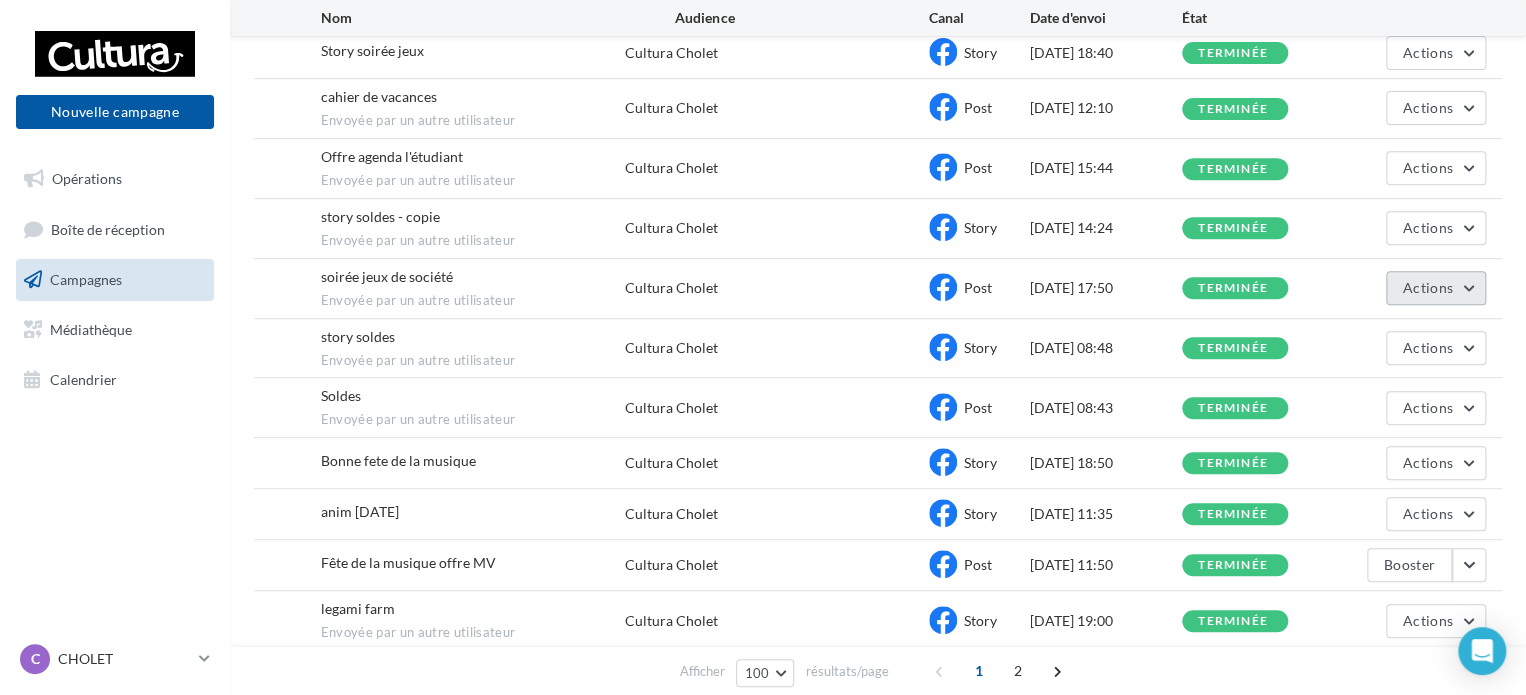 click on "Actions" at bounding box center [1436, 288] 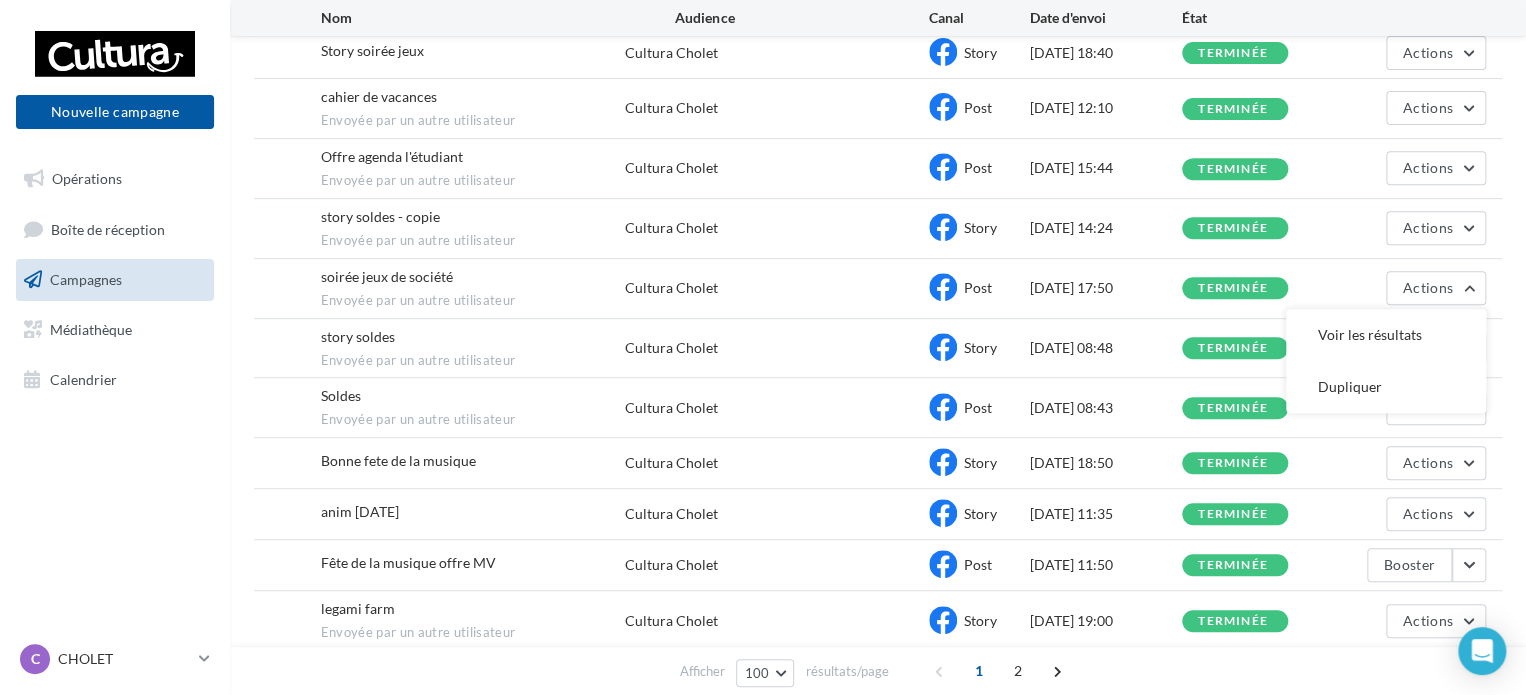 click on "[DATE] 17:50" at bounding box center [1106, 288] 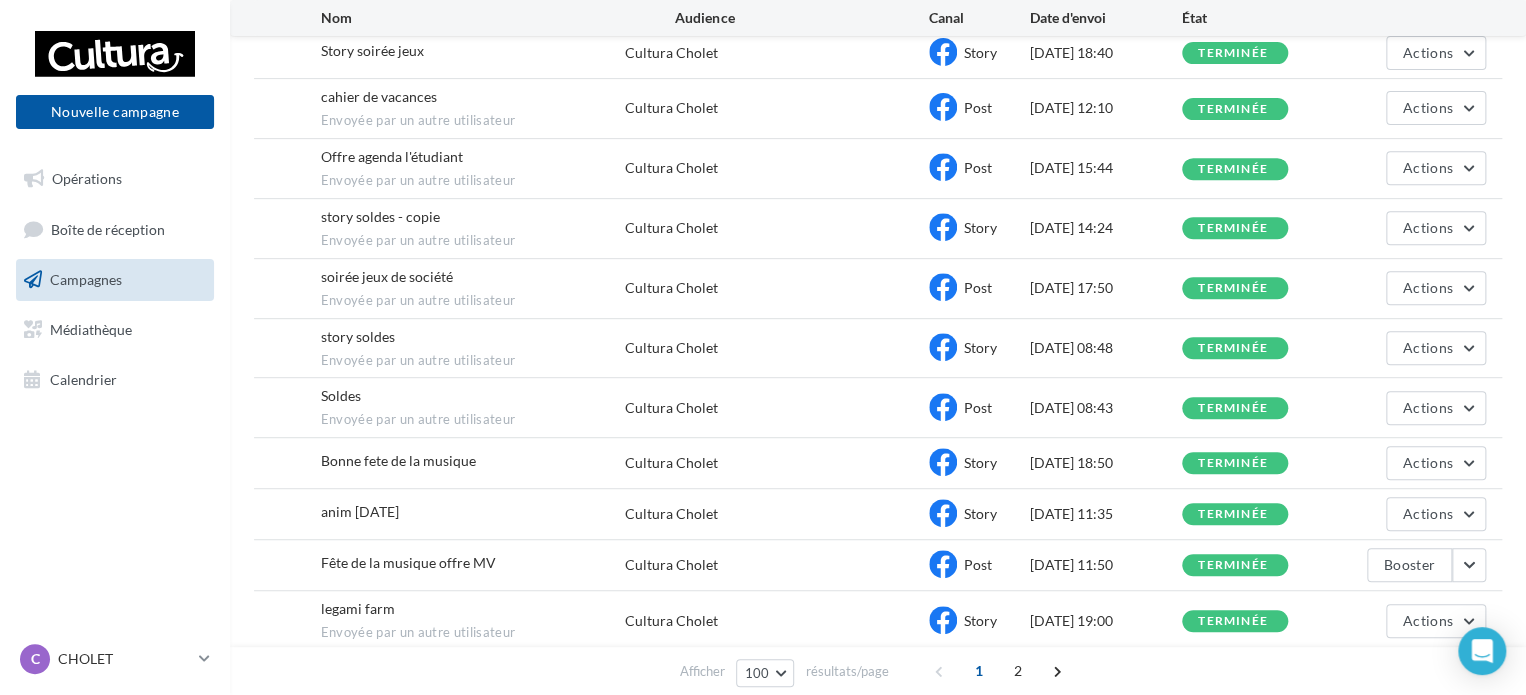 scroll, scrollTop: 0, scrollLeft: 0, axis: both 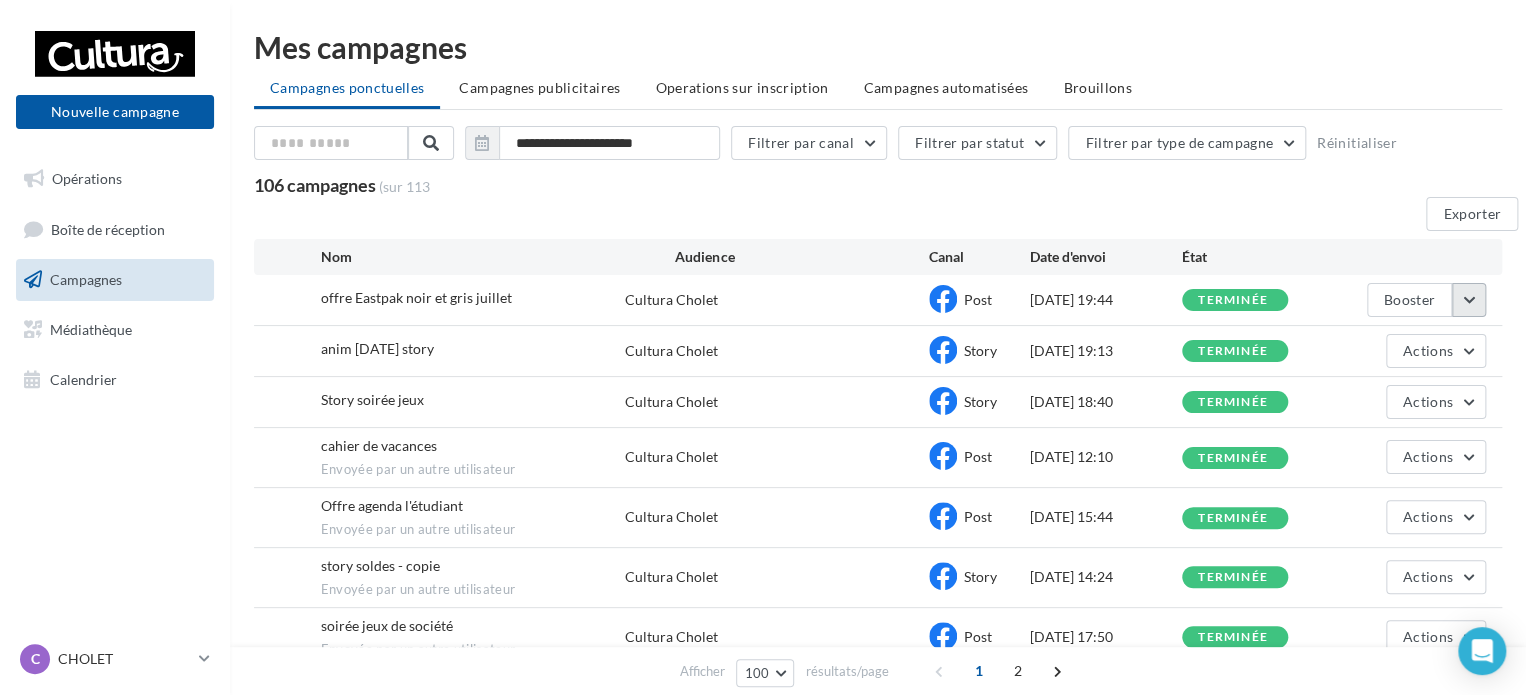 click at bounding box center (1469, 300) 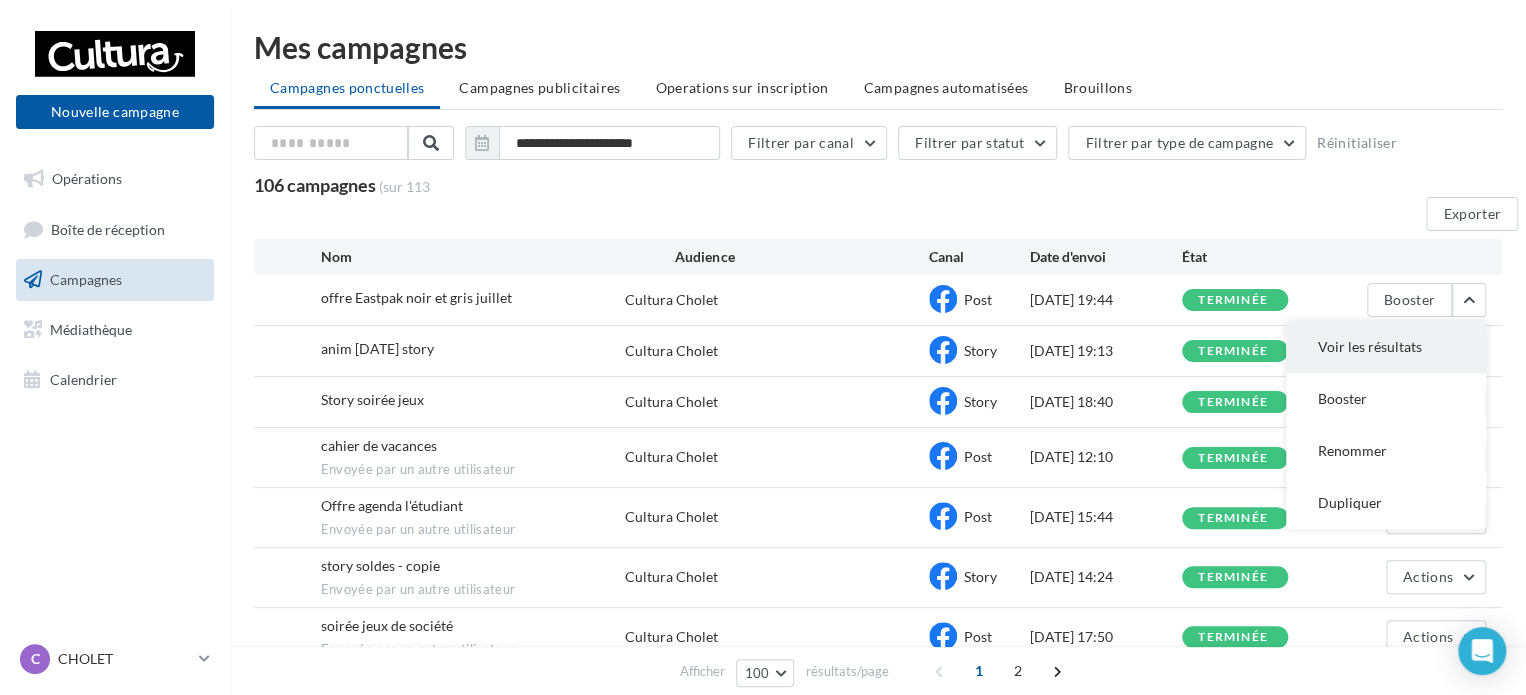 click on "Voir les résultats" at bounding box center [1386, 347] 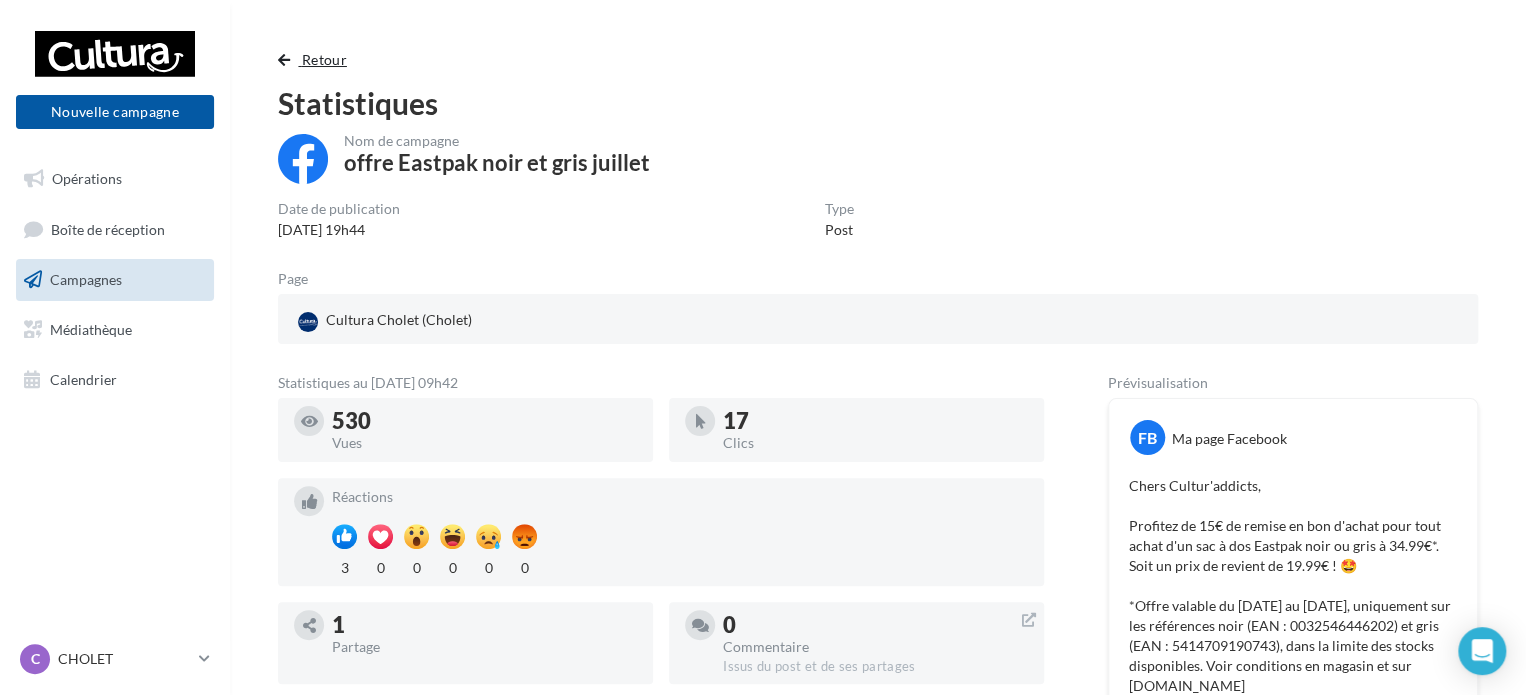 click on "Retour" at bounding box center [324, 59] 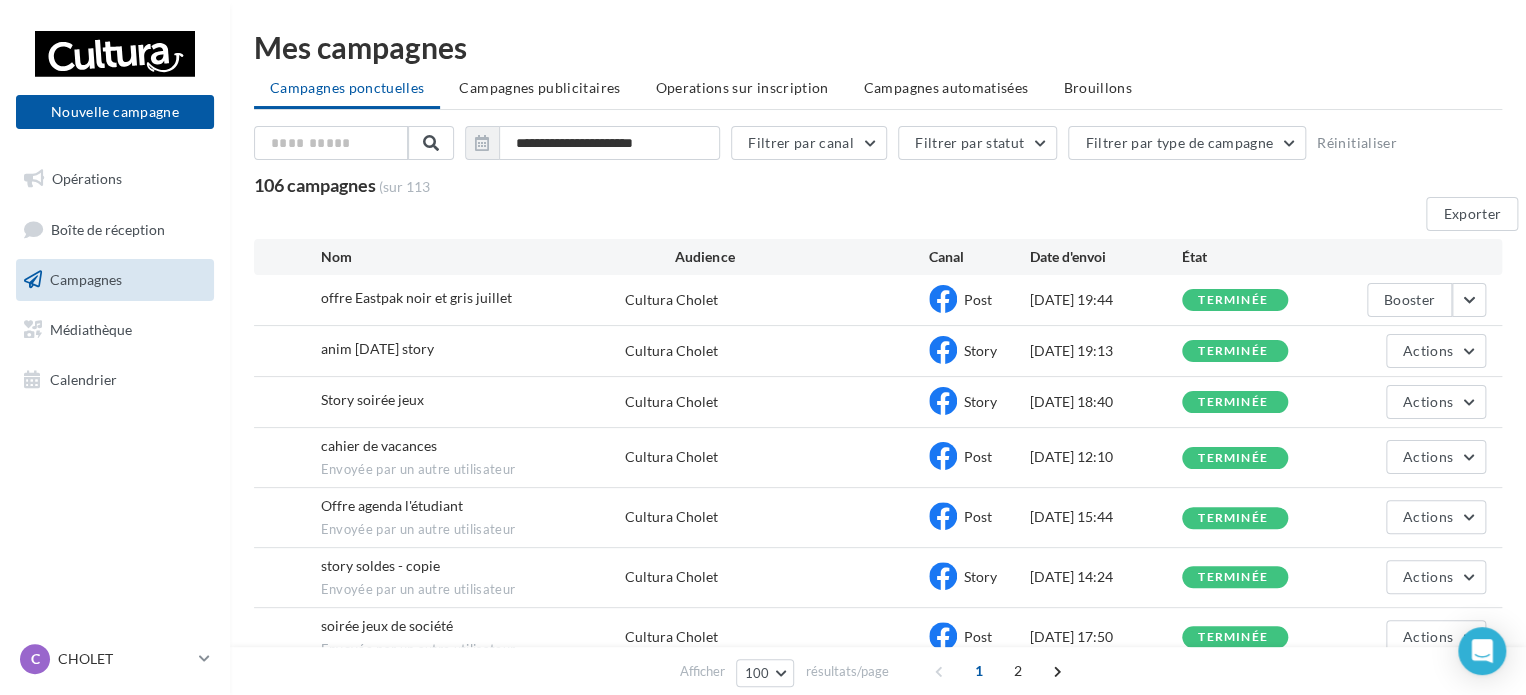 click on "Exporter" at bounding box center [886, 218] 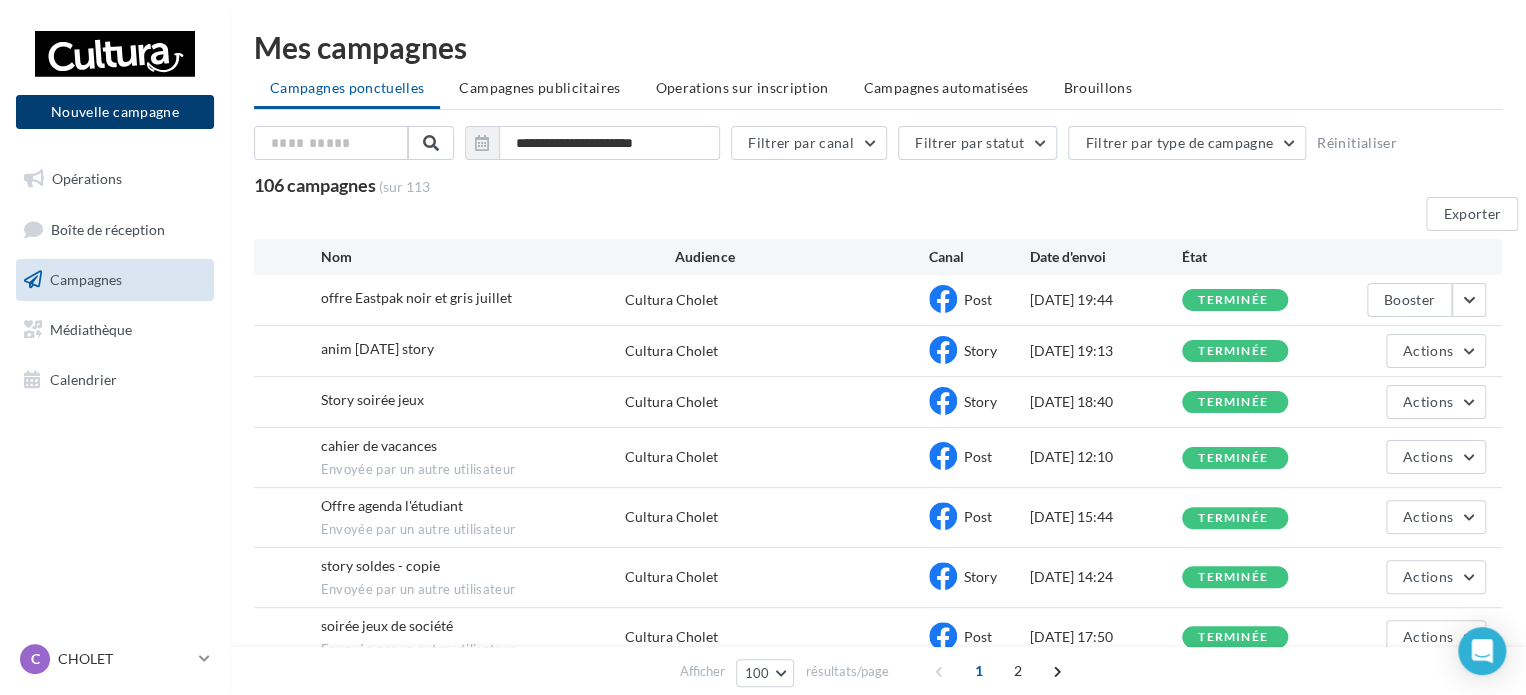 click on "Nouvelle campagne" at bounding box center [115, 112] 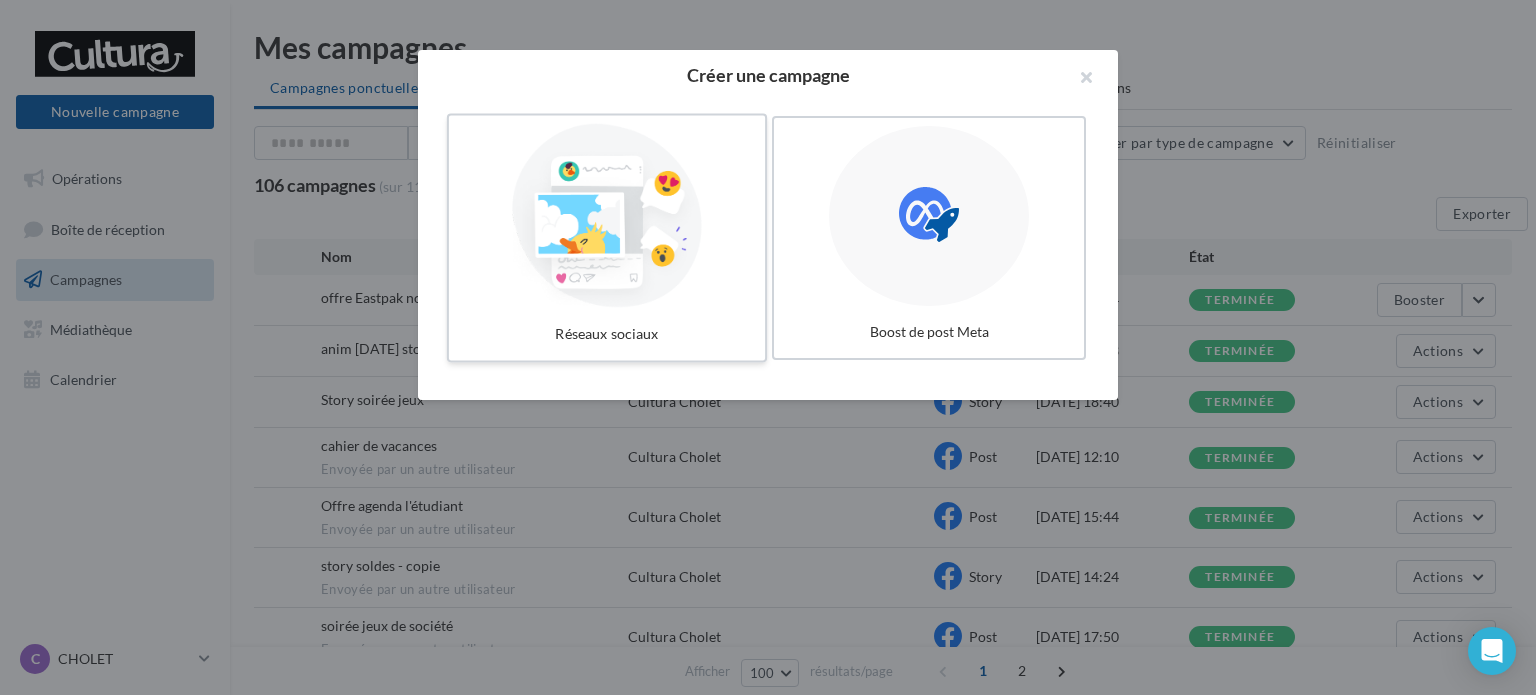 click at bounding box center [607, 216] 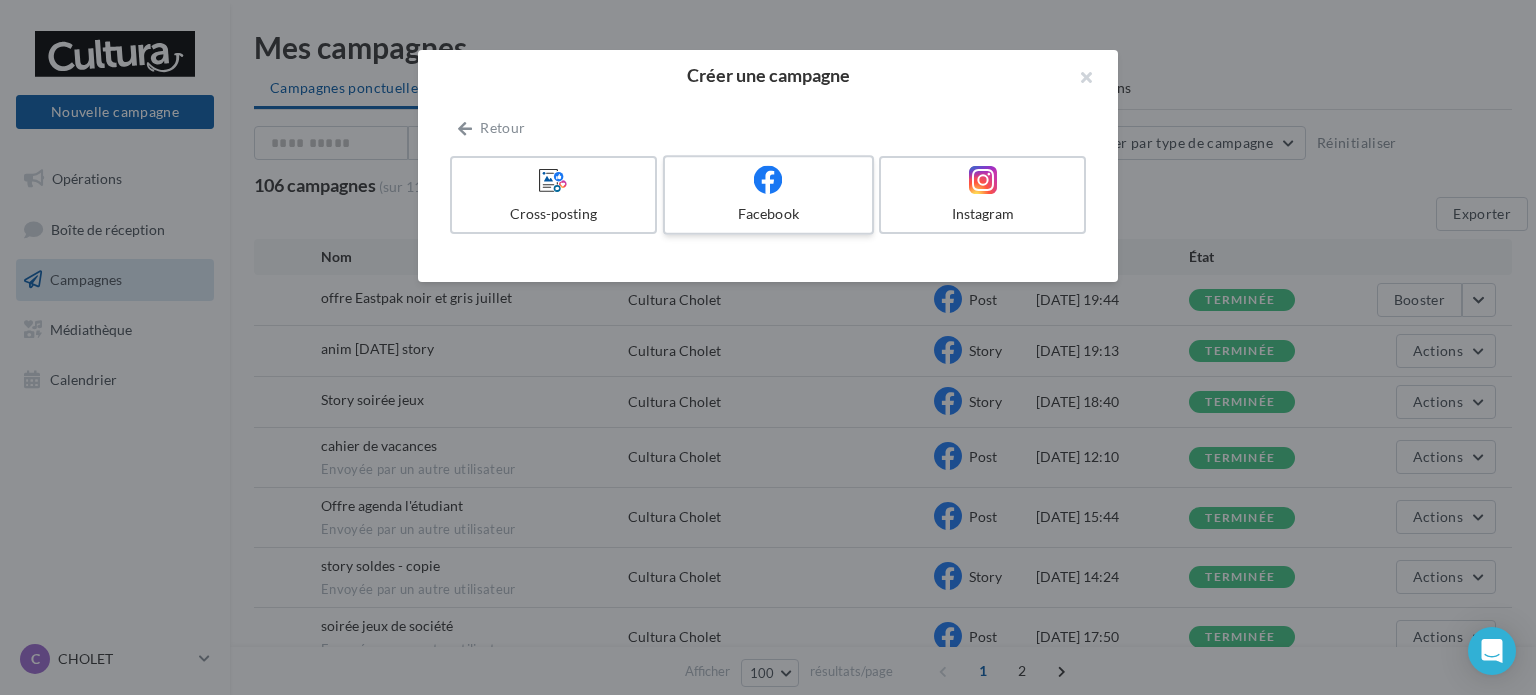 click at bounding box center (768, 180) 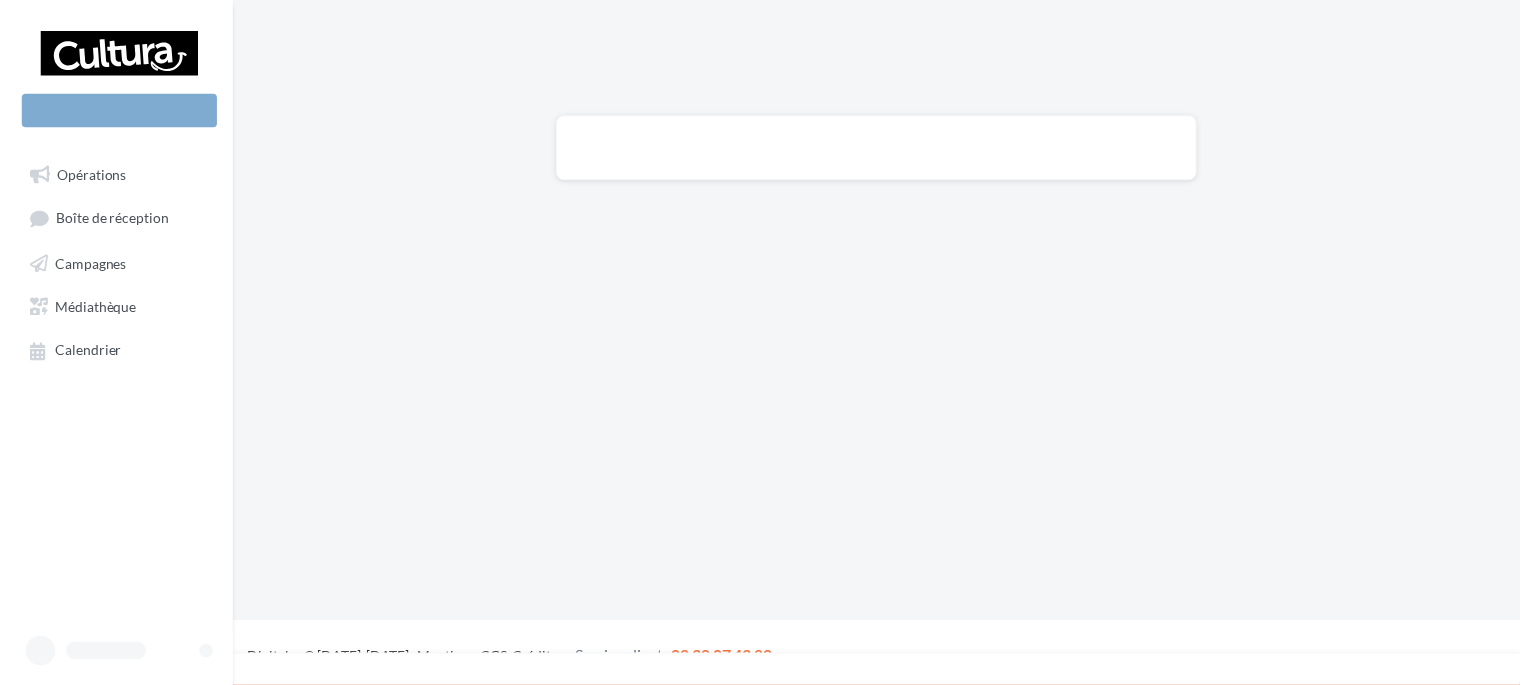 scroll, scrollTop: 0, scrollLeft: 0, axis: both 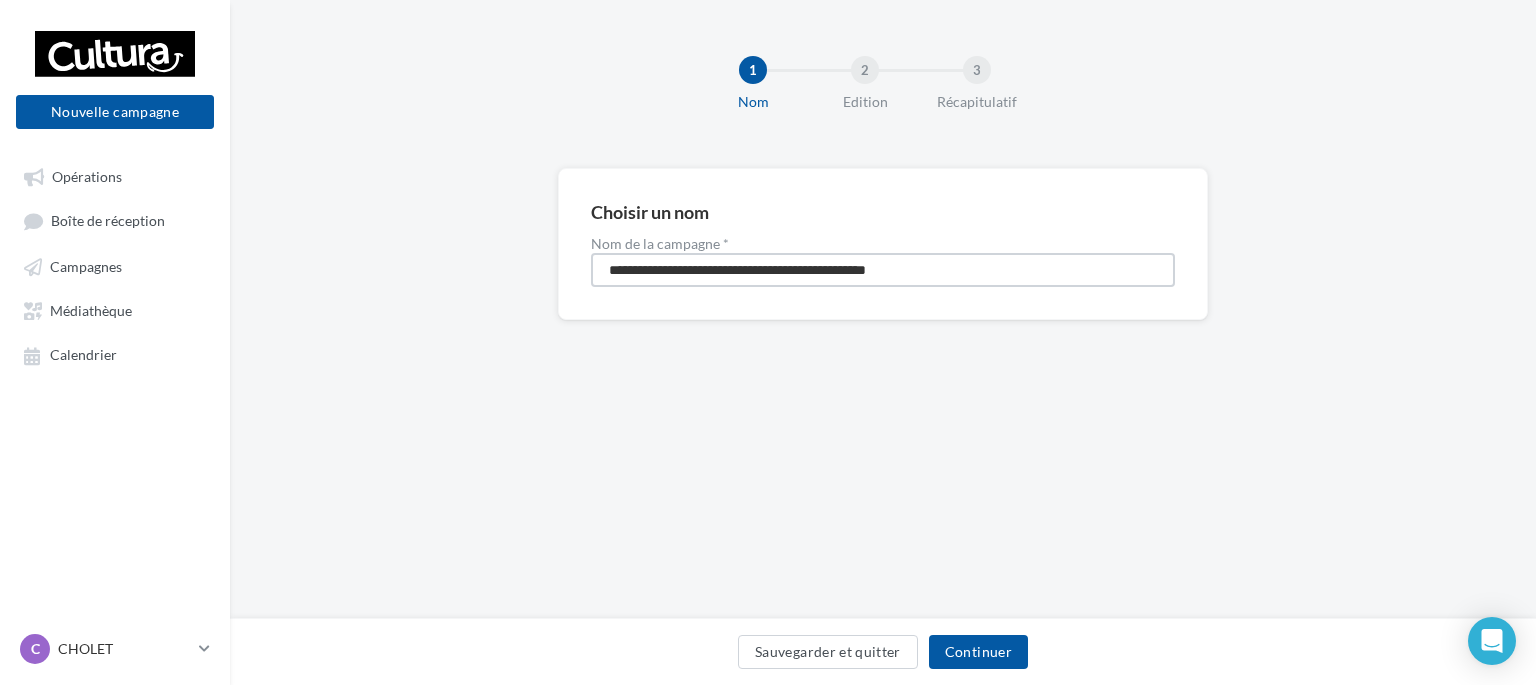 drag, startPoint x: 971, startPoint y: 280, endPoint x: 521, endPoint y: 283, distance: 450.01 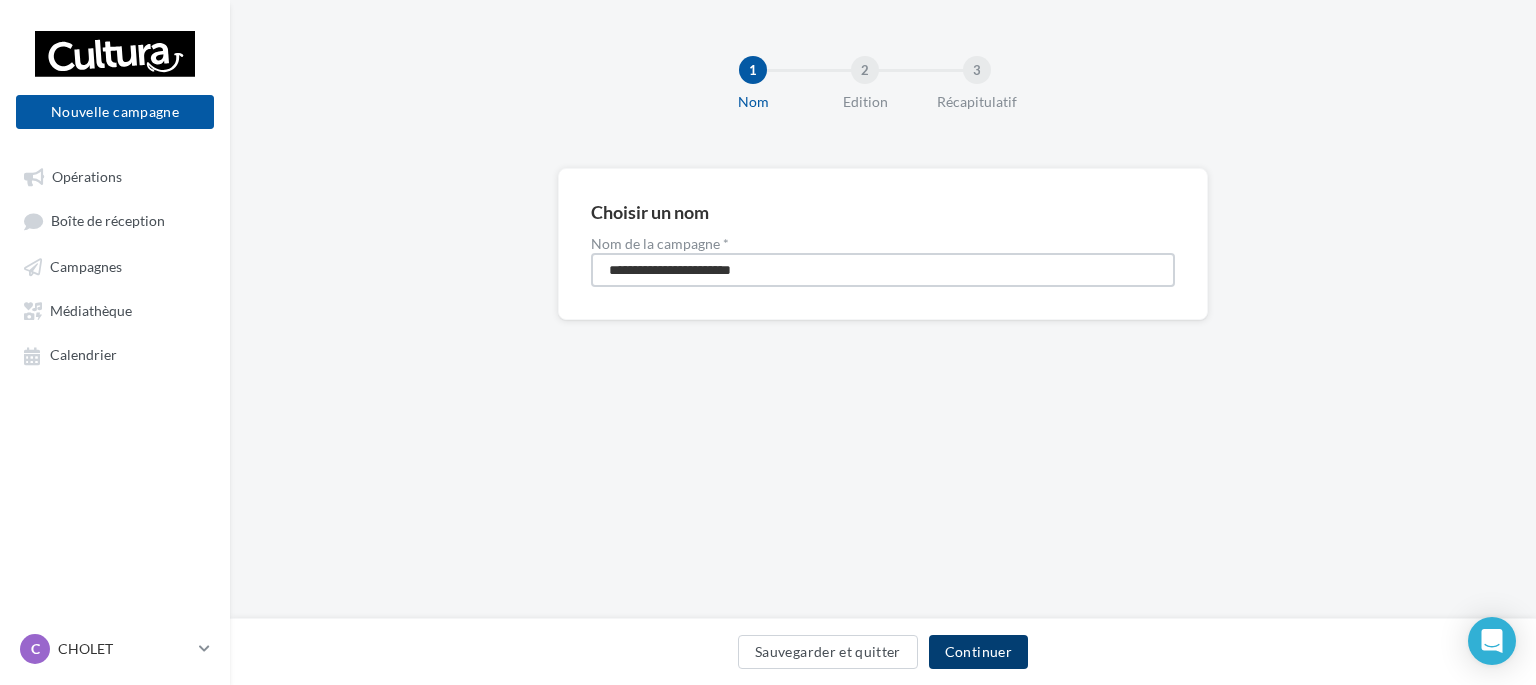 type on "**********" 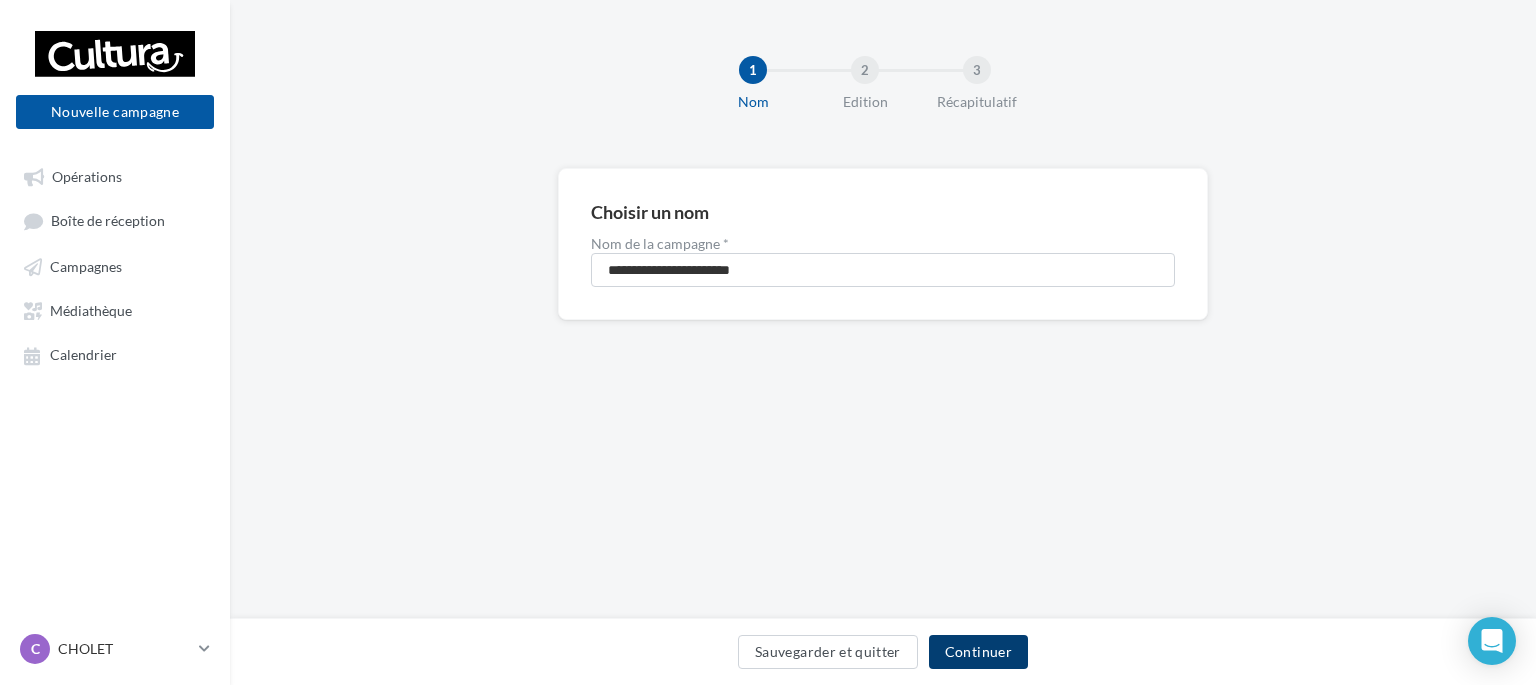 click on "Continuer" at bounding box center [978, 652] 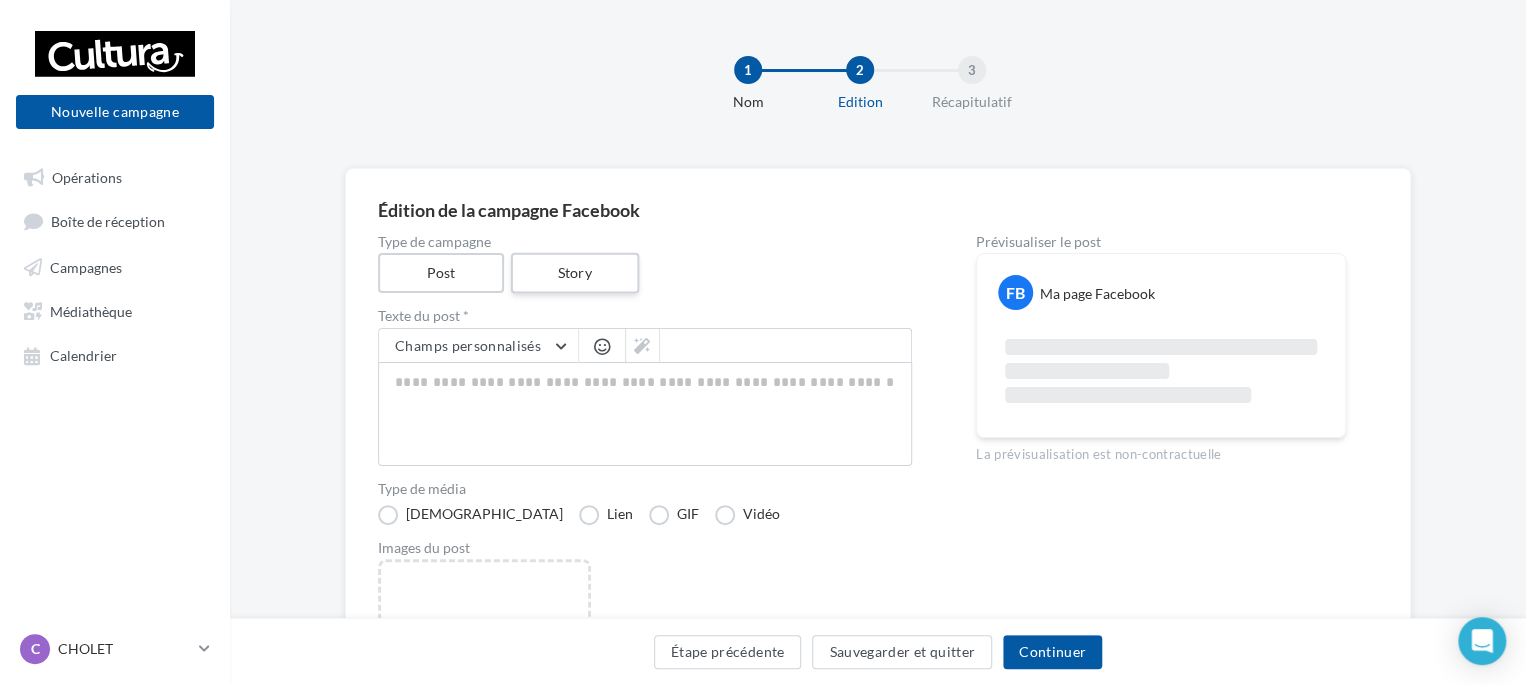 click on "Story" at bounding box center (574, 273) 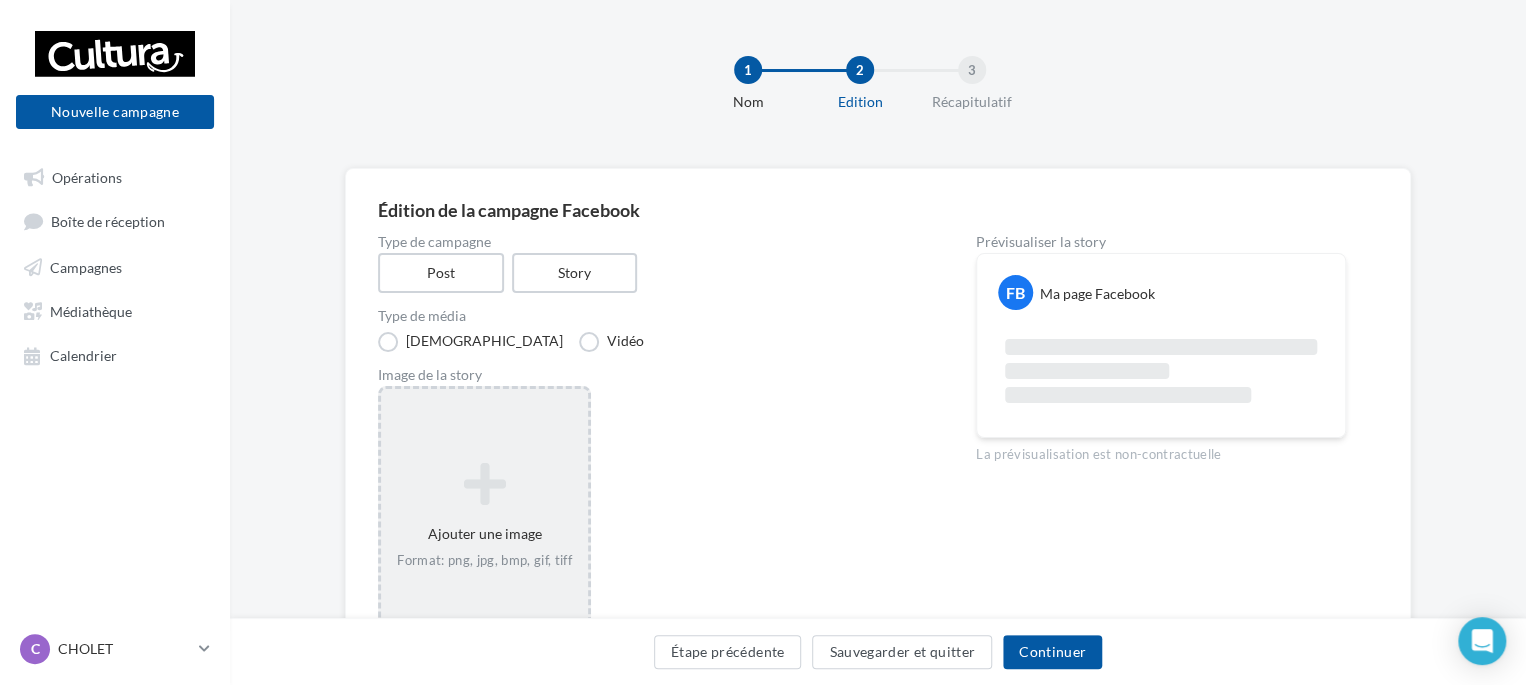 click at bounding box center [484, 484] 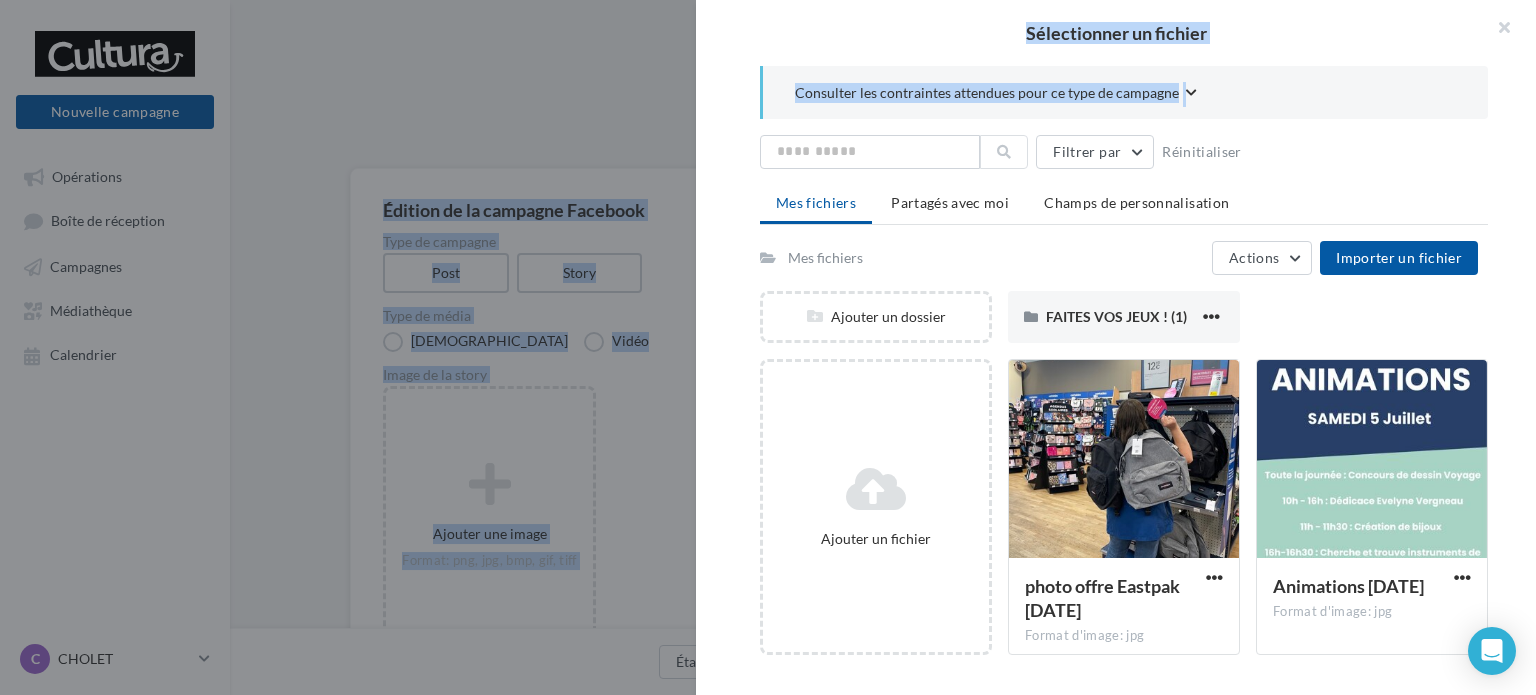 drag, startPoint x: 1530, startPoint y: 75, endPoint x: 1535, endPoint y: -50, distance: 125.09996 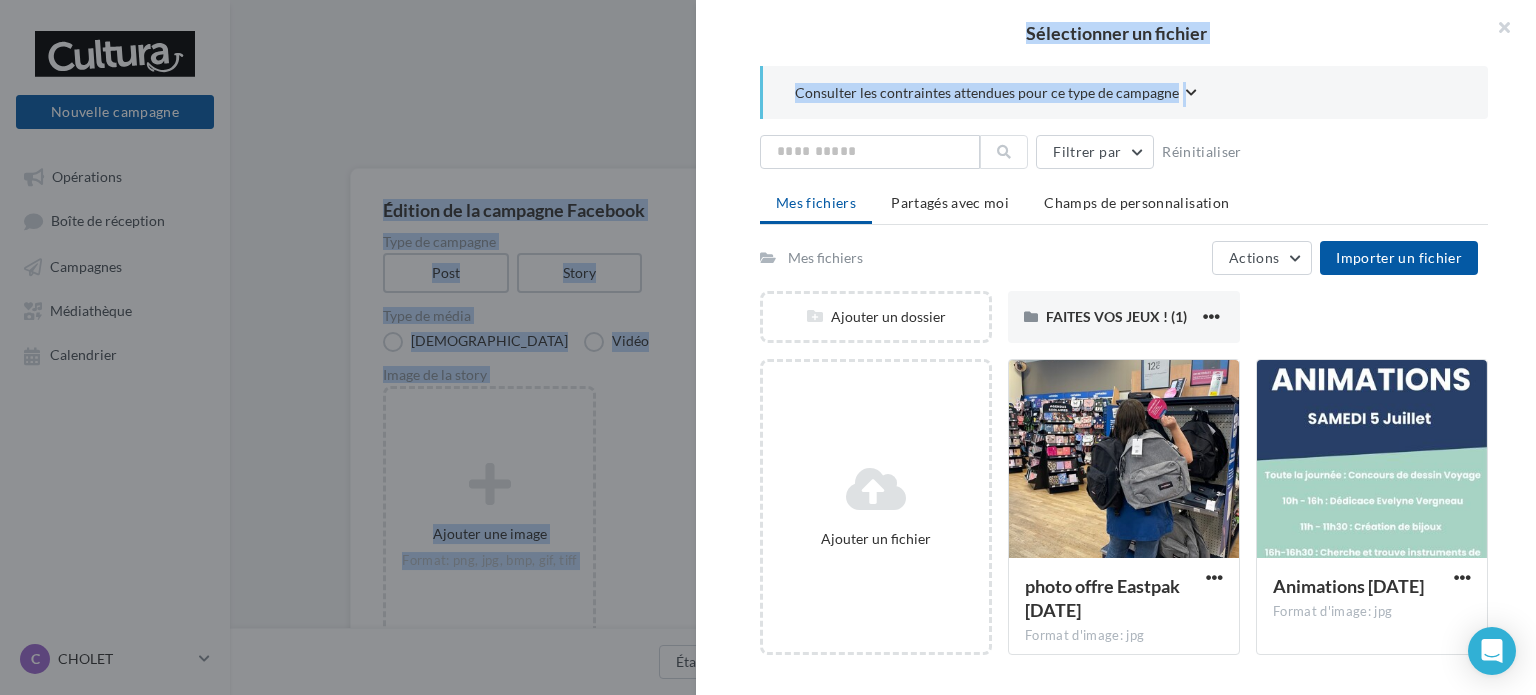 click on "Nouvelle campagne
Nouvelle campagne
Opérations
Boîte de réception
Campagnes
Médiathèque
Calendrier" at bounding box center (768, 347) 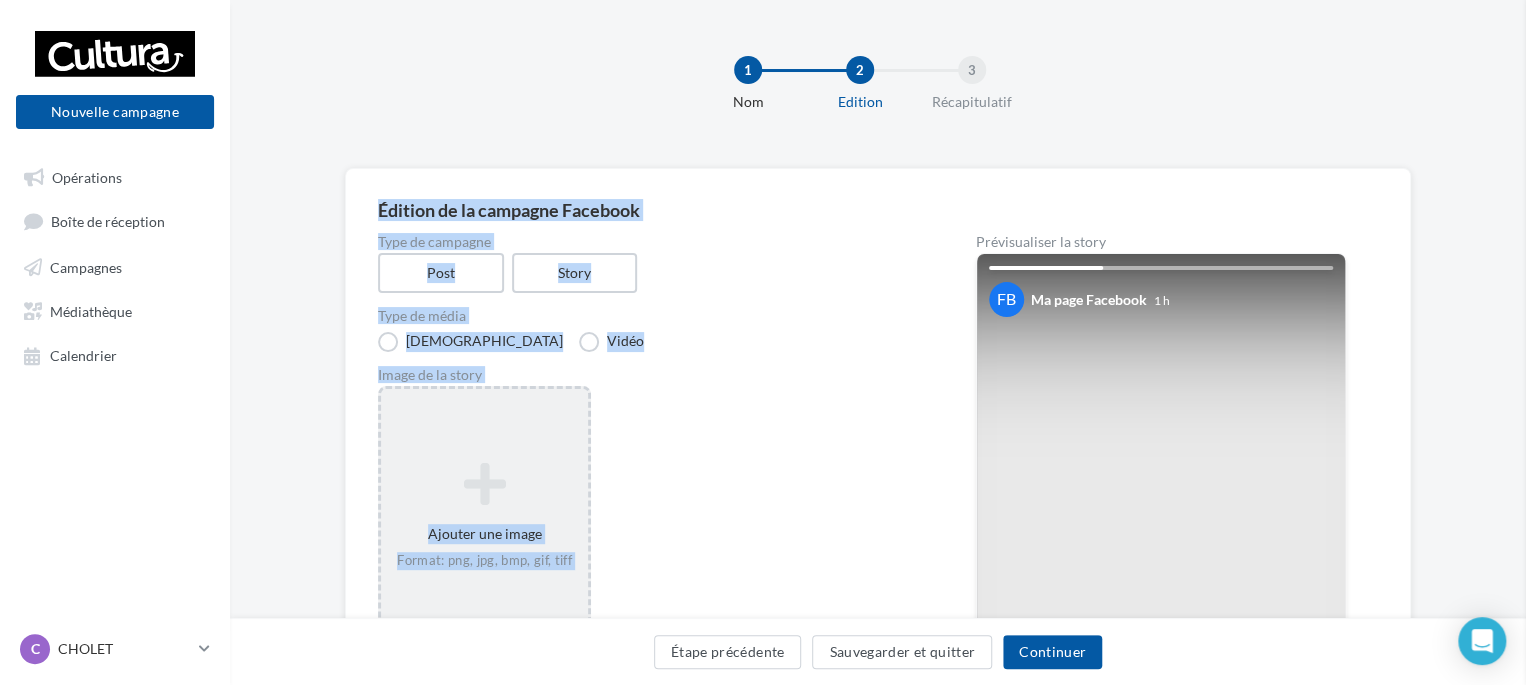 click on "Sélectionner un fichier
Consulter les contraintes attendues pour ce type de campagne                   Filtrer par        Réinitialiser
Mes fichiers
Partagés avec moi
Champs de personnalisation
Mes fichiers                 Actions                Importer un fichier     Ajouter un dossier    FAITES VOS JEUX ! (1)                FAITES VOS JEUX ! (1)       Ajouter un fichier                  photo offre Eastpak juillet 2025  Format d'image: jpg                   photo offre Eastpak juillet 2025                      Animations 5 juillet 2025  Format d'image: jpg                   Animations 5 juillet 2025                      SOIREE JEUX DE SOCIETE  Format d'image: jpg                   SOIREE JEUX DE SOCIETE                      copie 01-07-2025 - IMG_6719  Format d'image: jpeg                   copie 01-07-2025 - IMG_6719                      IMG_6719" at bounding box center (484, 389) 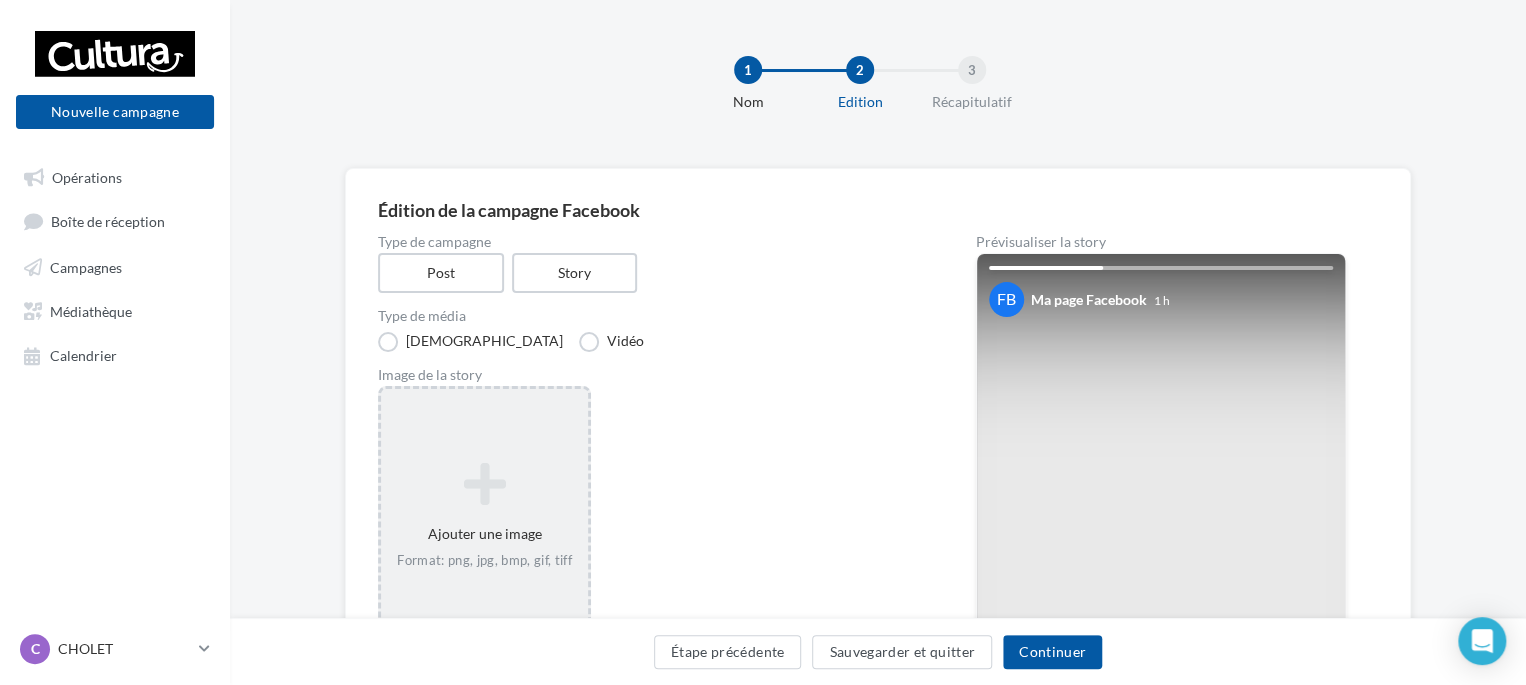 click at bounding box center [484, 484] 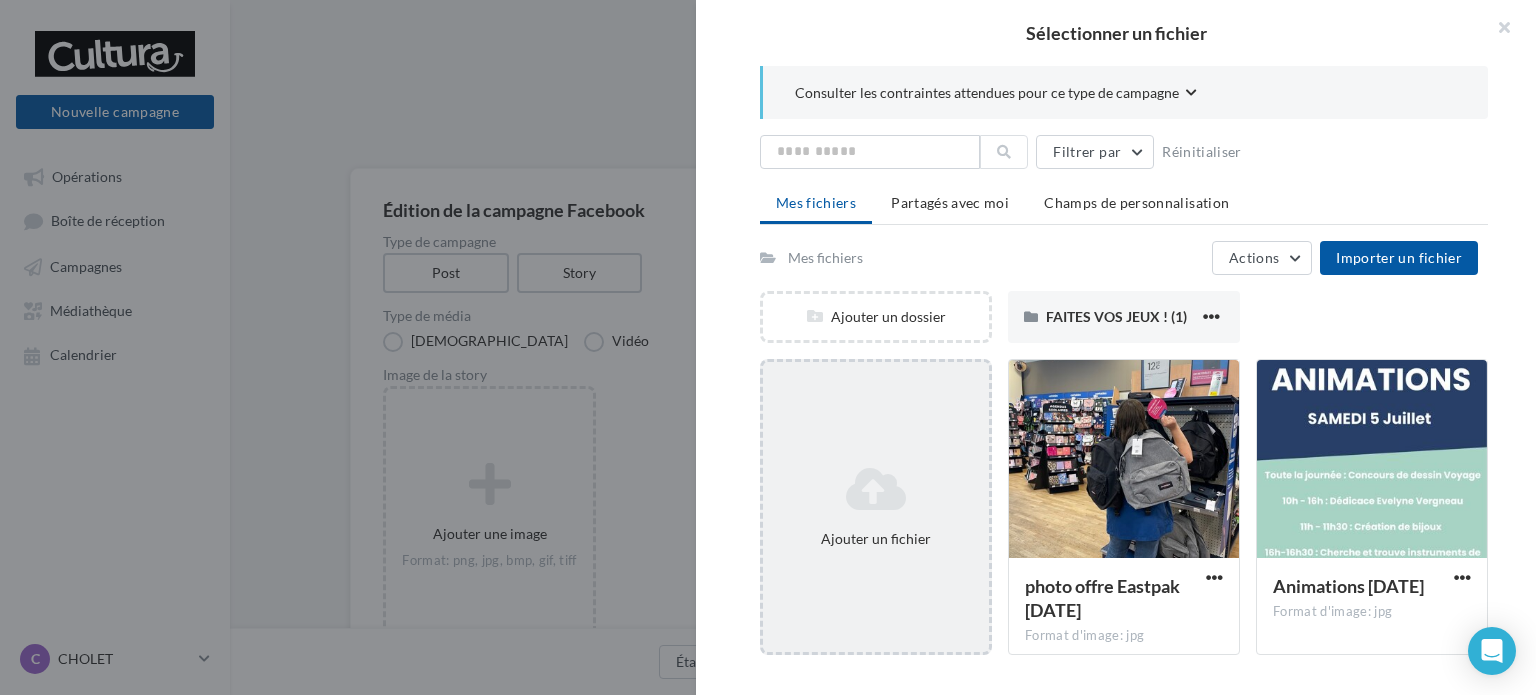 click at bounding box center [876, 489] 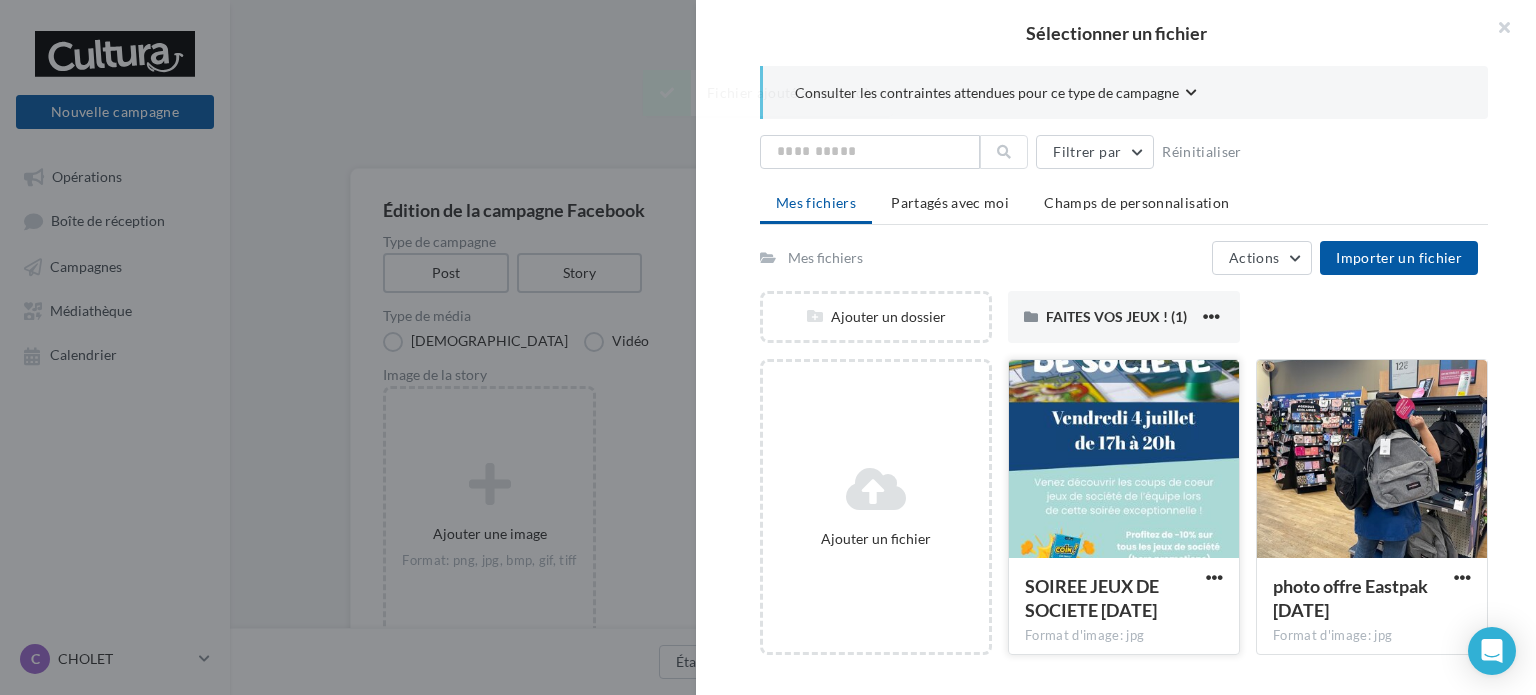 click at bounding box center (1124, 460) 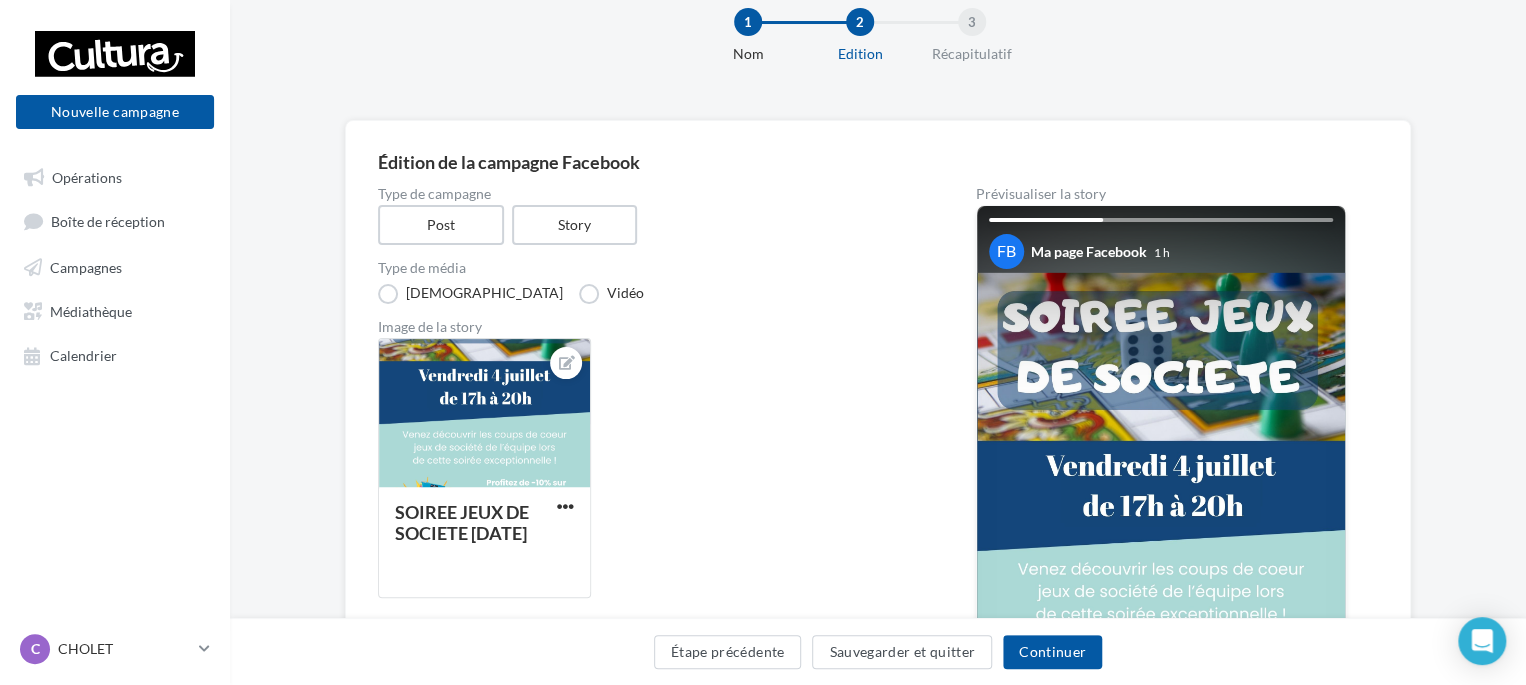 scroll, scrollTop: 0, scrollLeft: 0, axis: both 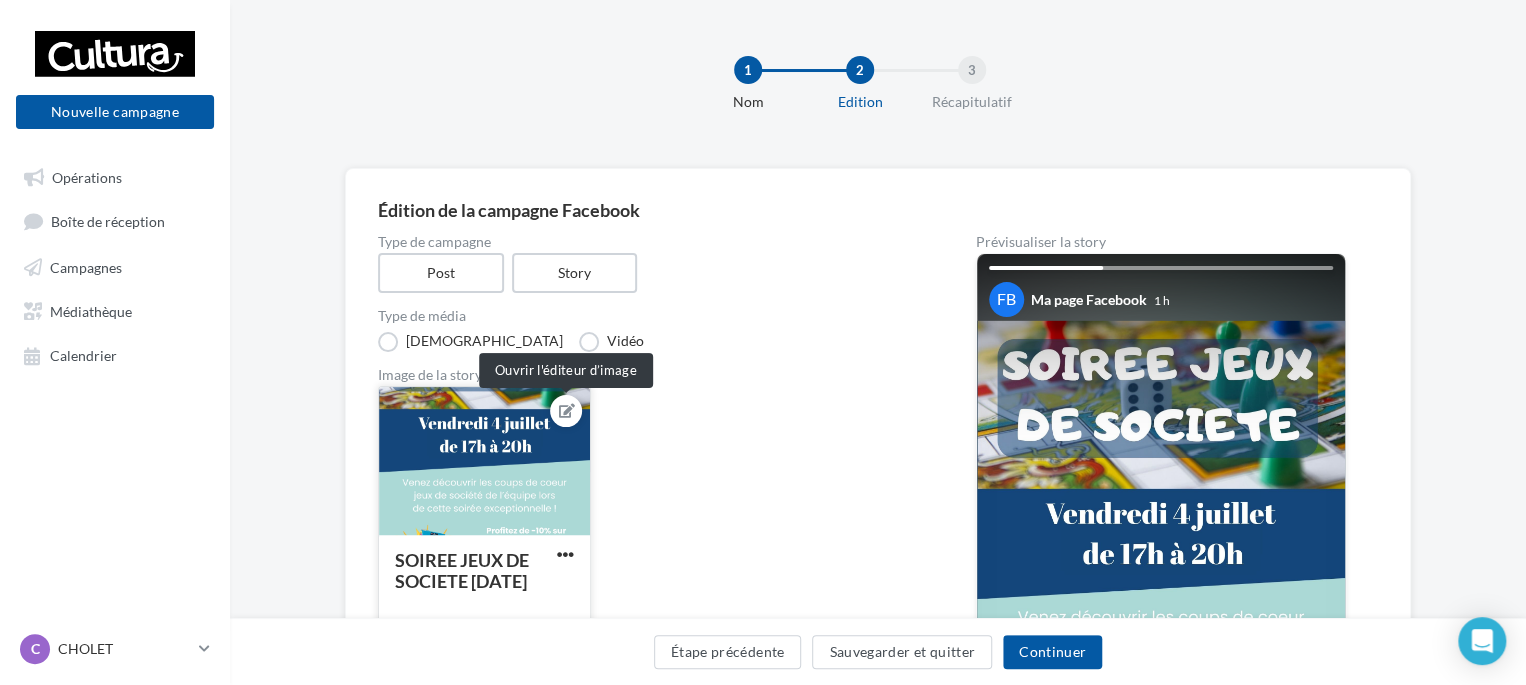 click at bounding box center [567, 411] 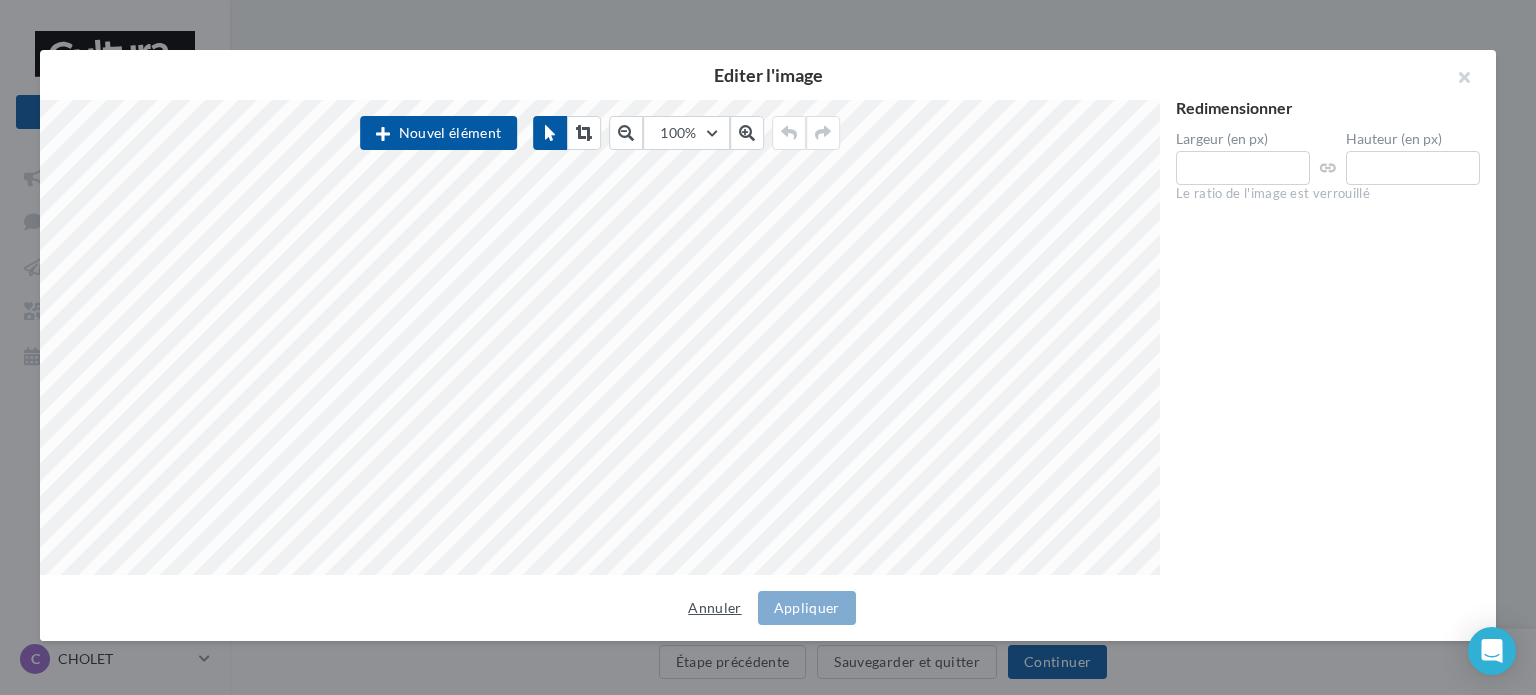 click on "Annuler" at bounding box center [714, 608] 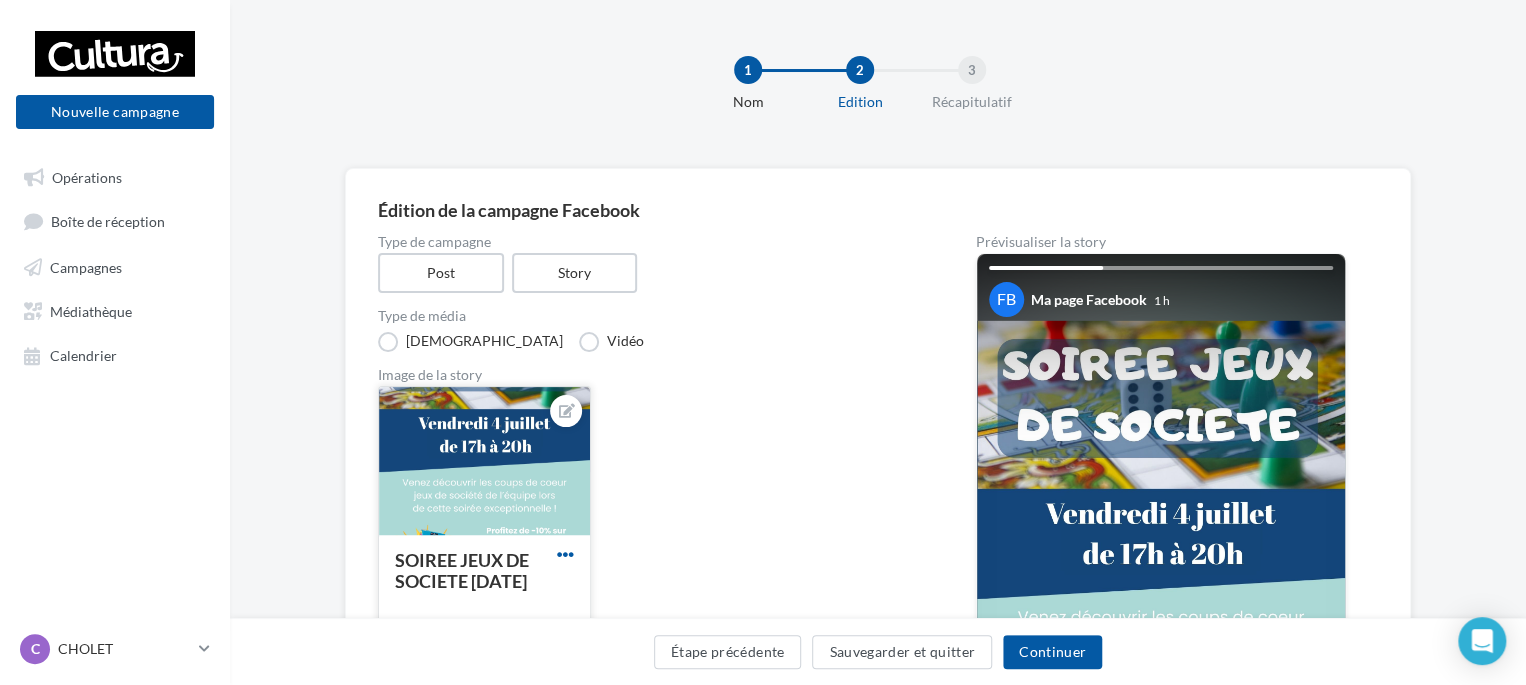click at bounding box center [565, 554] 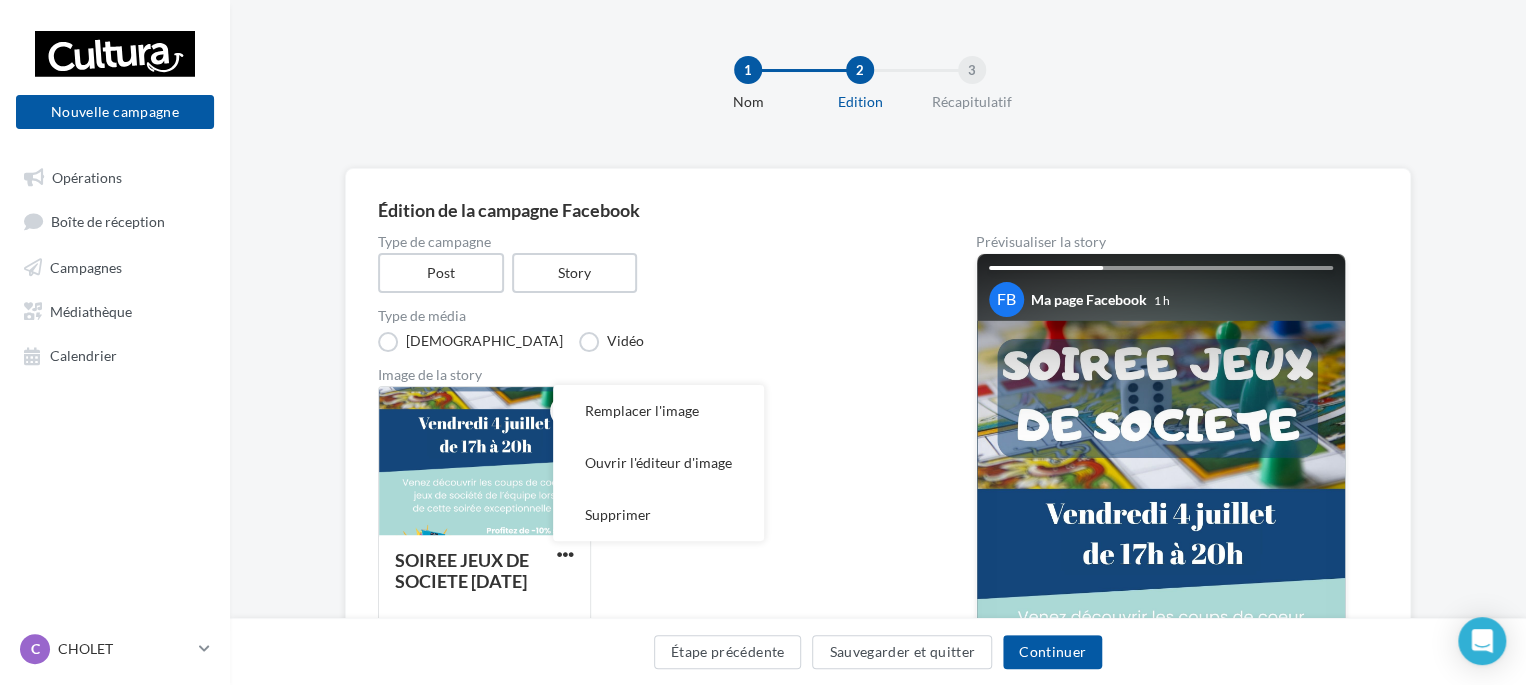 click on "Type de média
Visuel   Vidéo" at bounding box center [645, 330] 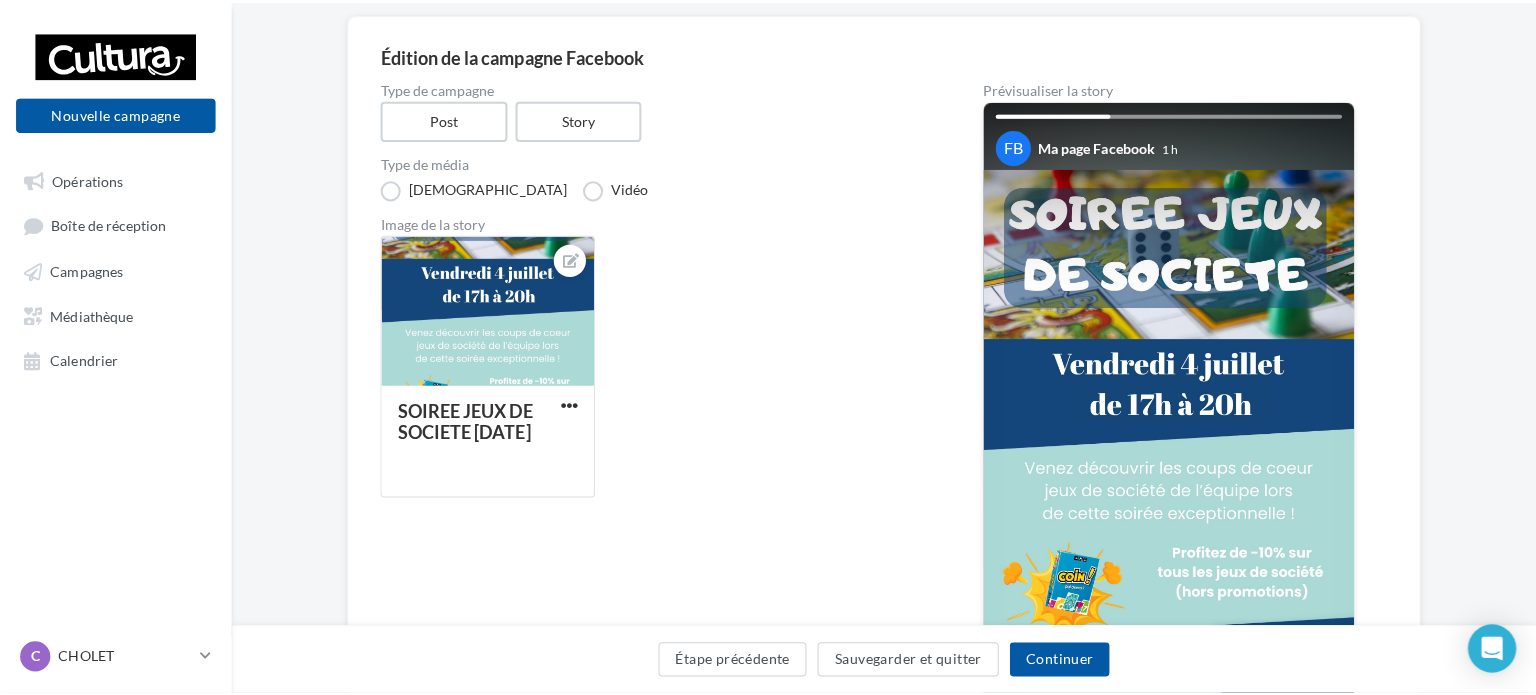 scroll, scrollTop: 136, scrollLeft: 0, axis: vertical 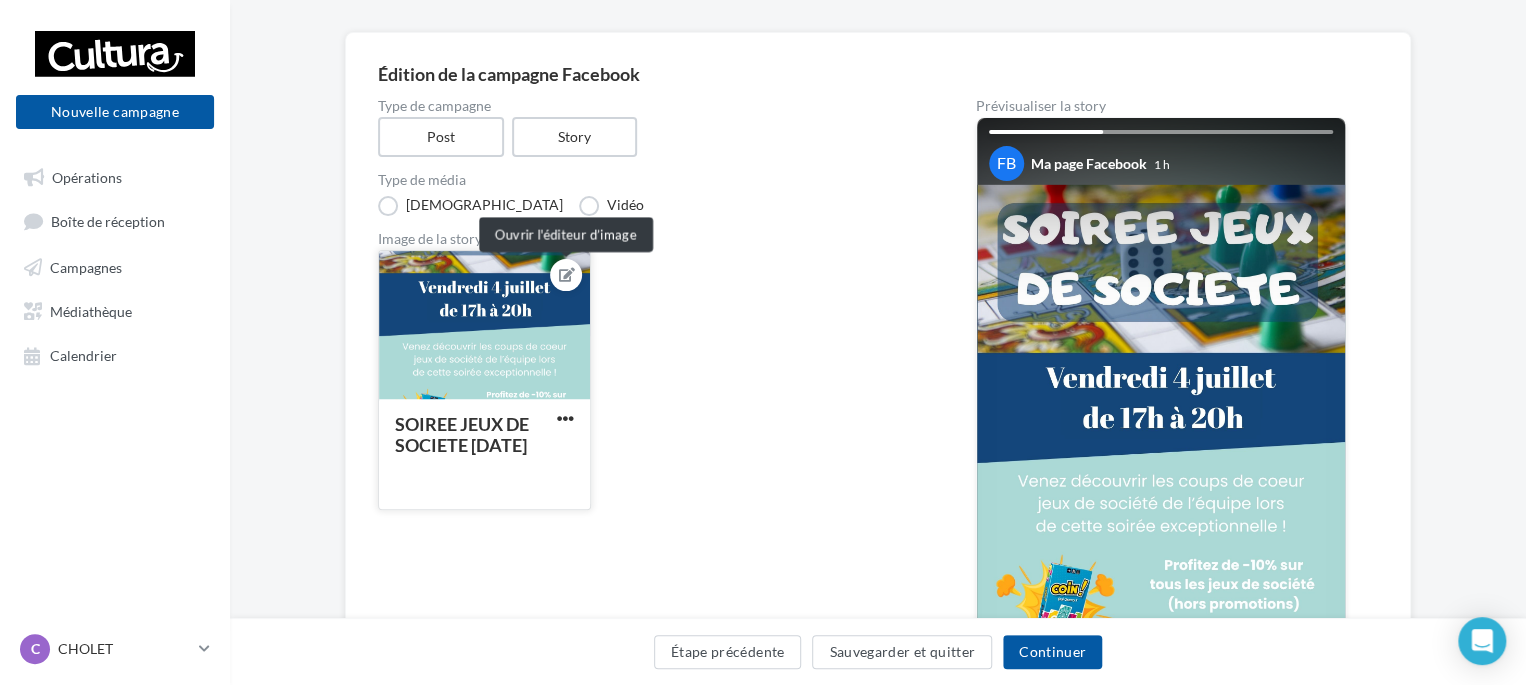 click at bounding box center (566, 275) 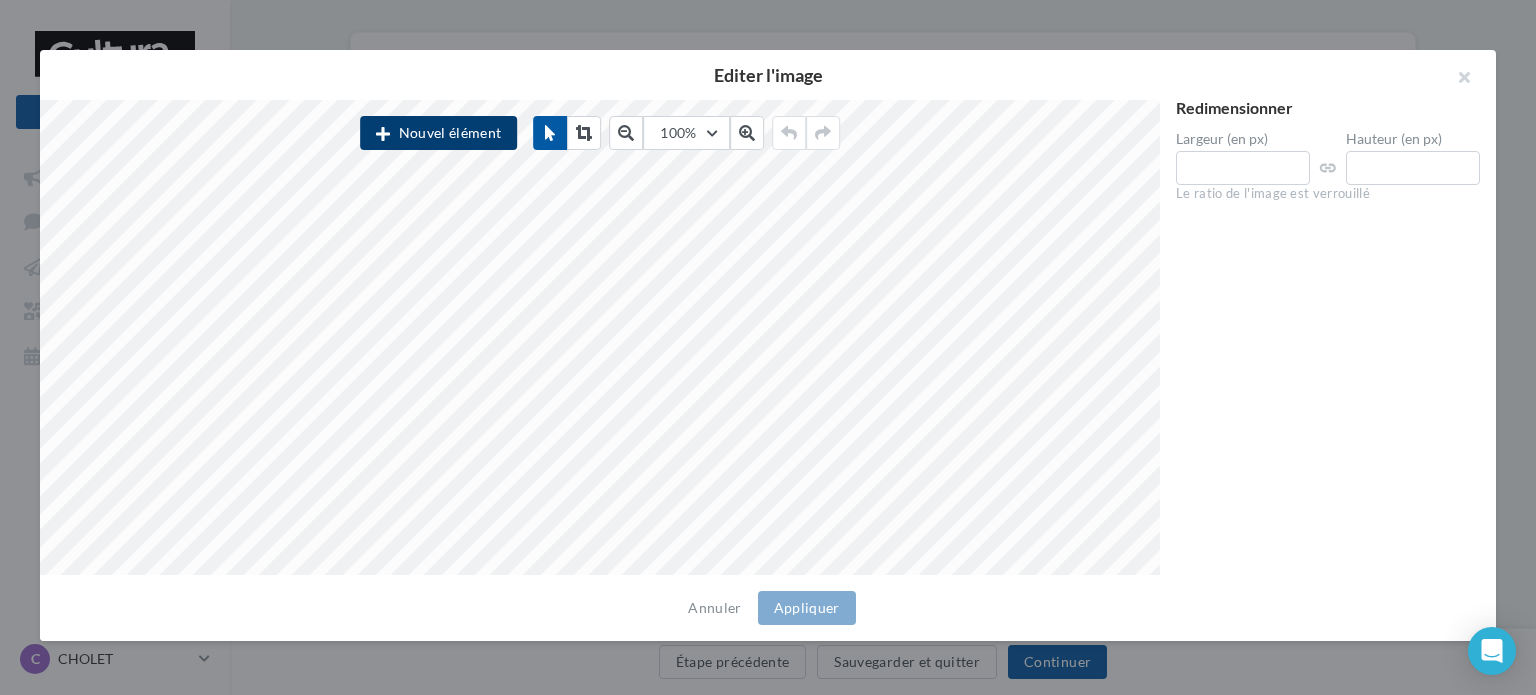 click on "Nouvel élément" at bounding box center [438, 133] 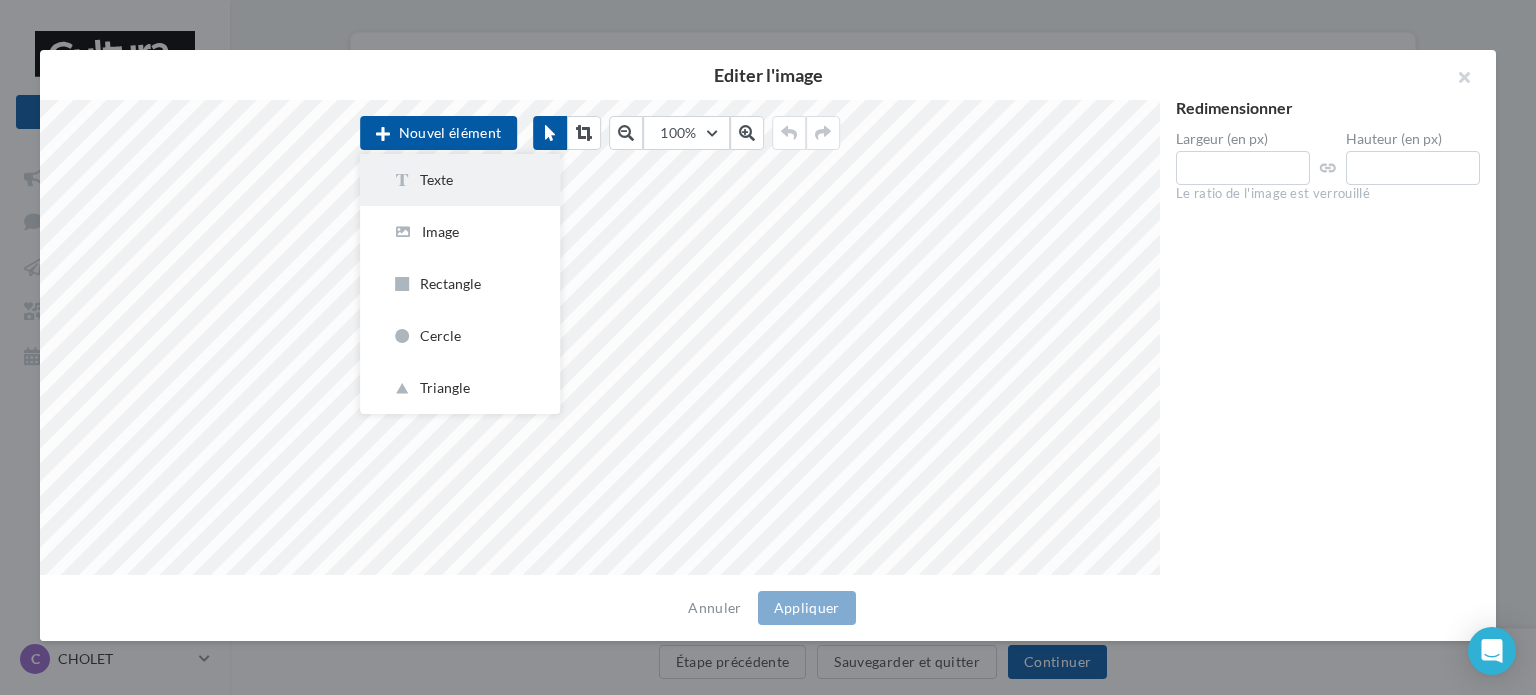 click on "Texte" at bounding box center (460, 180) 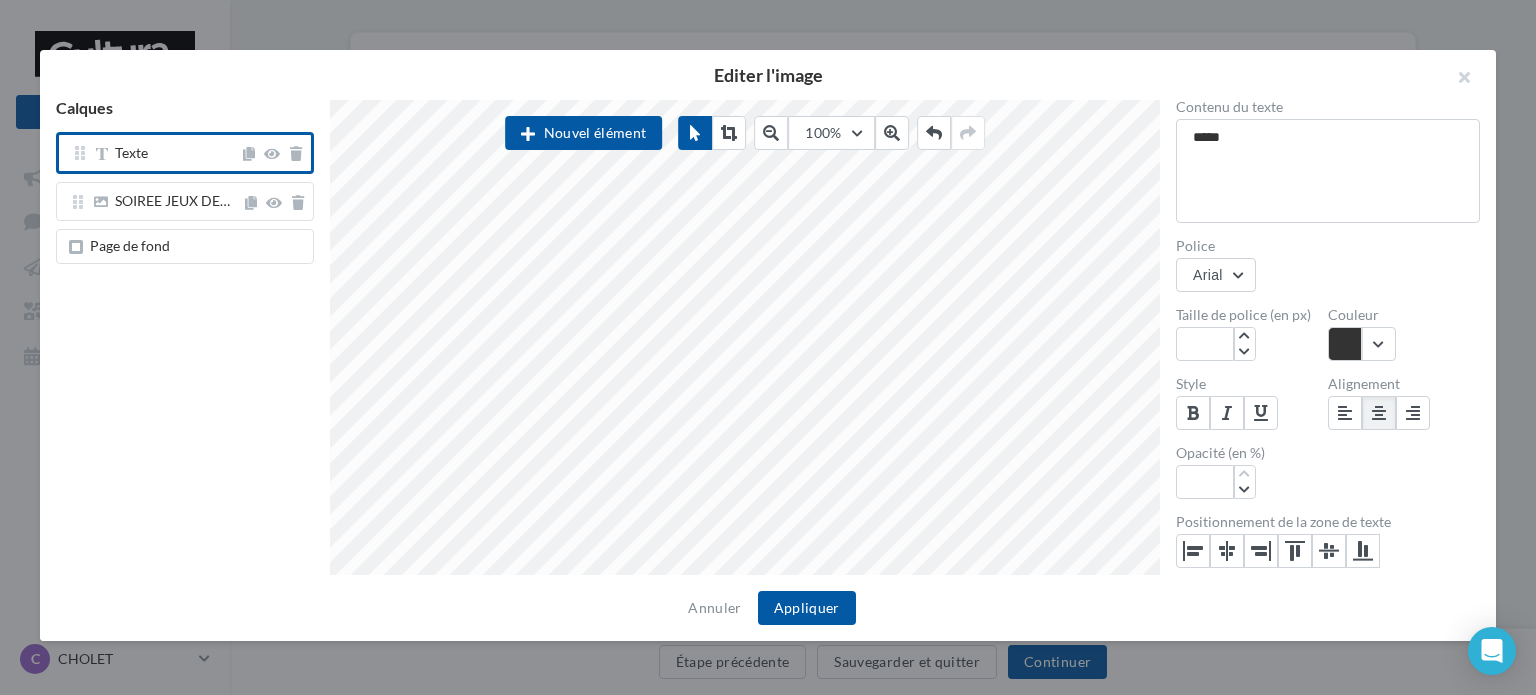 scroll, scrollTop: 12, scrollLeft: 0, axis: vertical 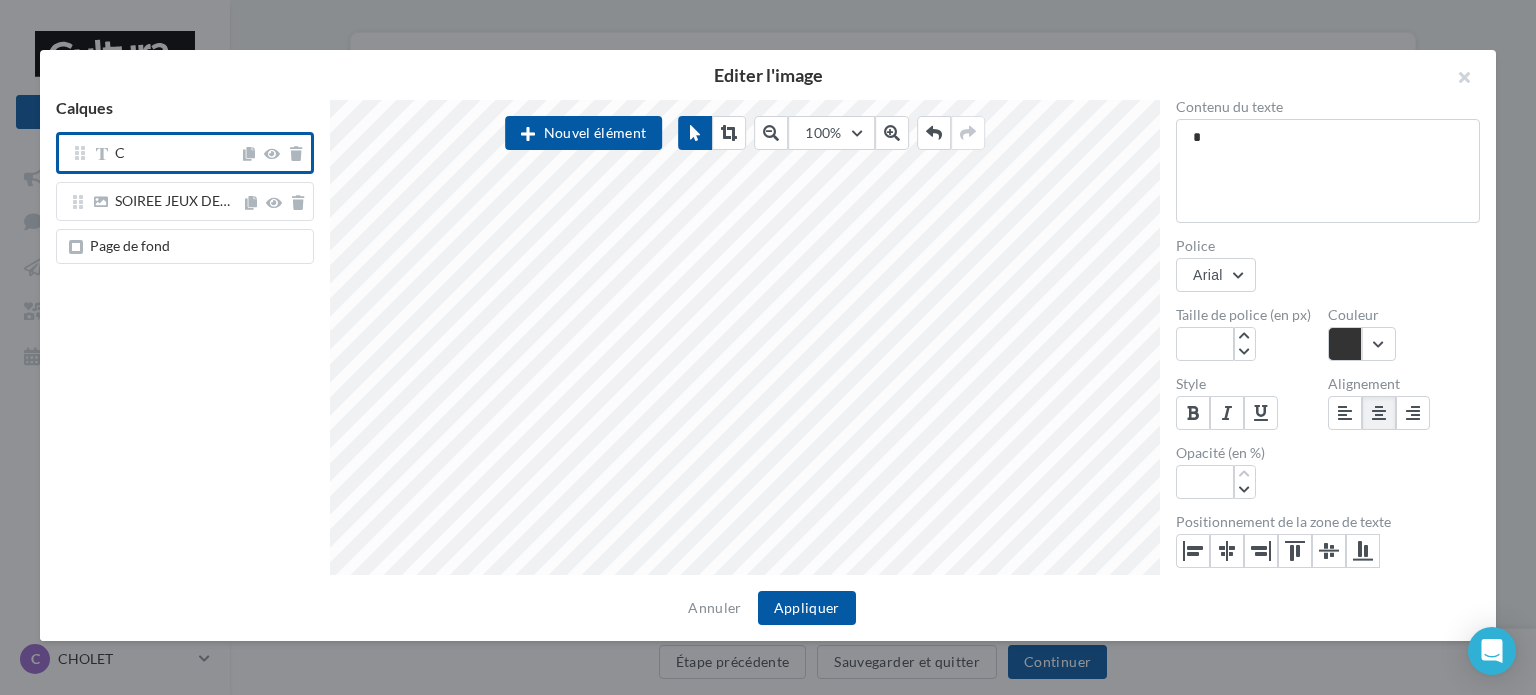 type on "**" 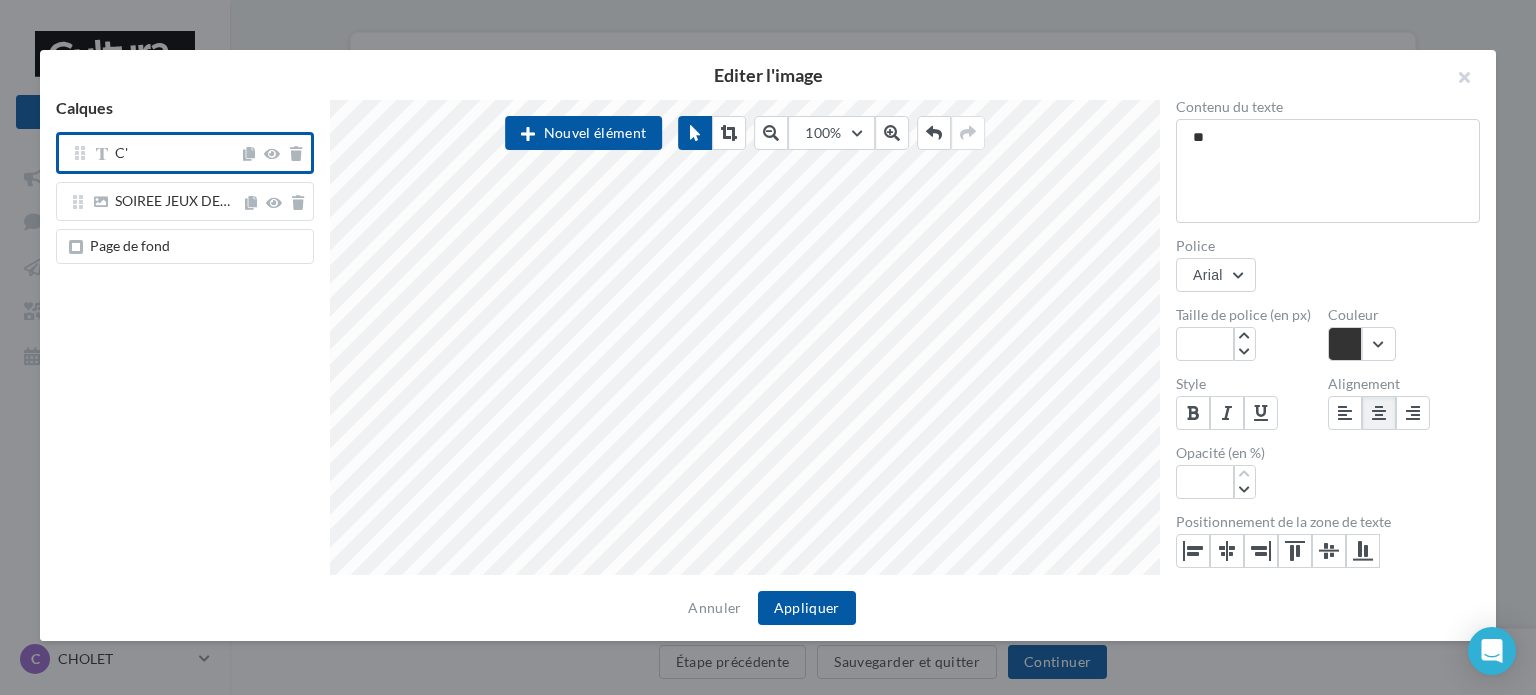 type on "***" 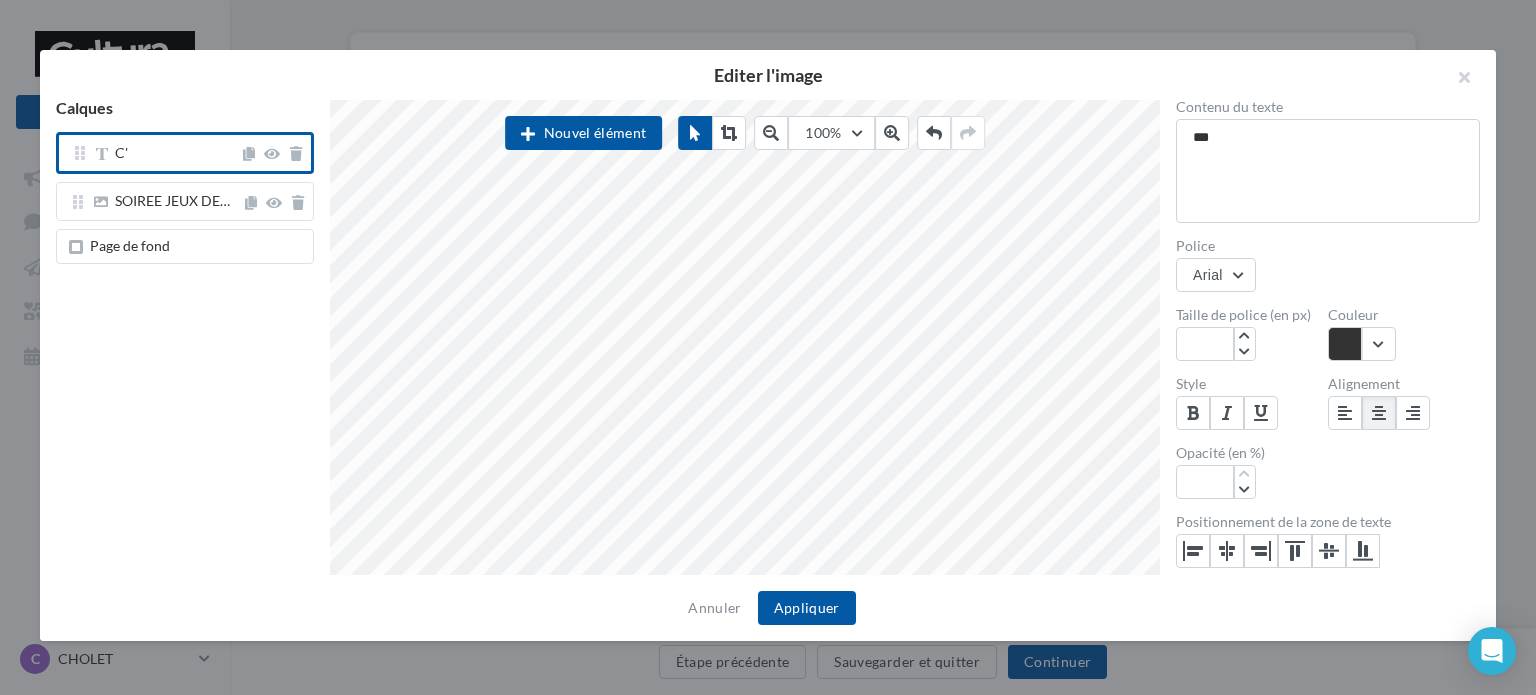 type on "****" 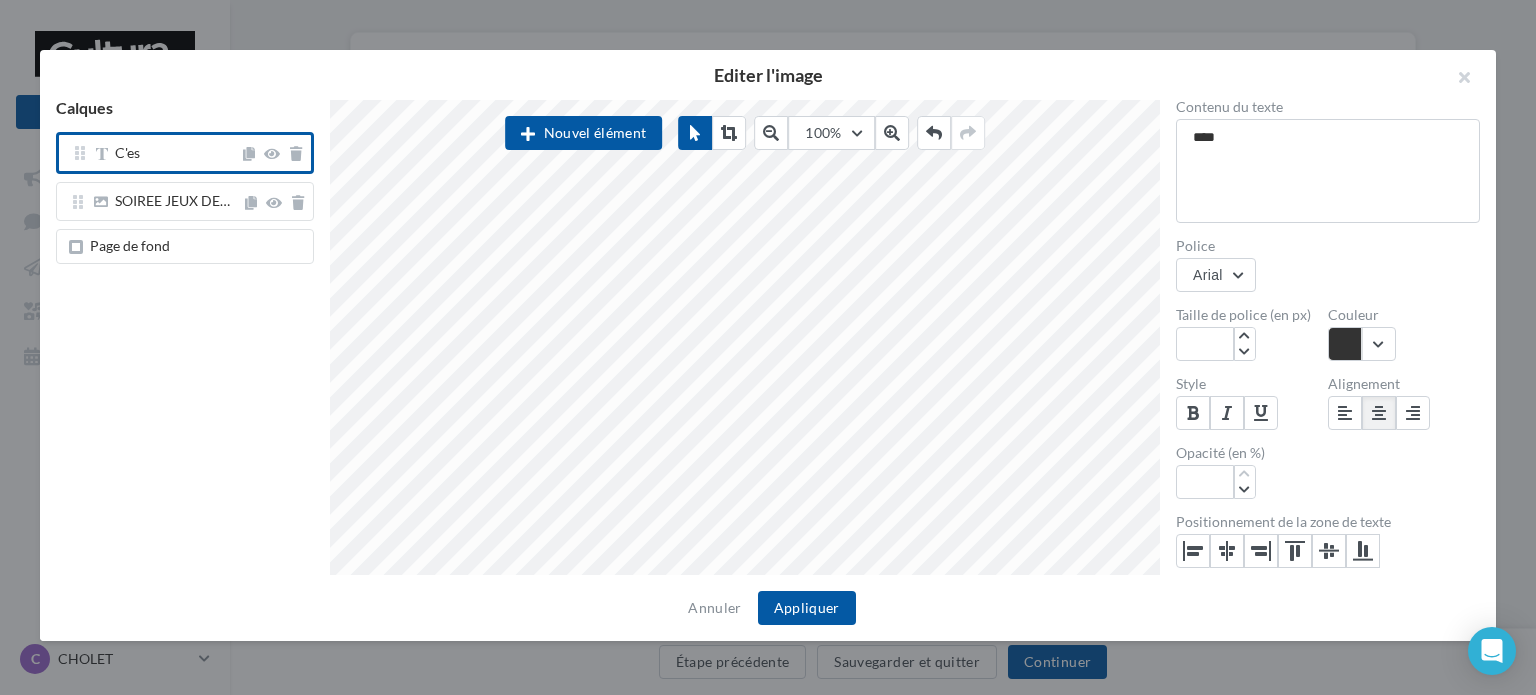 scroll, scrollTop: 12, scrollLeft: 0, axis: vertical 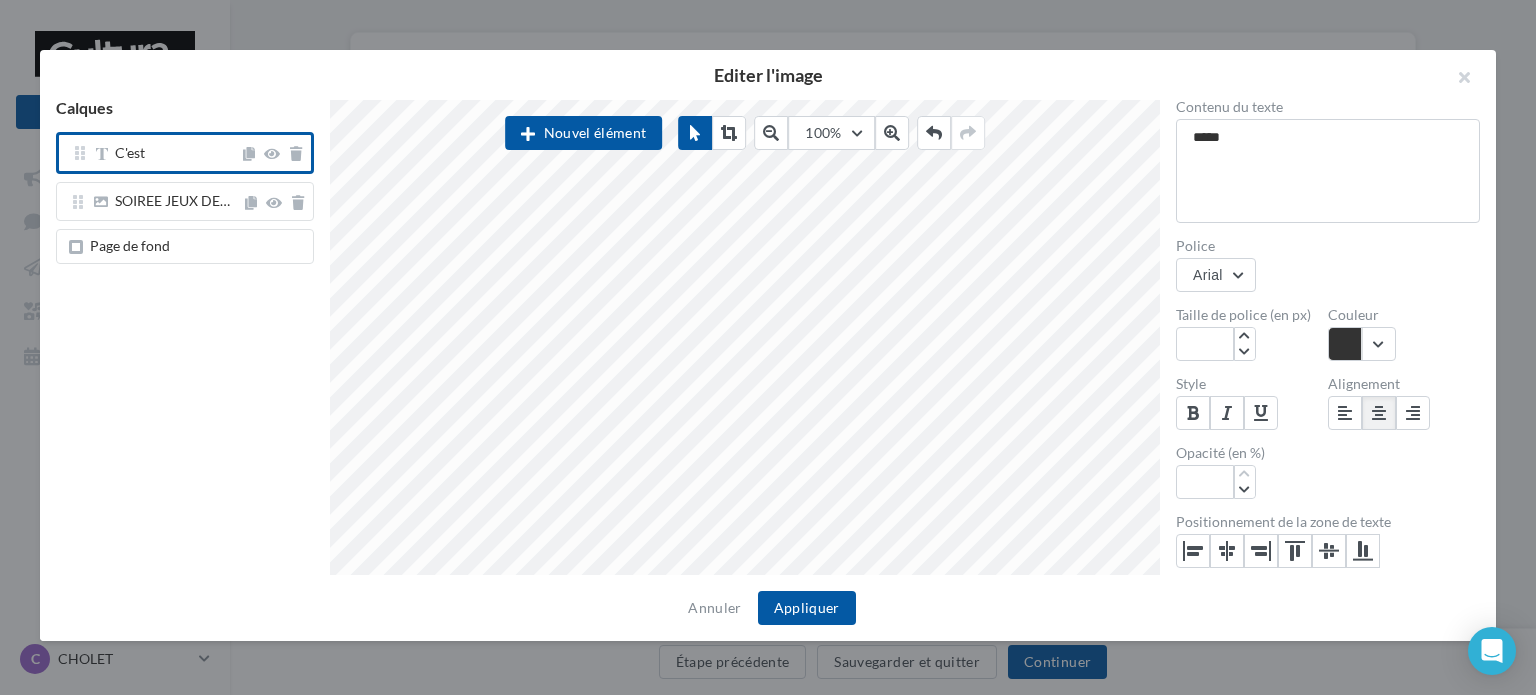 type on "*****" 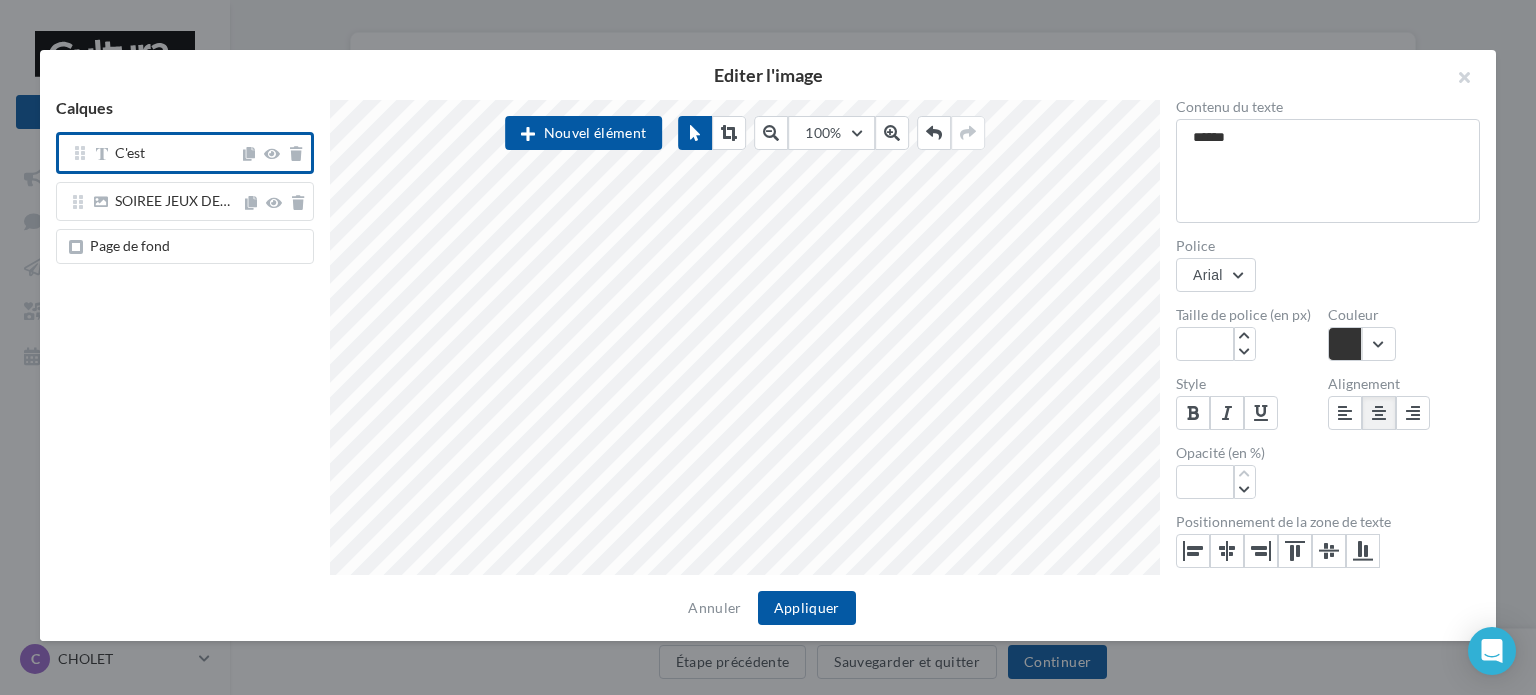type on "*******" 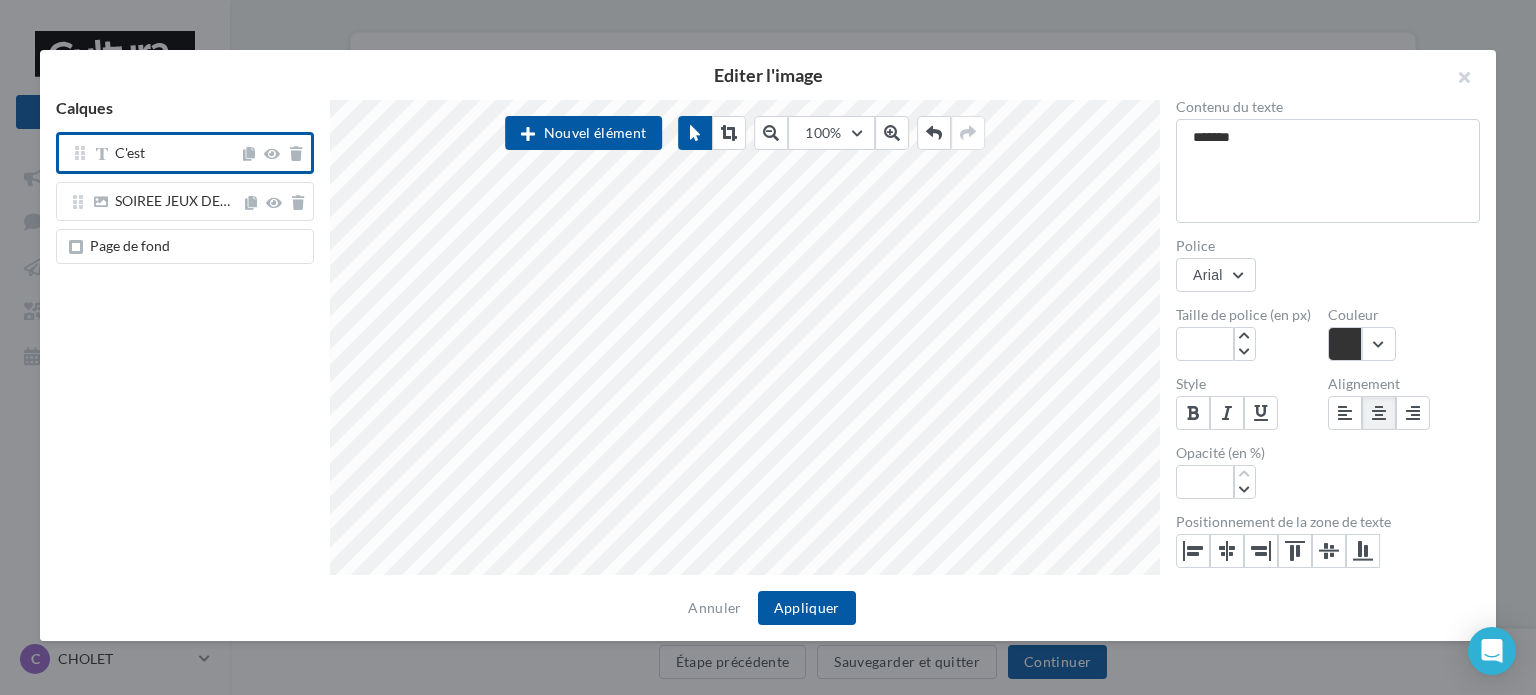 type on "*******" 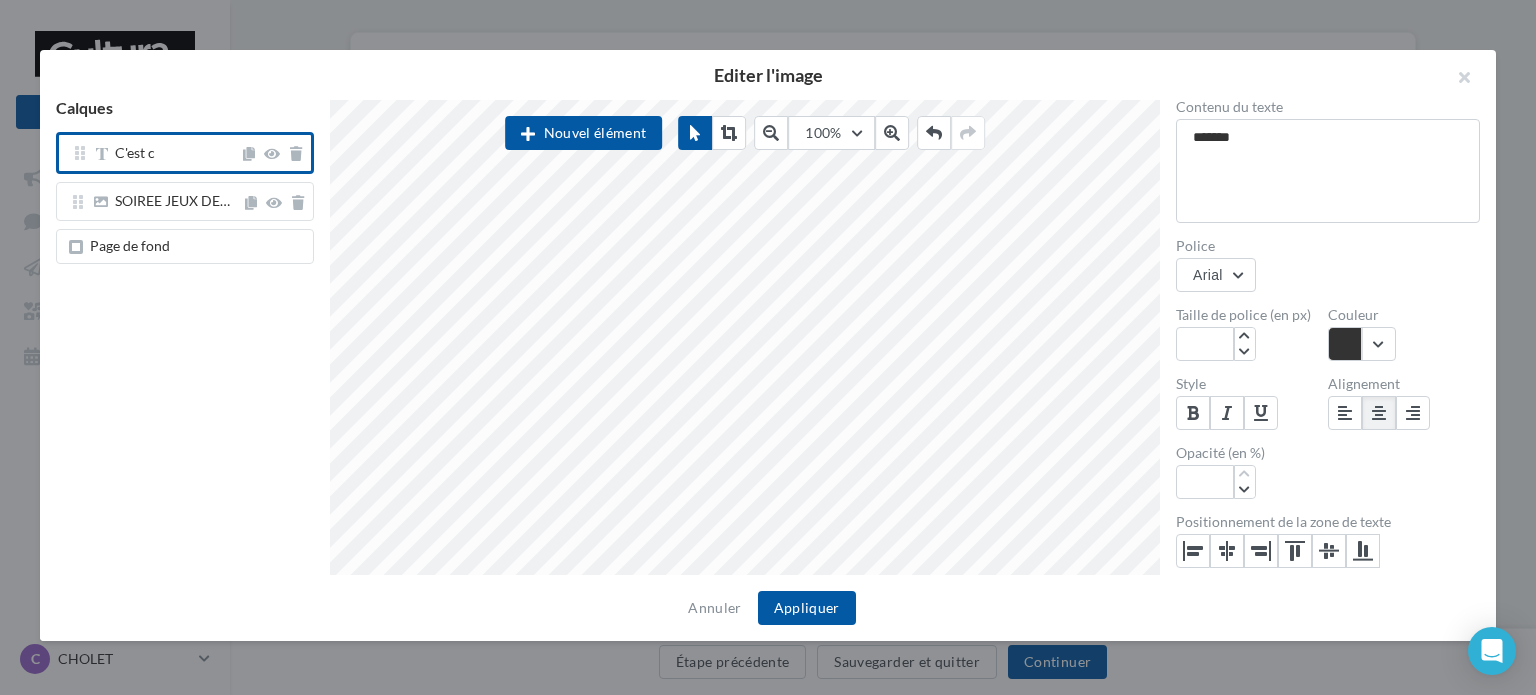 type on "********" 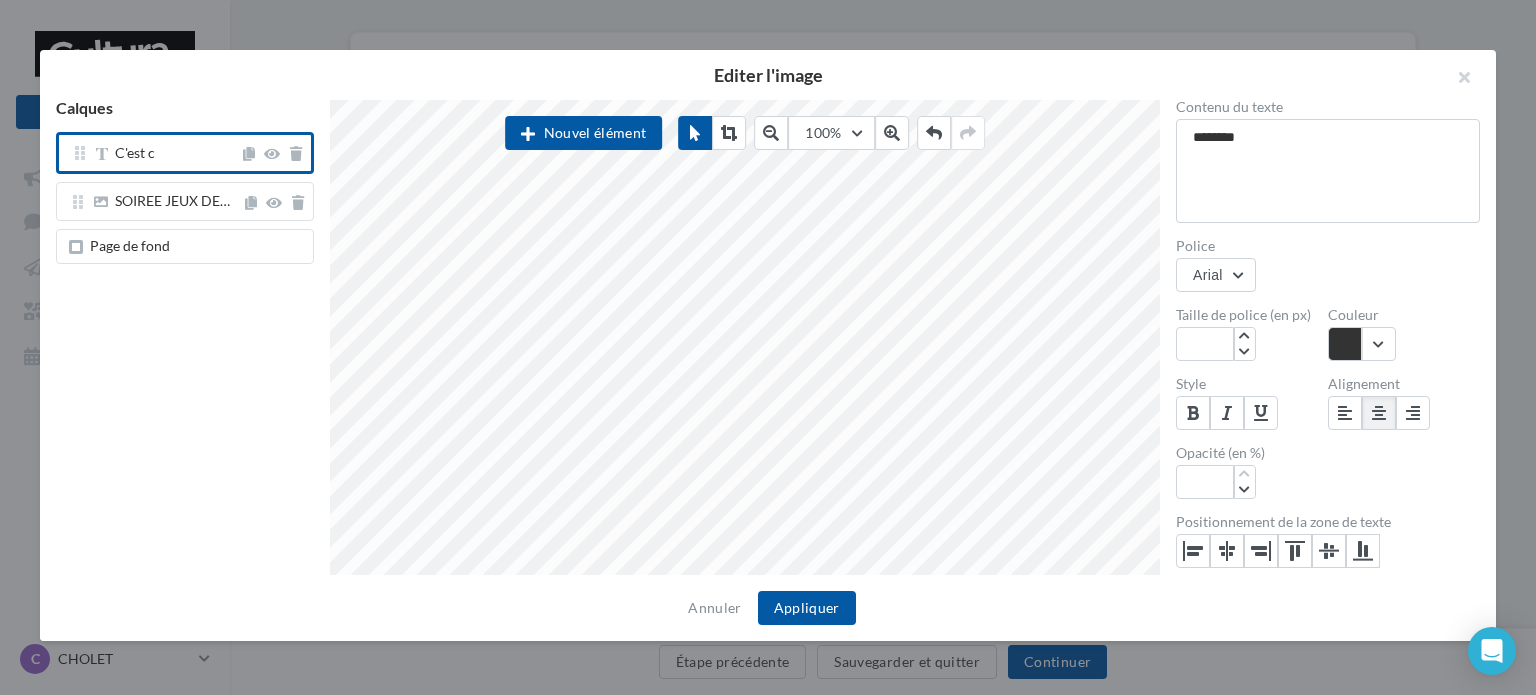 type on "********" 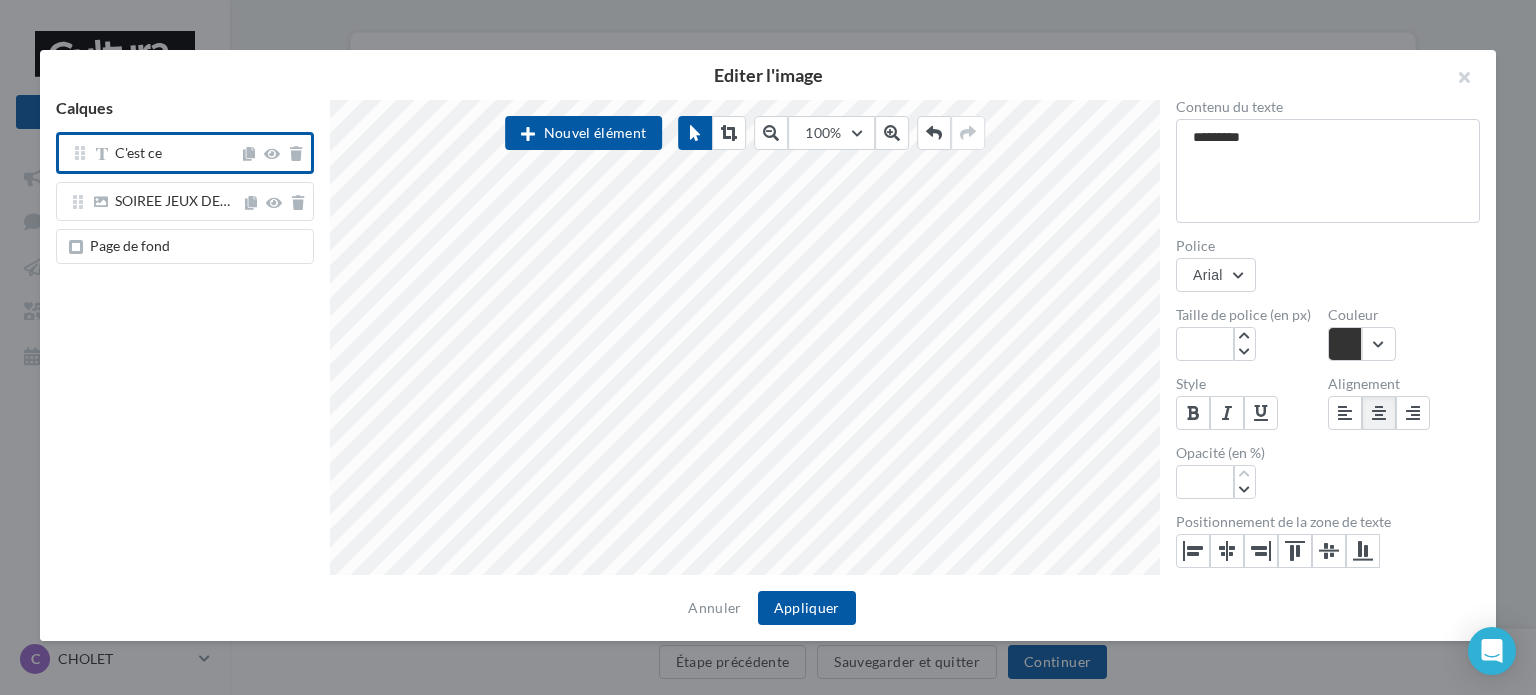 type on "**********" 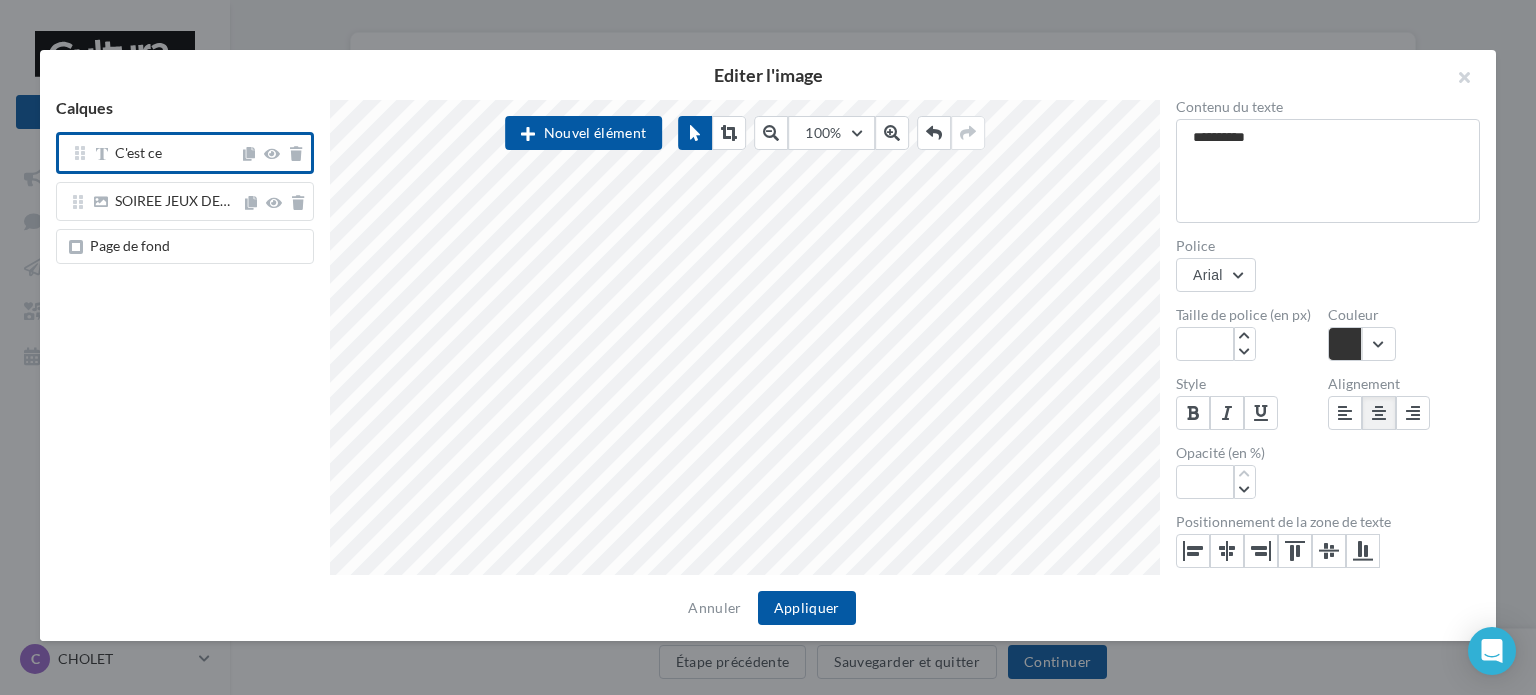 type on "**********" 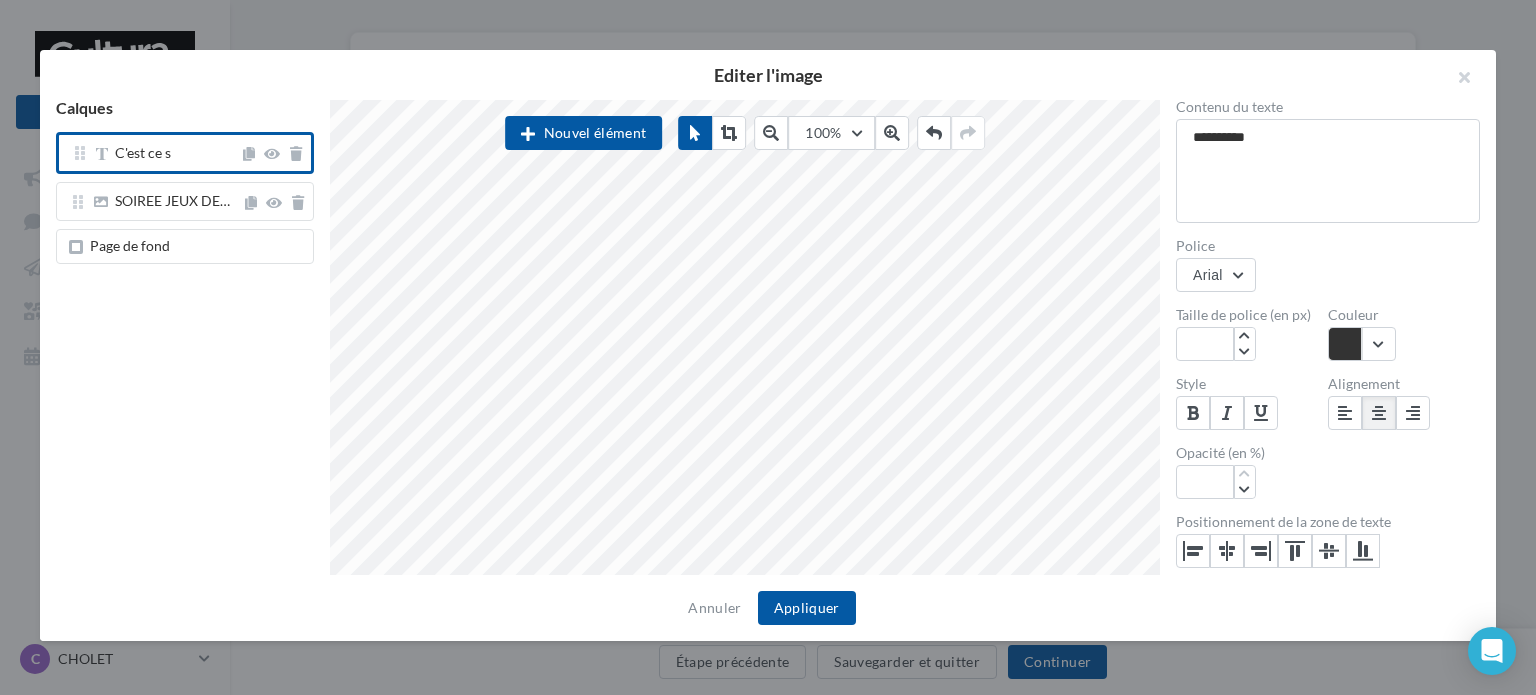 type on "**********" 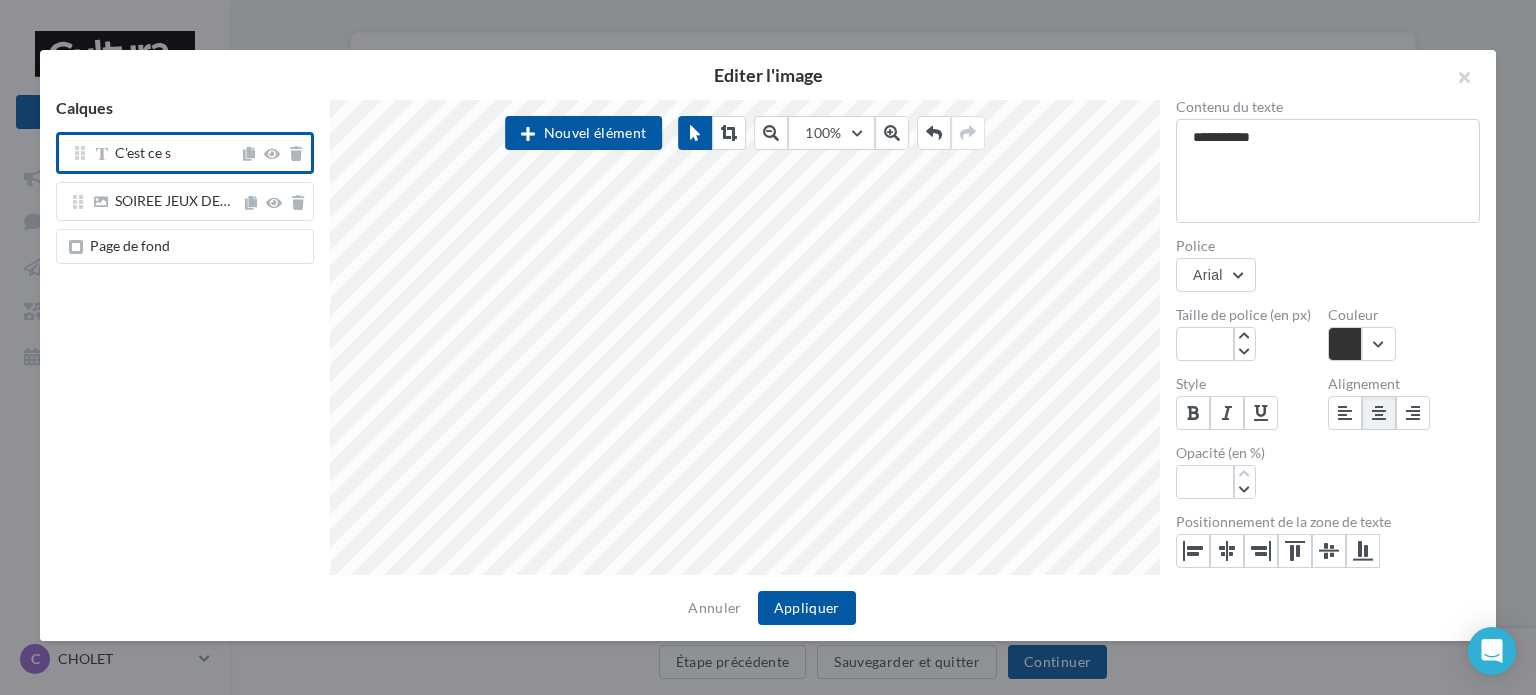 type on "**********" 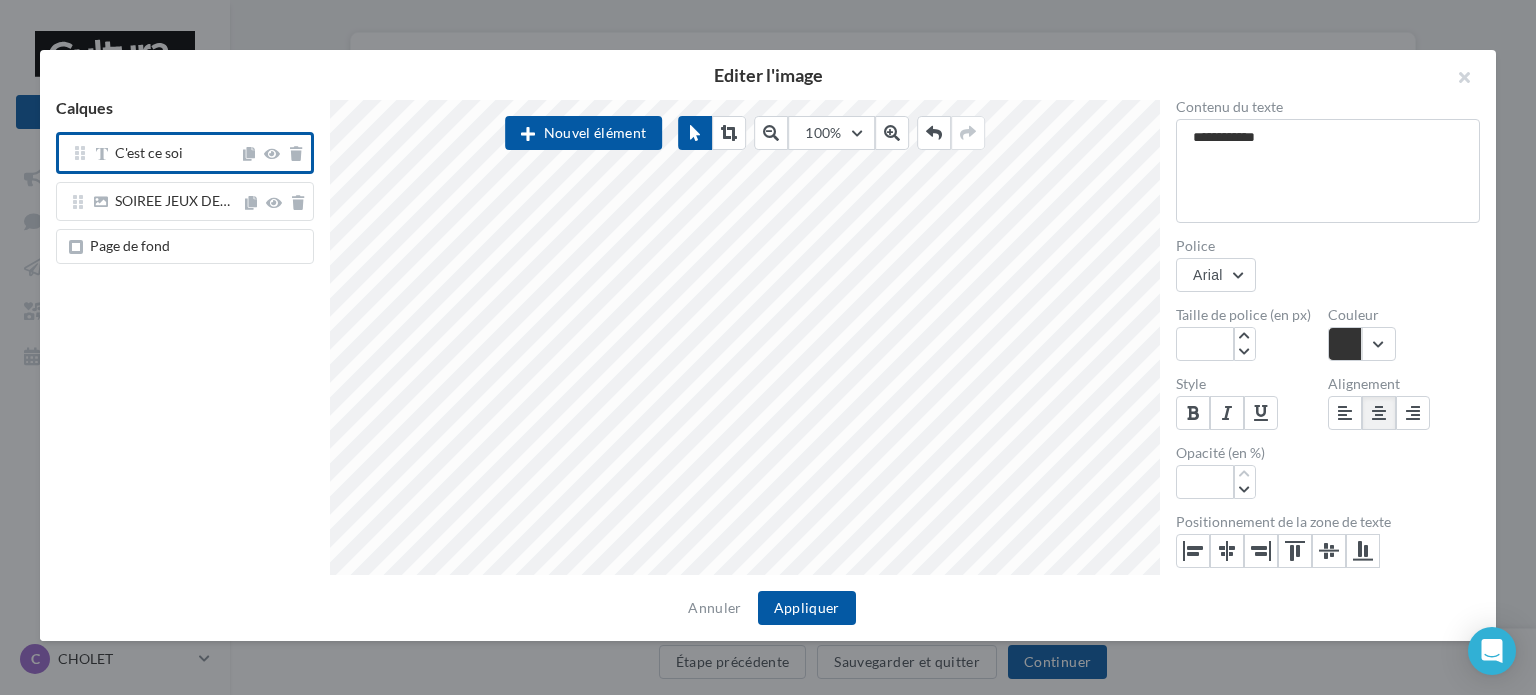 type on "**********" 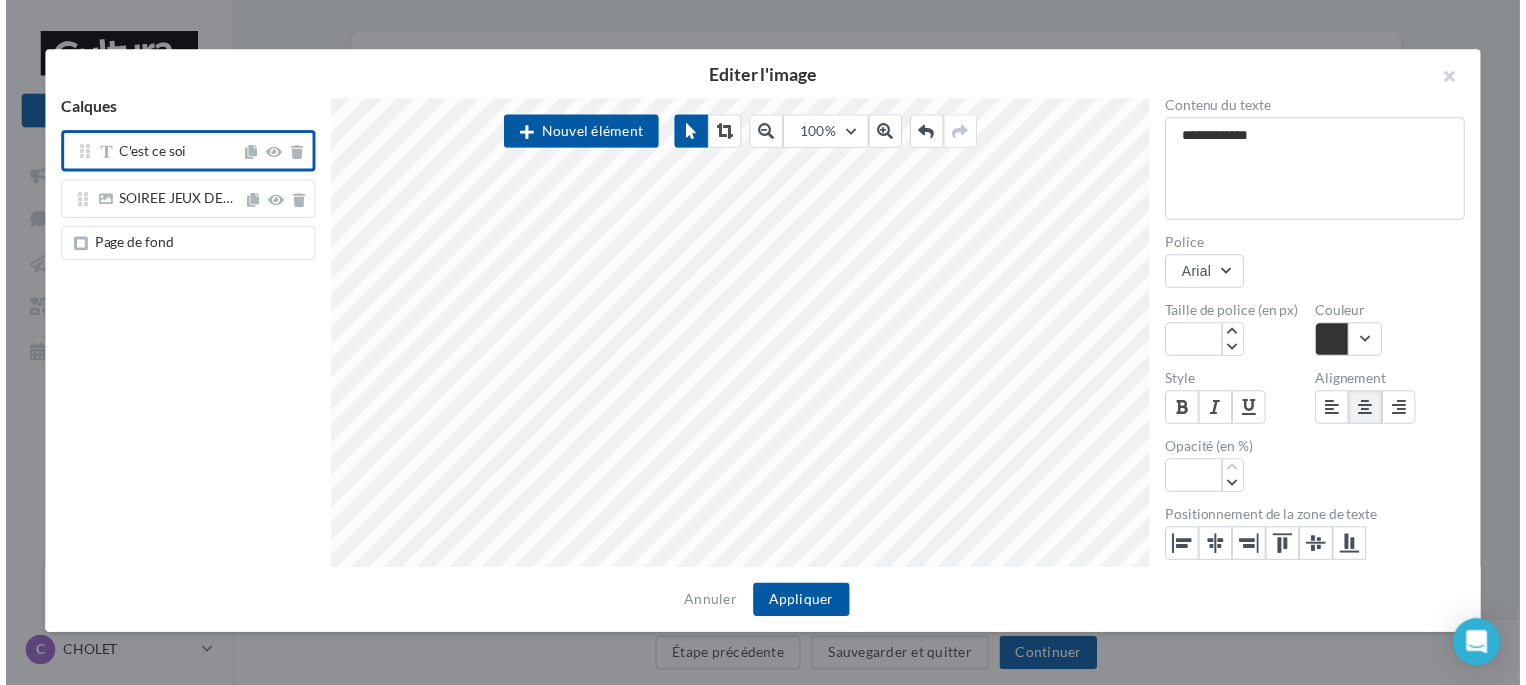 scroll, scrollTop: 12, scrollLeft: 4, axis: both 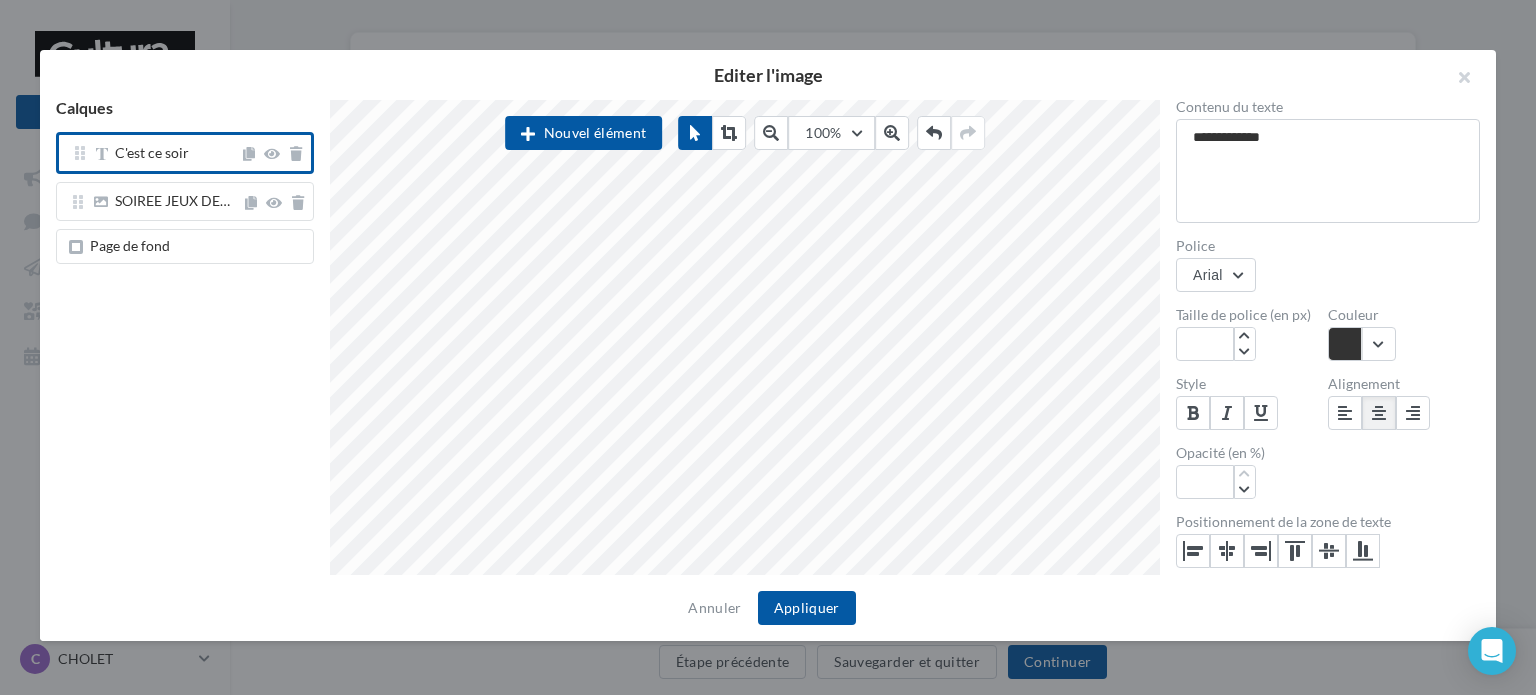 type on "**********" 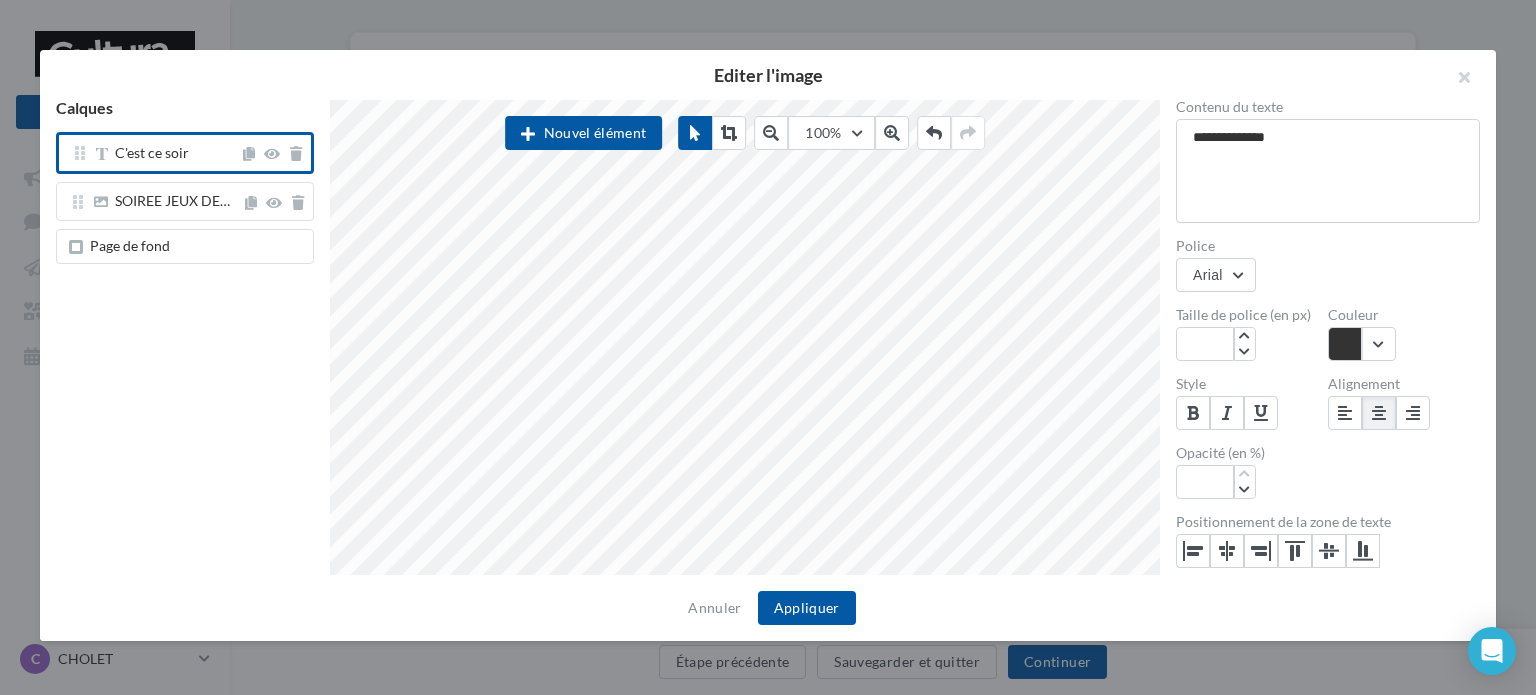 type on "**********" 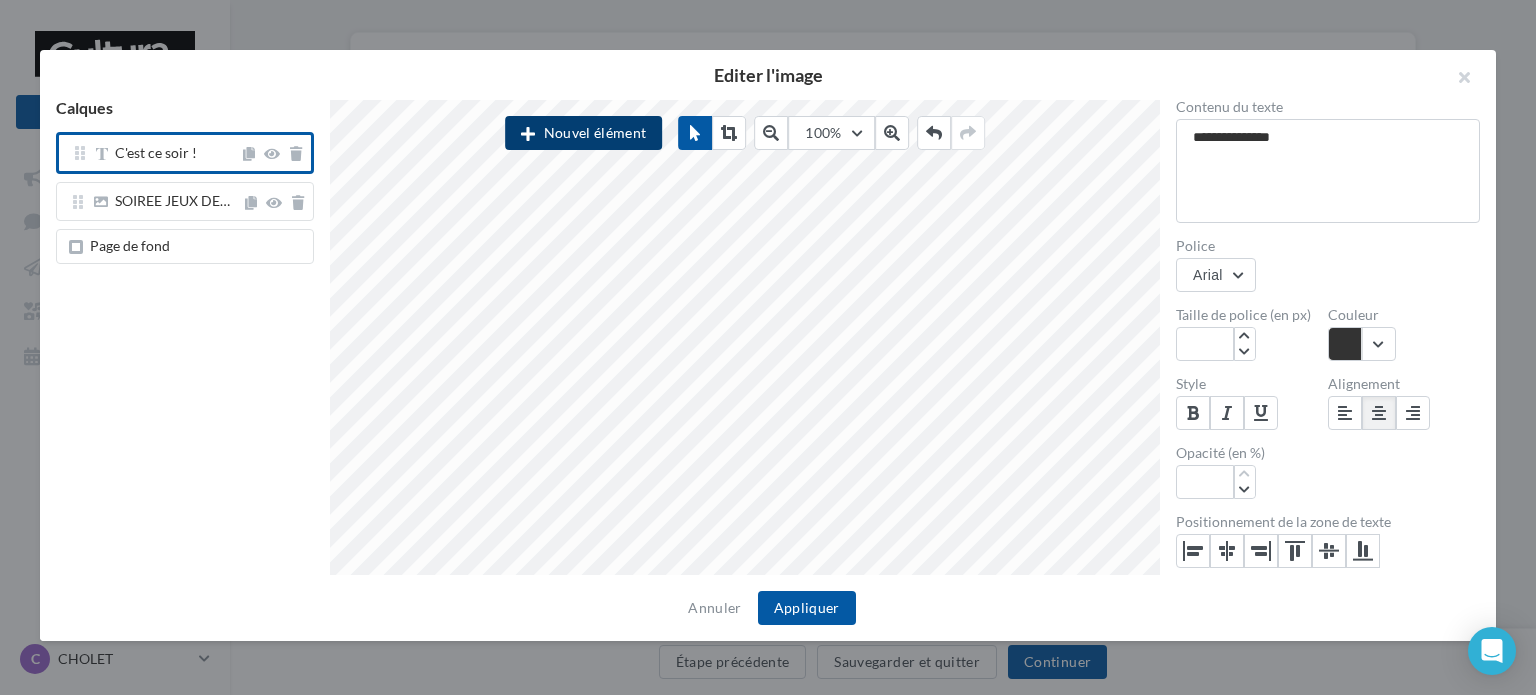 click on "Nouvel élément" at bounding box center [583, 133] 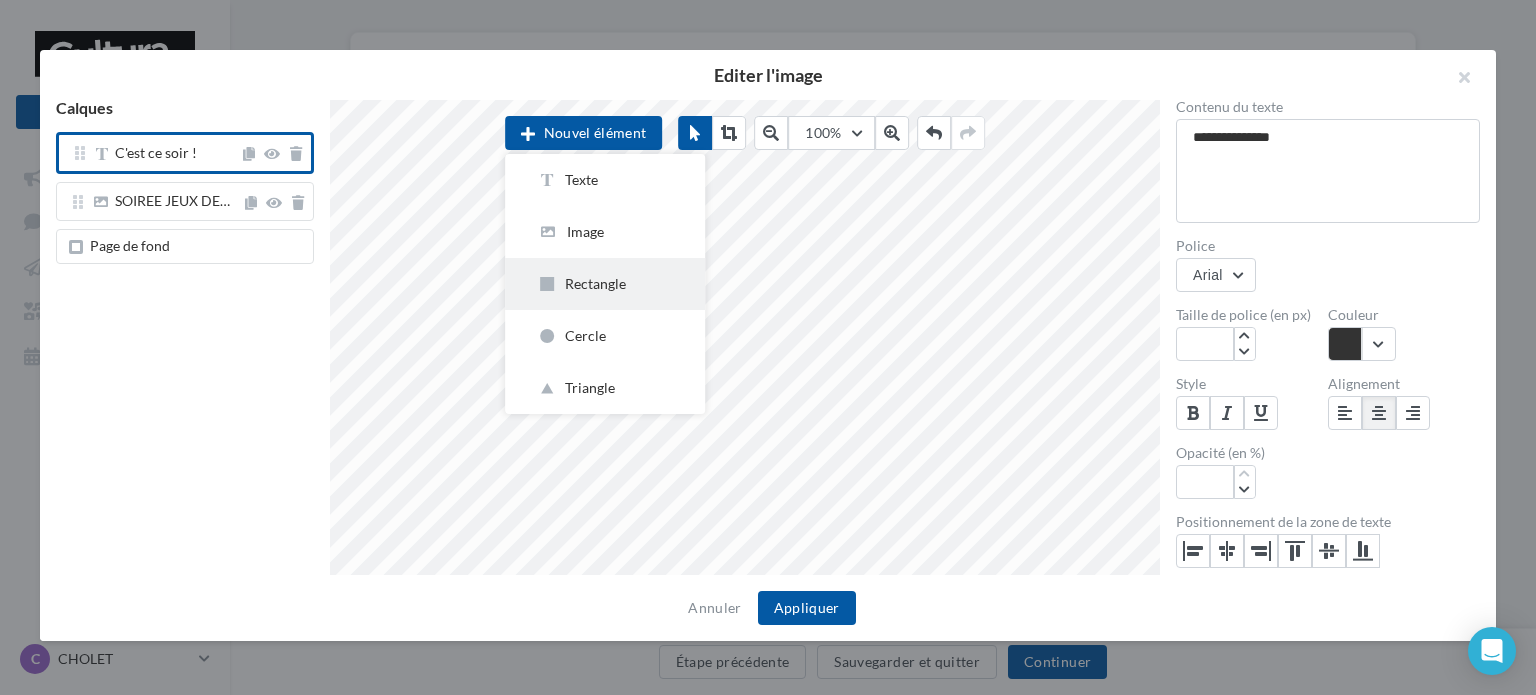 click on "Rectangle" at bounding box center [605, 284] 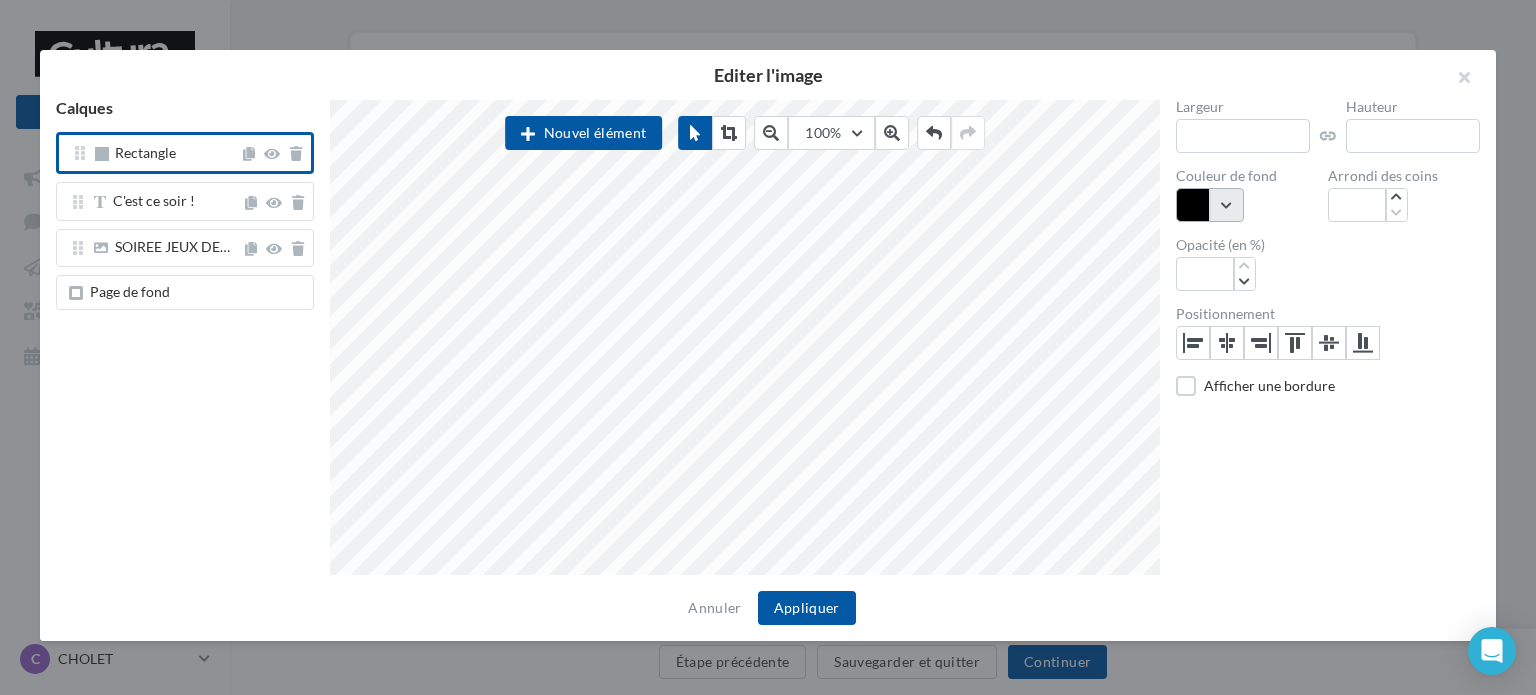 click at bounding box center (1210, 205) 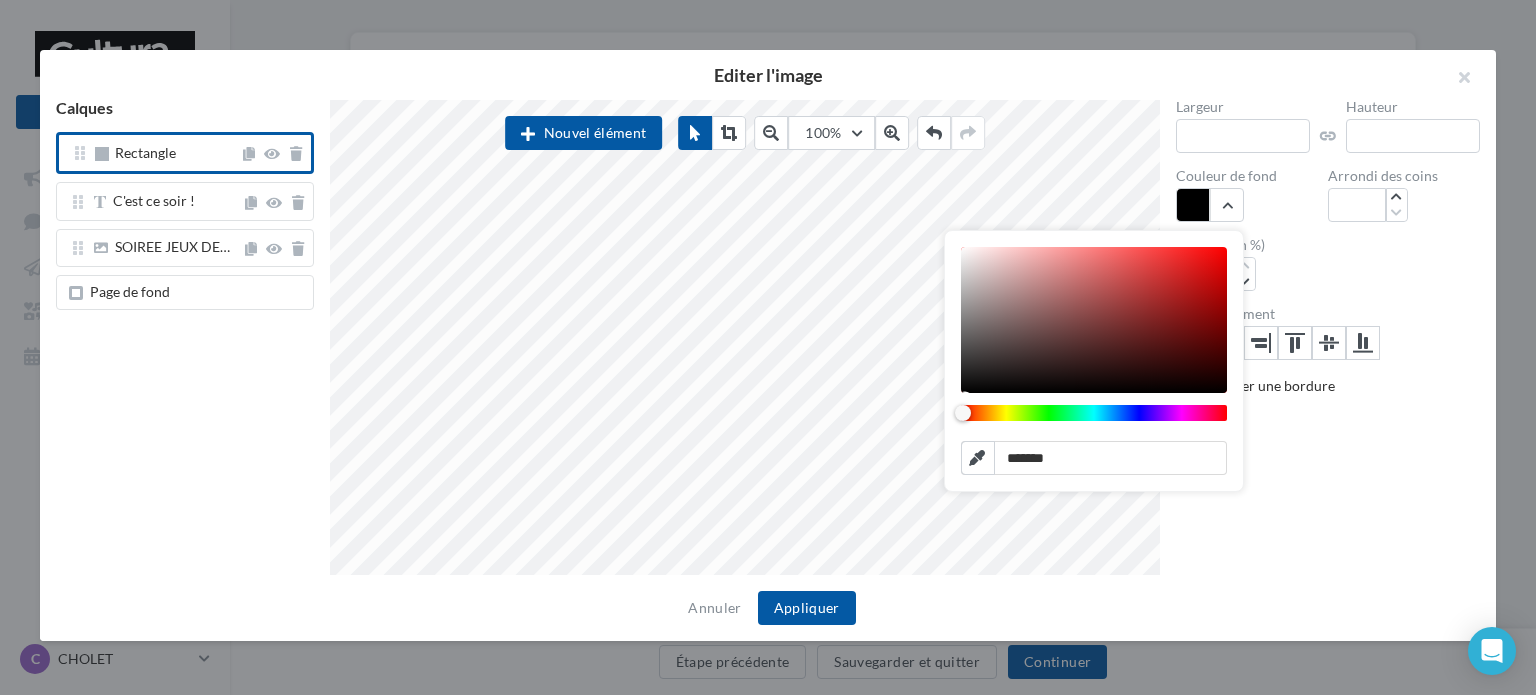 click at bounding box center (1094, 413) 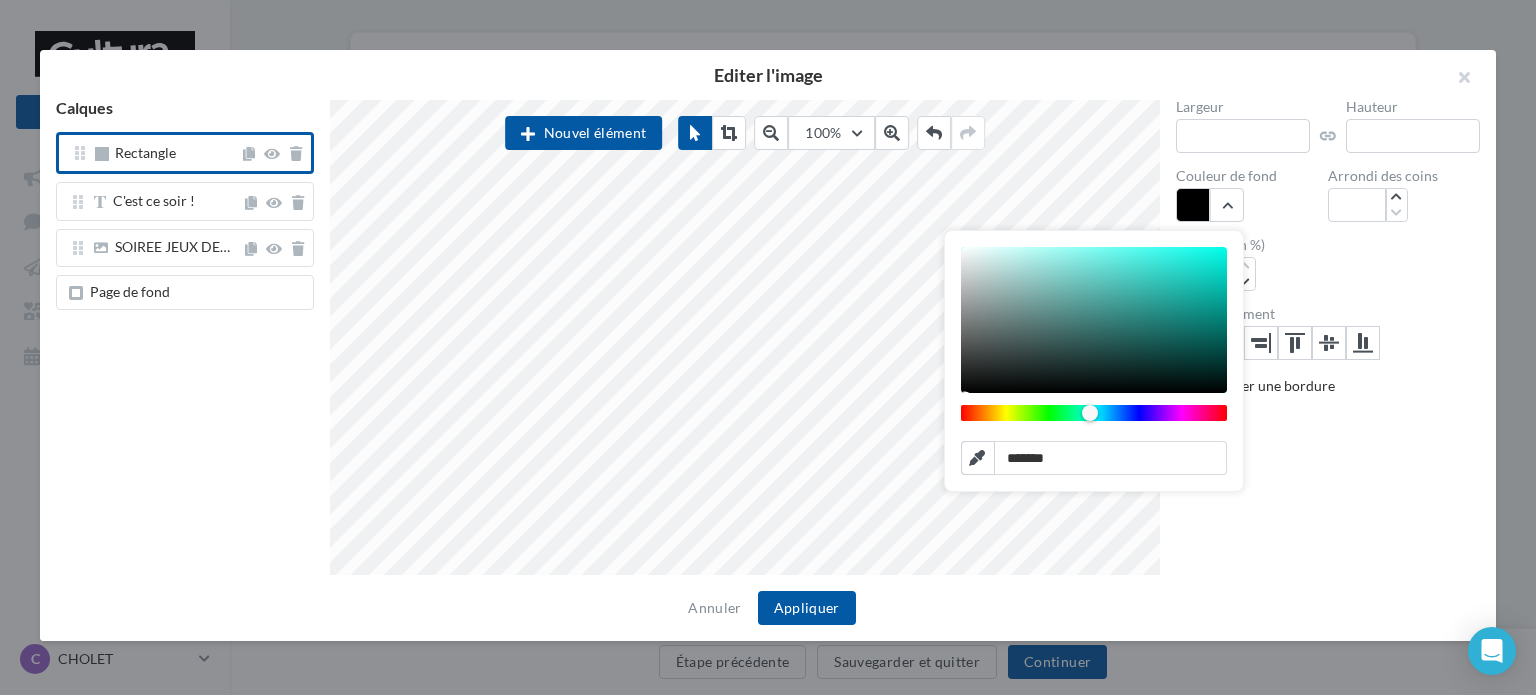 click at bounding box center (1094, 413) 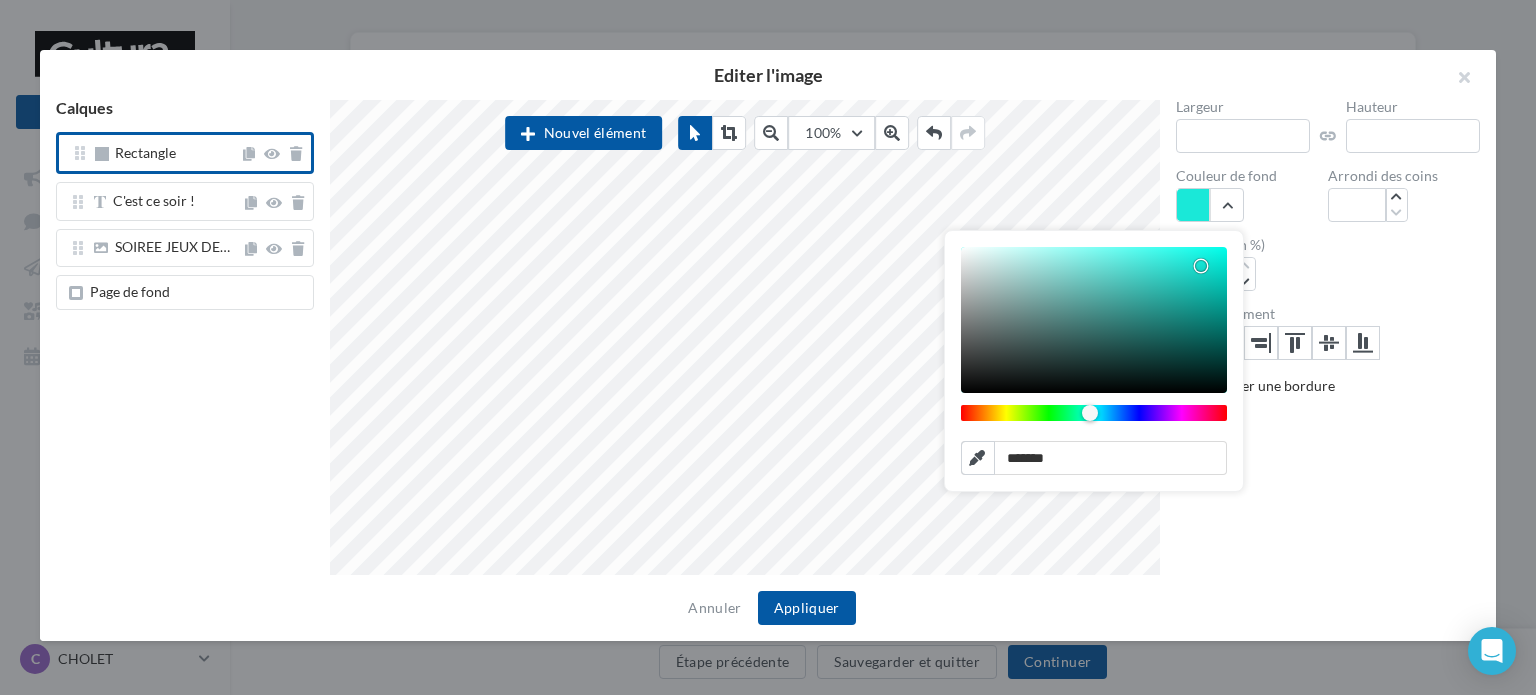type on "*******" 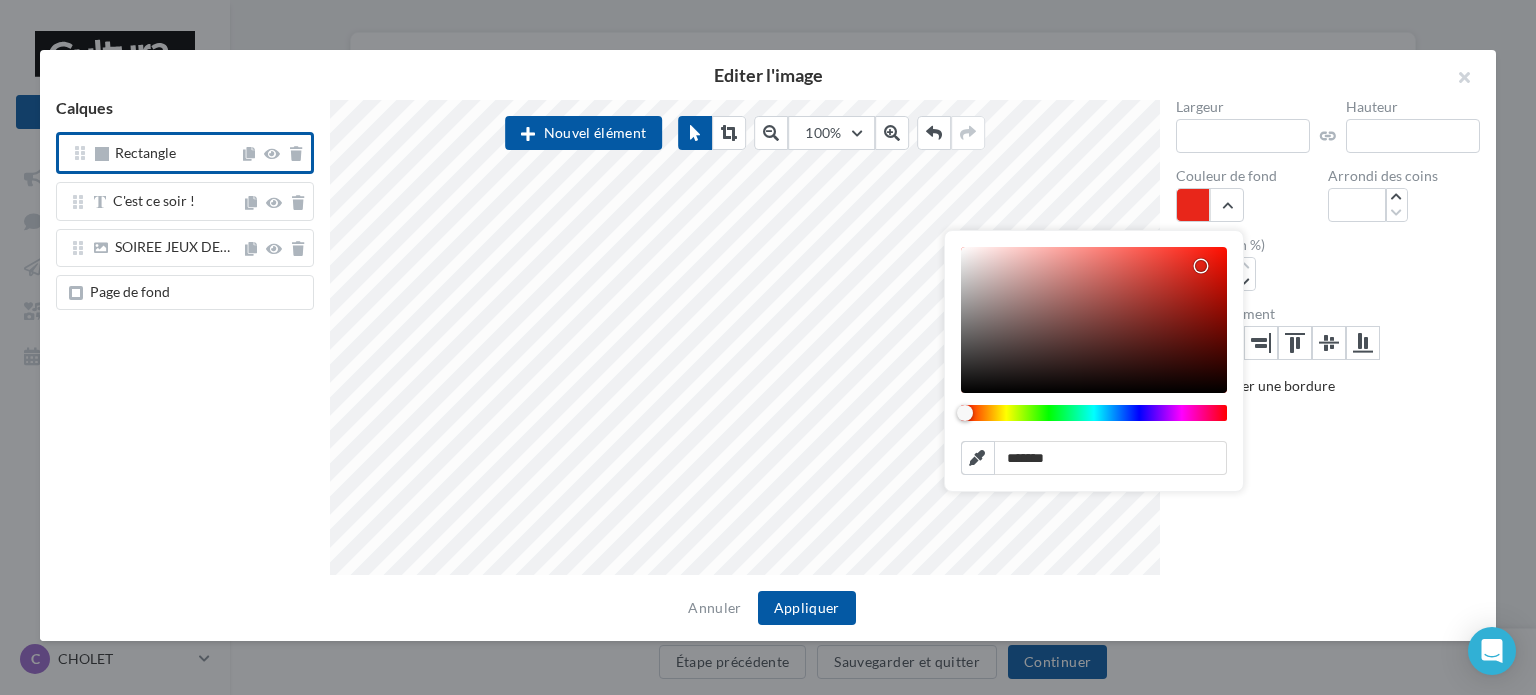 click at bounding box center [1094, 413] 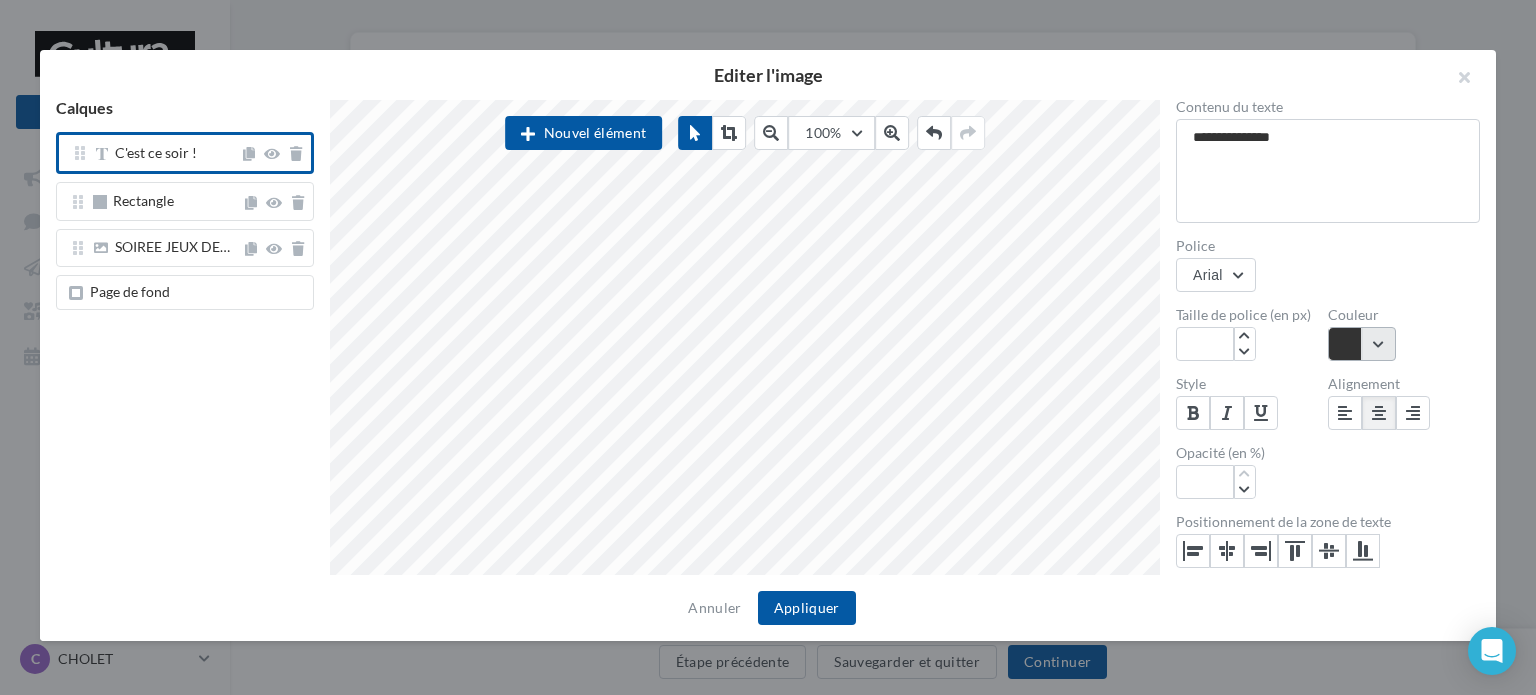 click at bounding box center (1362, 344) 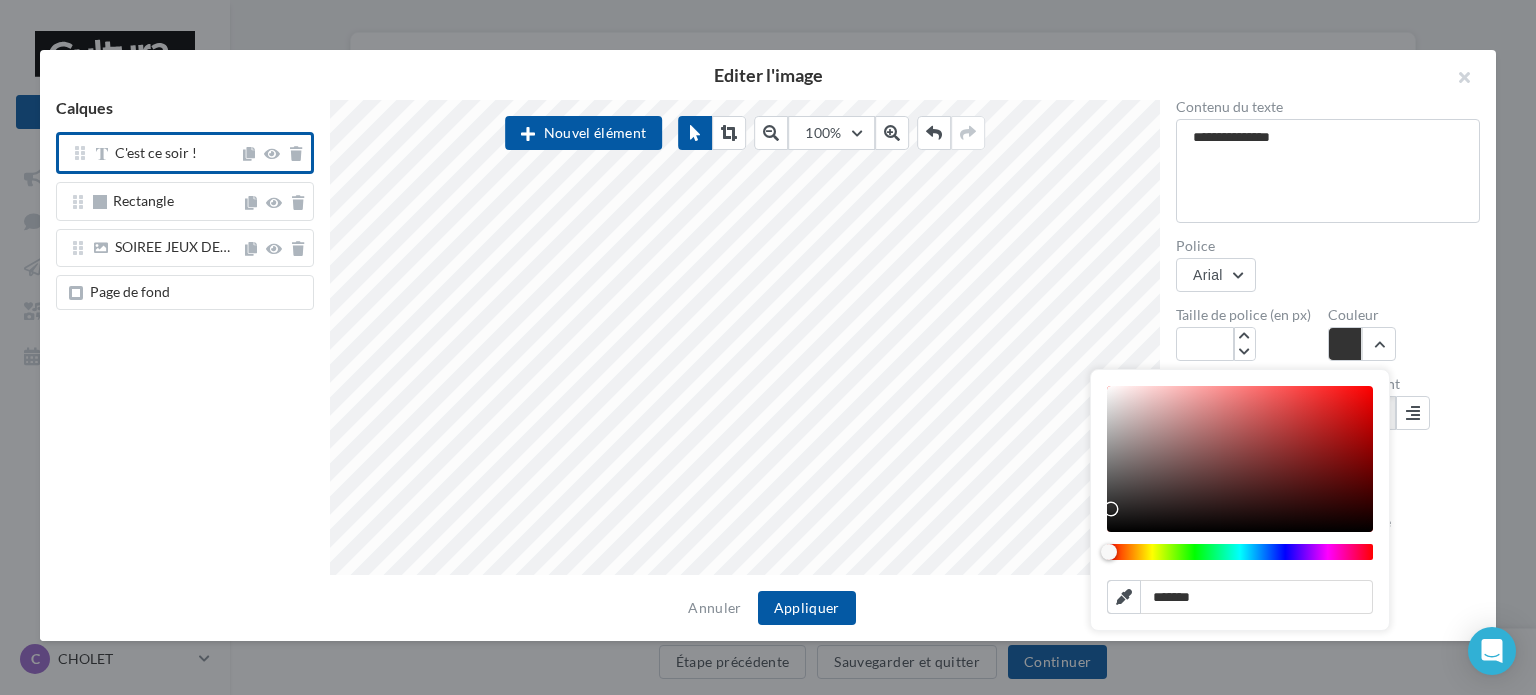 click at bounding box center (1240, 459) 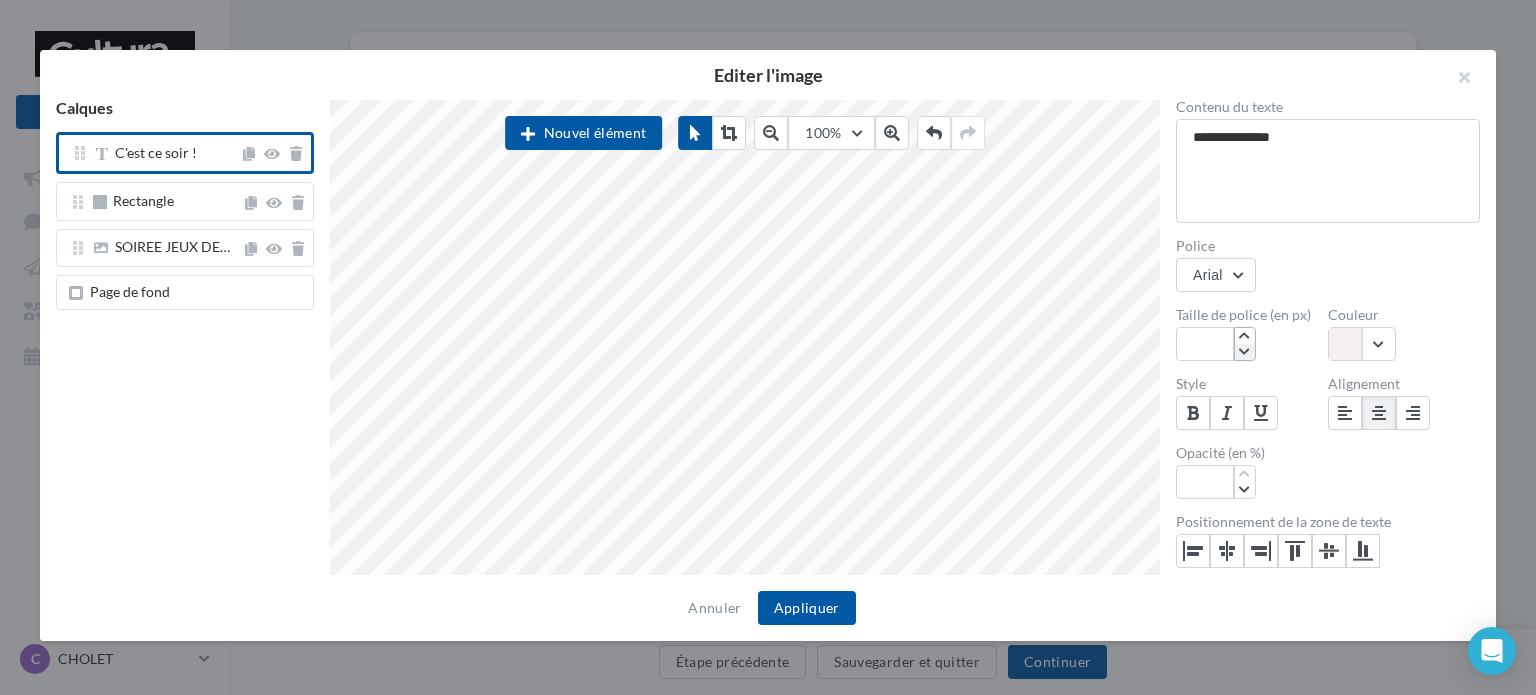 click at bounding box center (1244, 352) 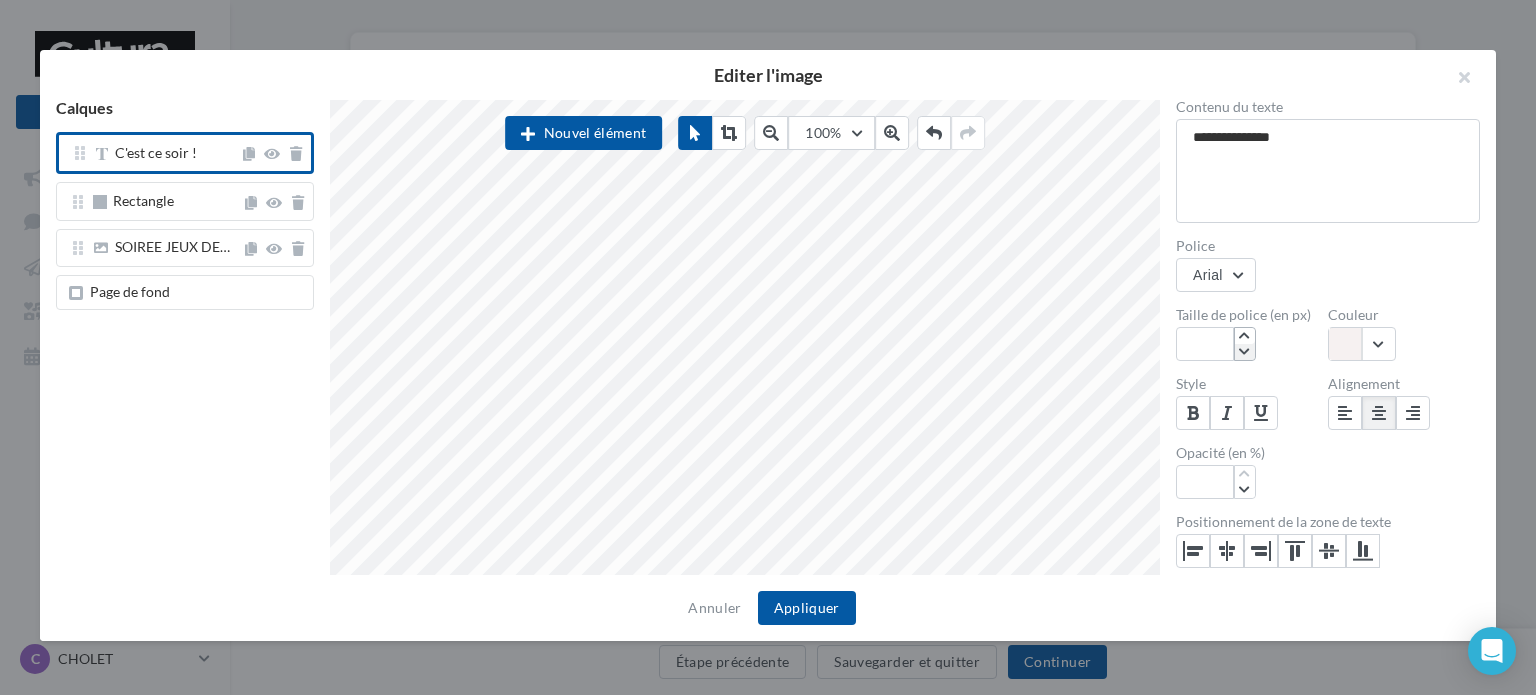 click at bounding box center [1244, 352] 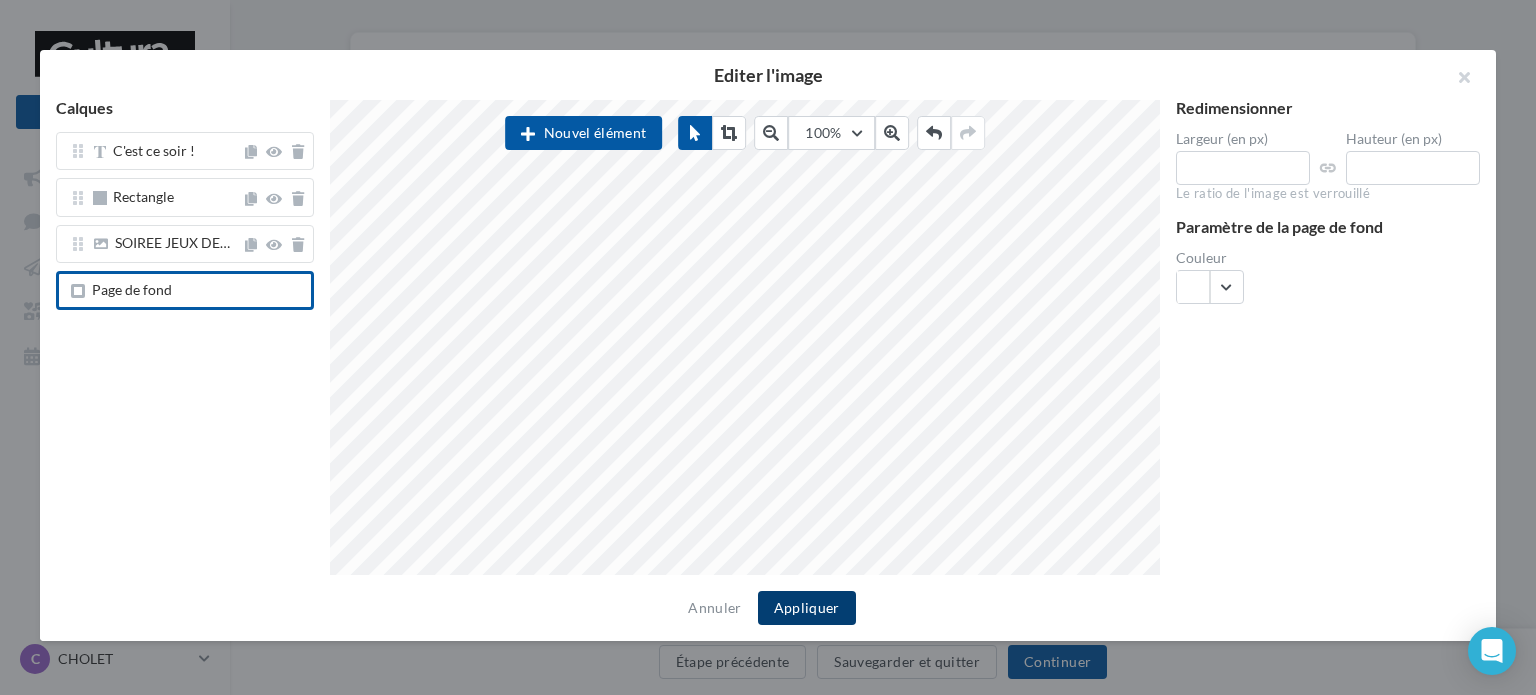 click on "Appliquer" at bounding box center [807, 608] 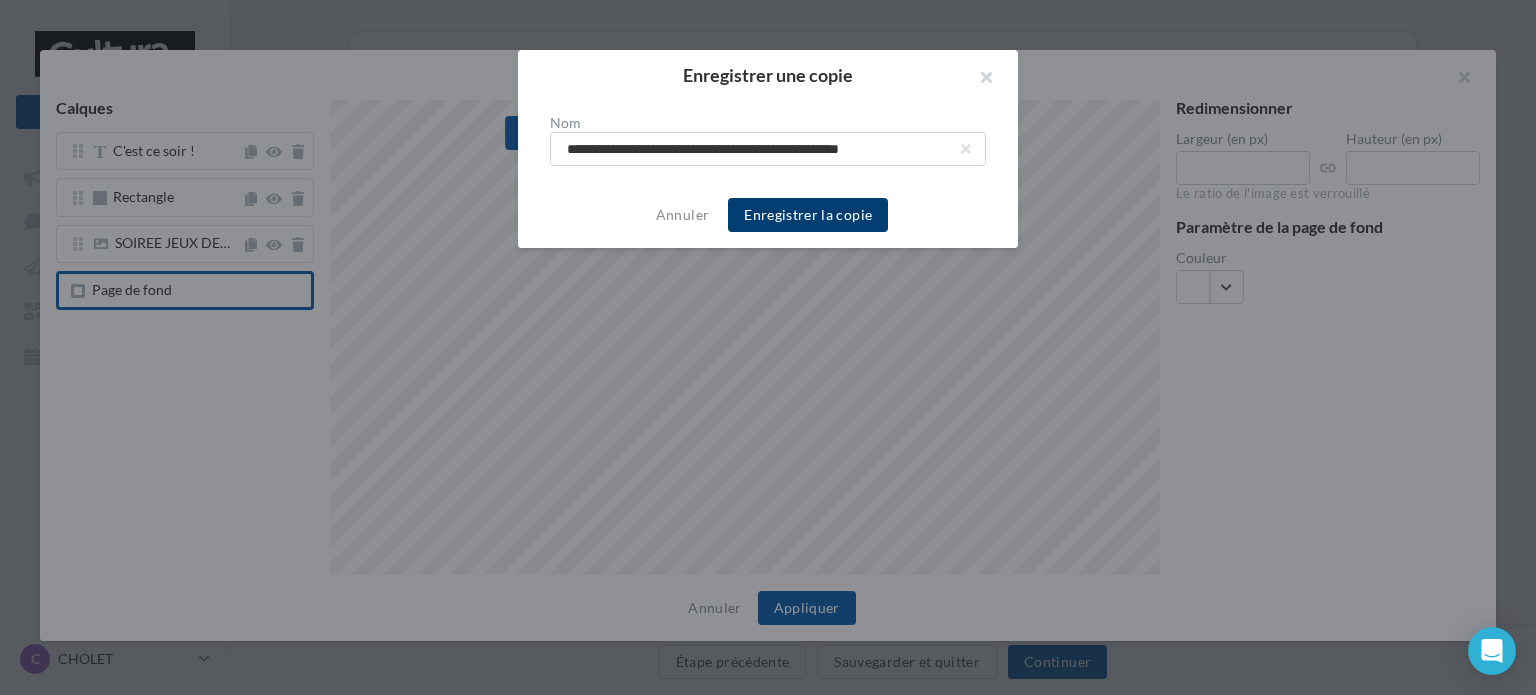 click on "Enregistrer la copie" at bounding box center [808, 215] 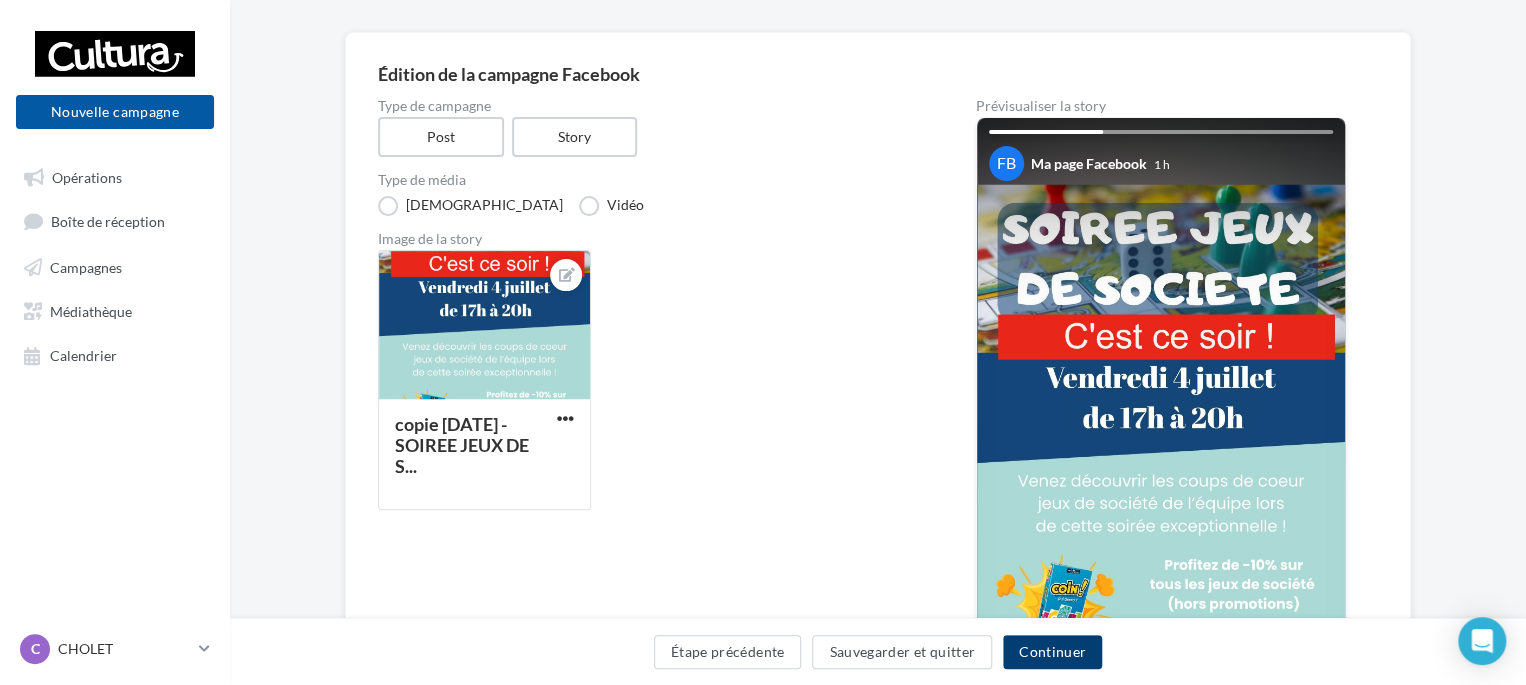click on "Continuer" at bounding box center (1052, 652) 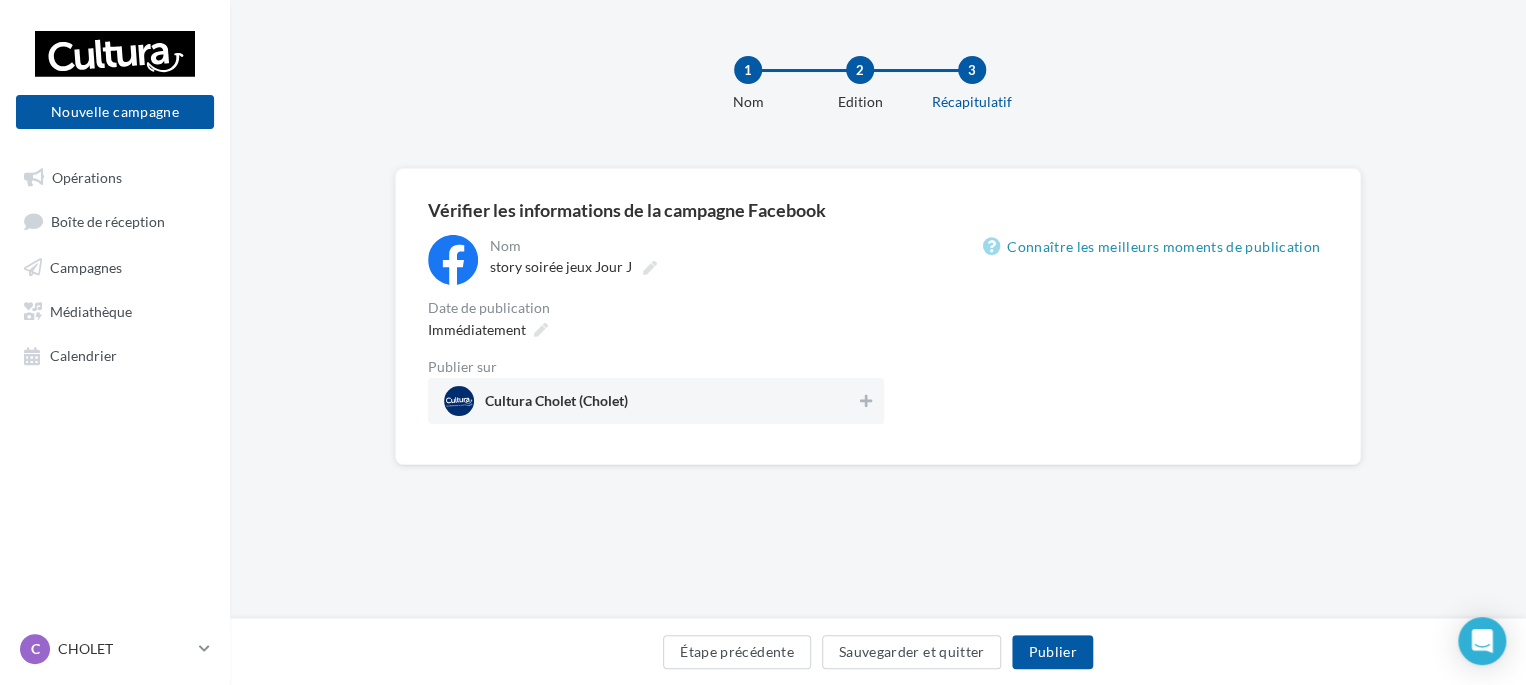 scroll, scrollTop: 0, scrollLeft: 0, axis: both 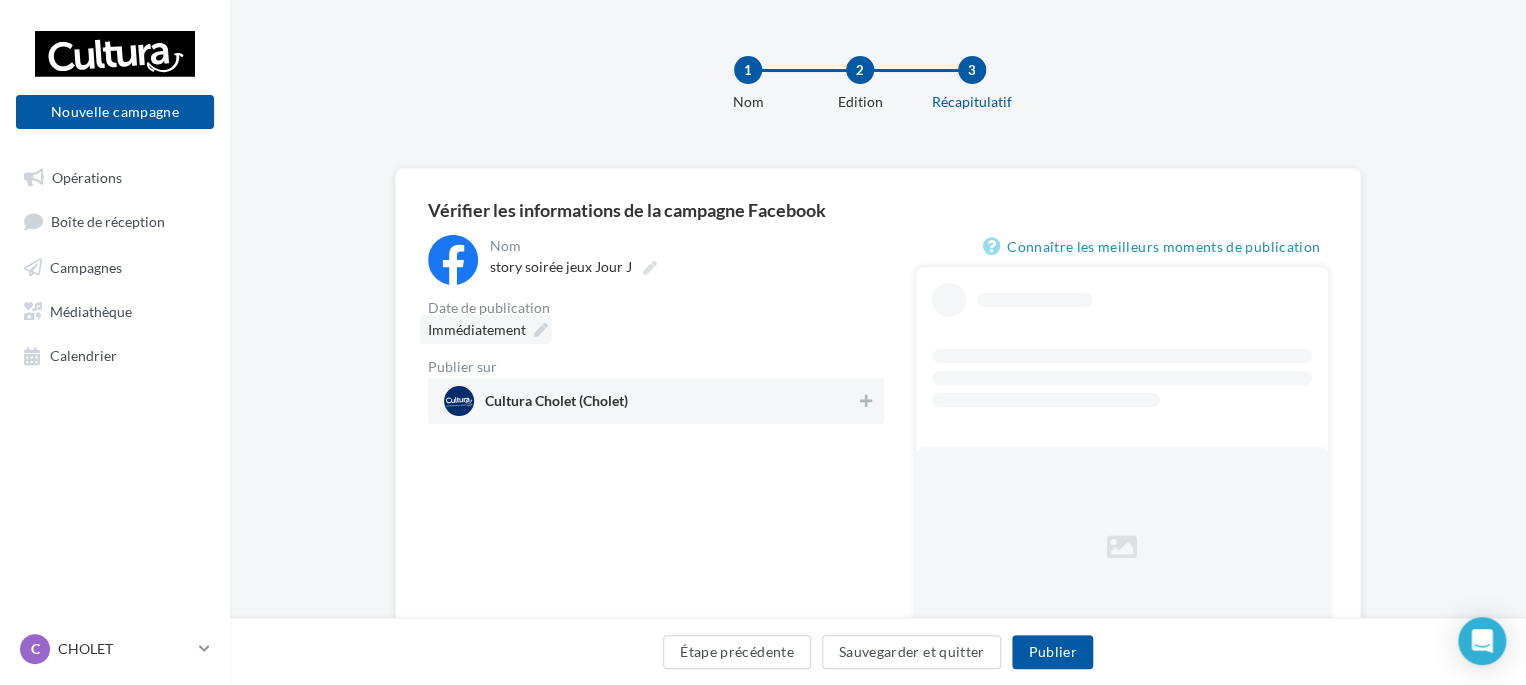 click at bounding box center (541, 330) 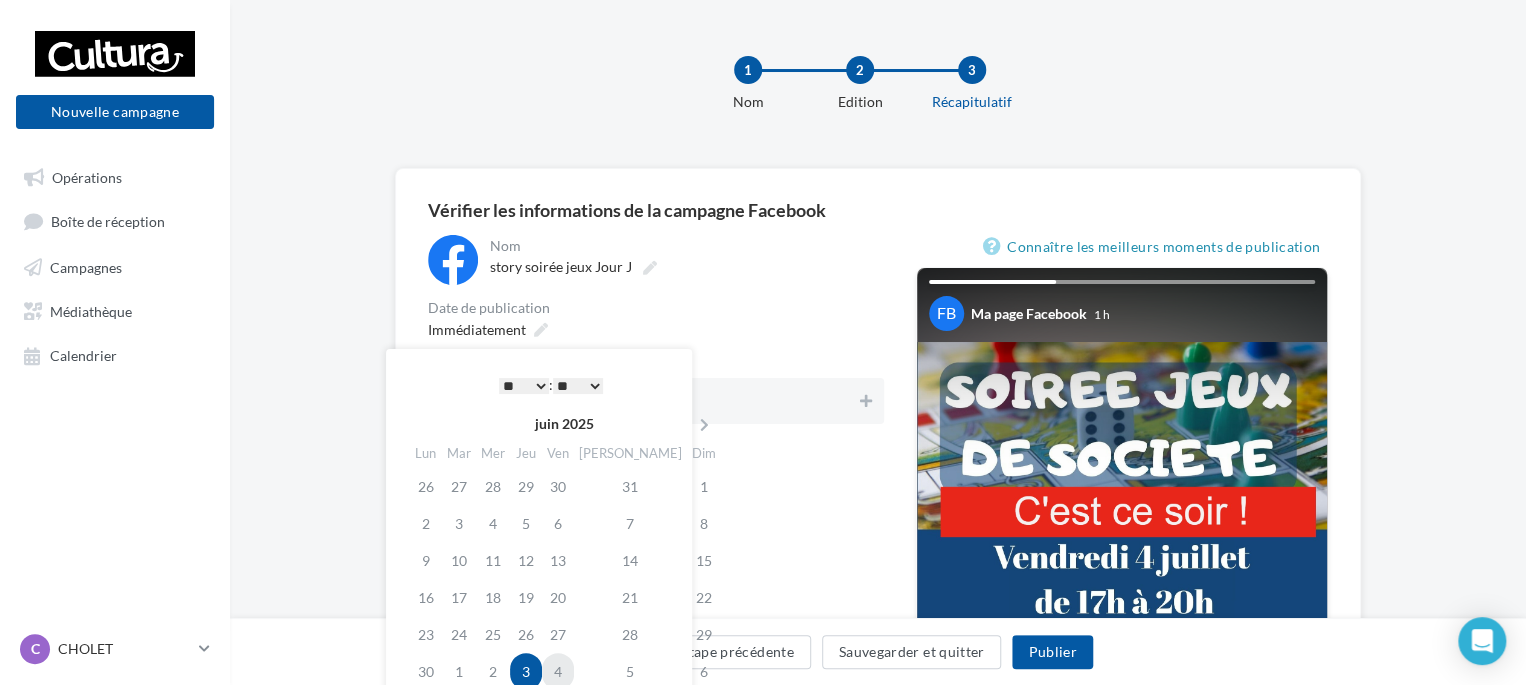 click on "4" at bounding box center (558, 671) 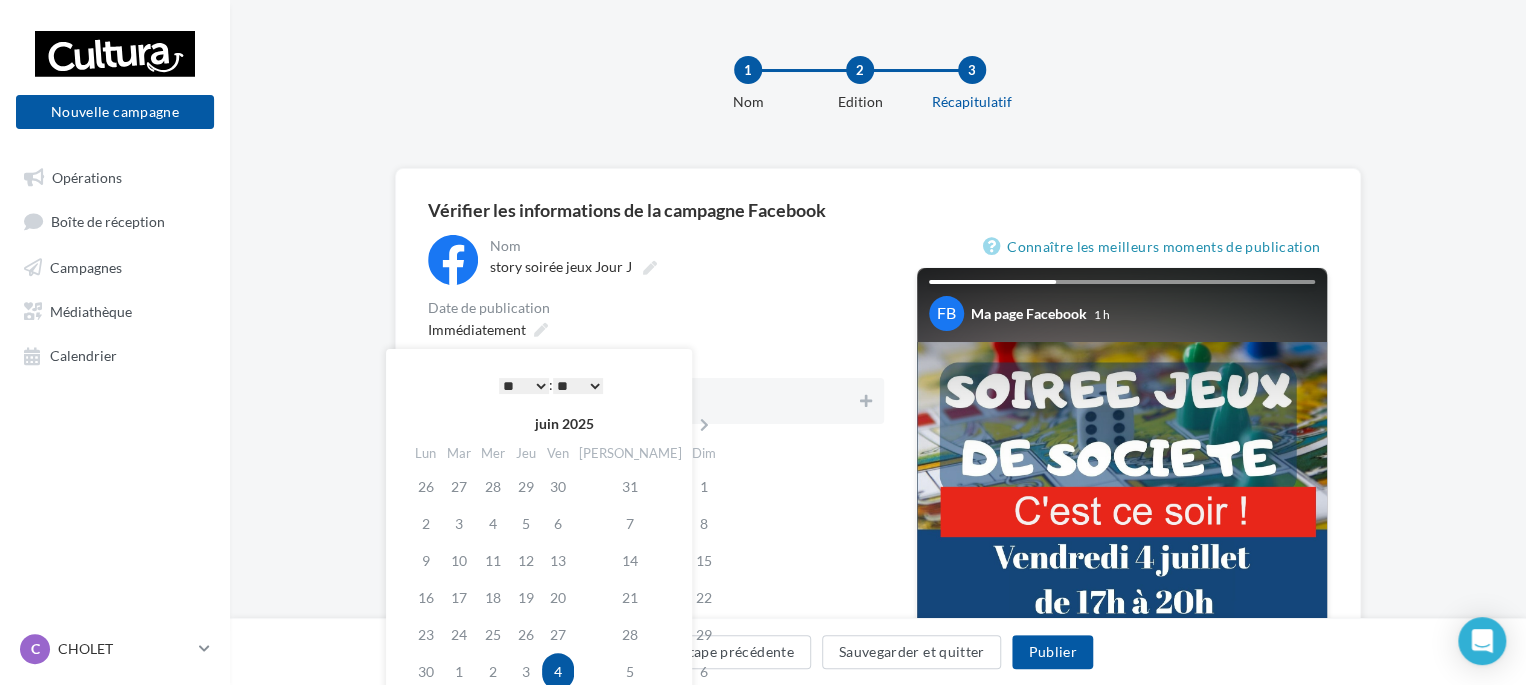 click on "* * * * * * * * * * ** ** ** ** ** ** ** ** ** ** ** ** ** **" at bounding box center [524, 386] 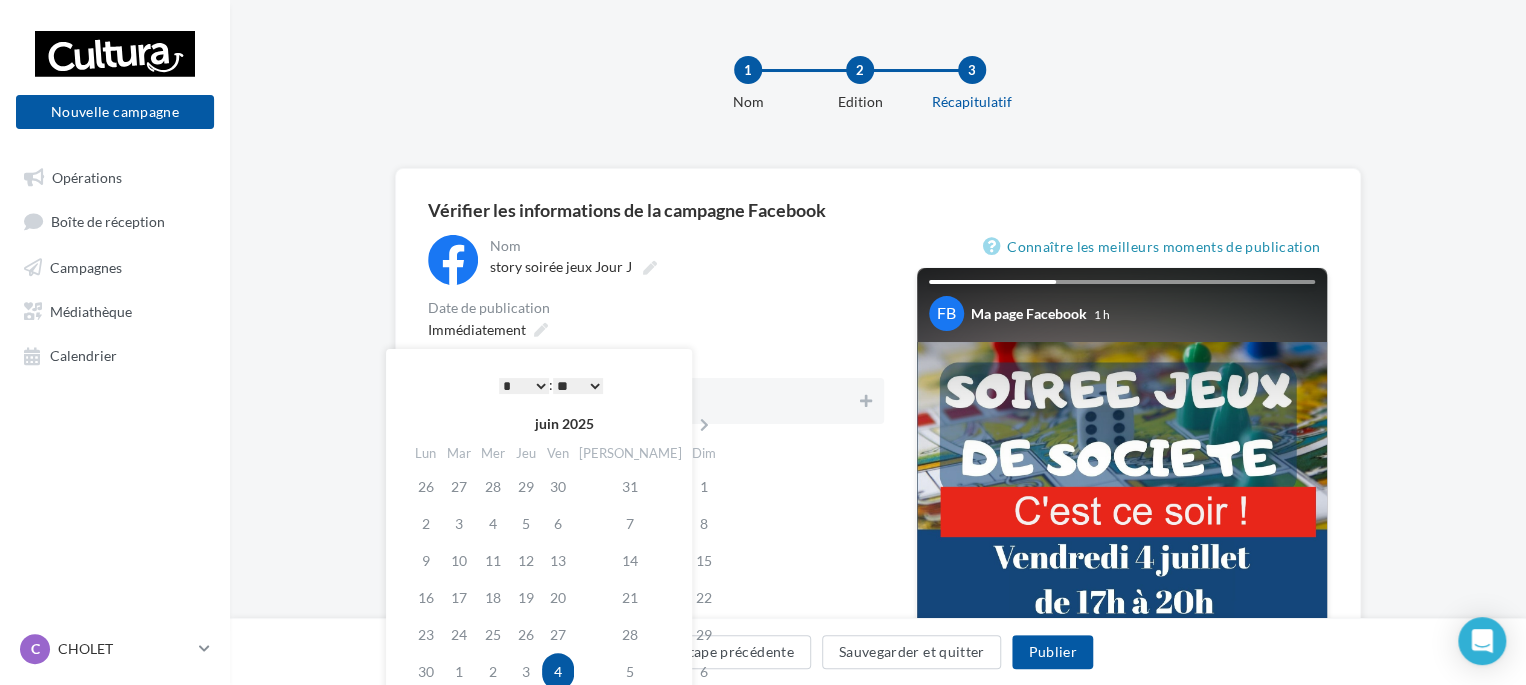 click on "** ** ** ** ** **" at bounding box center (578, 386) 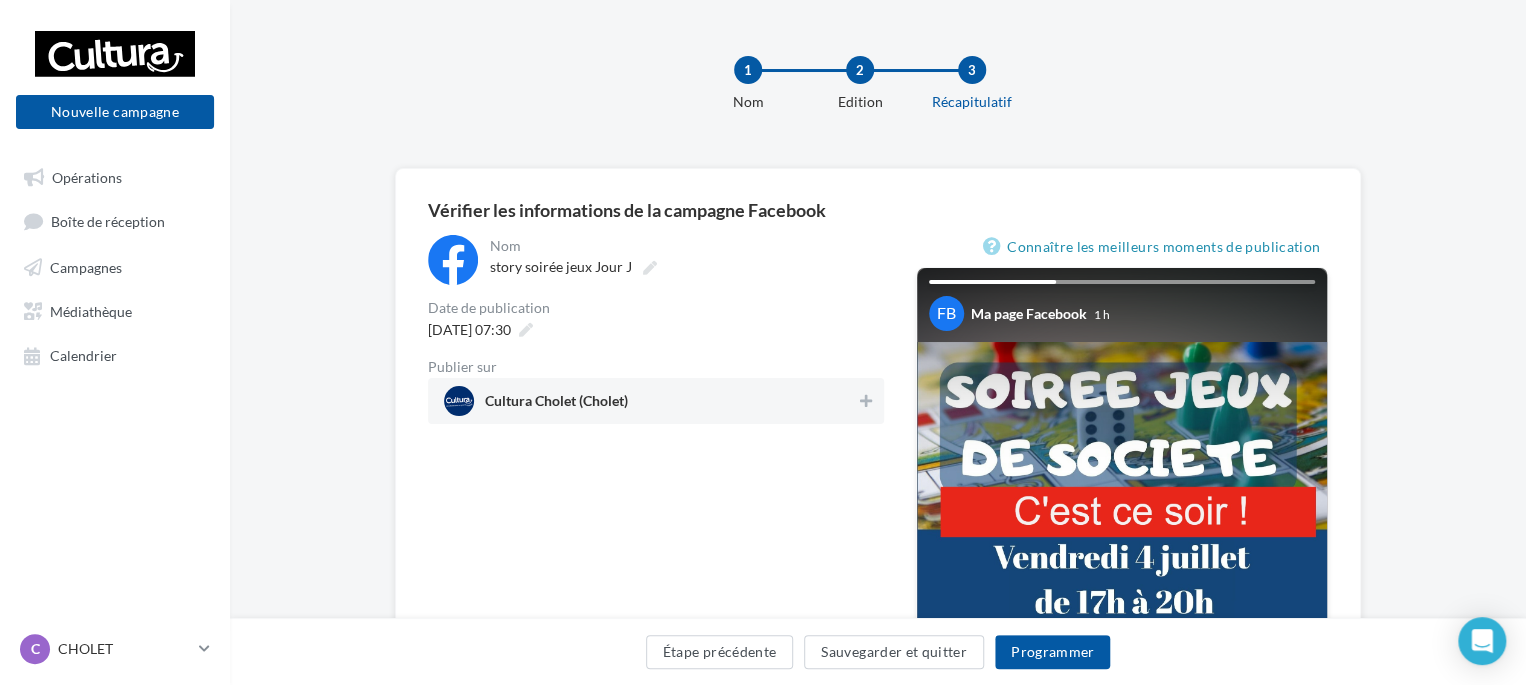 click on "04/07/2025 à 07:30" at bounding box center (656, 329) 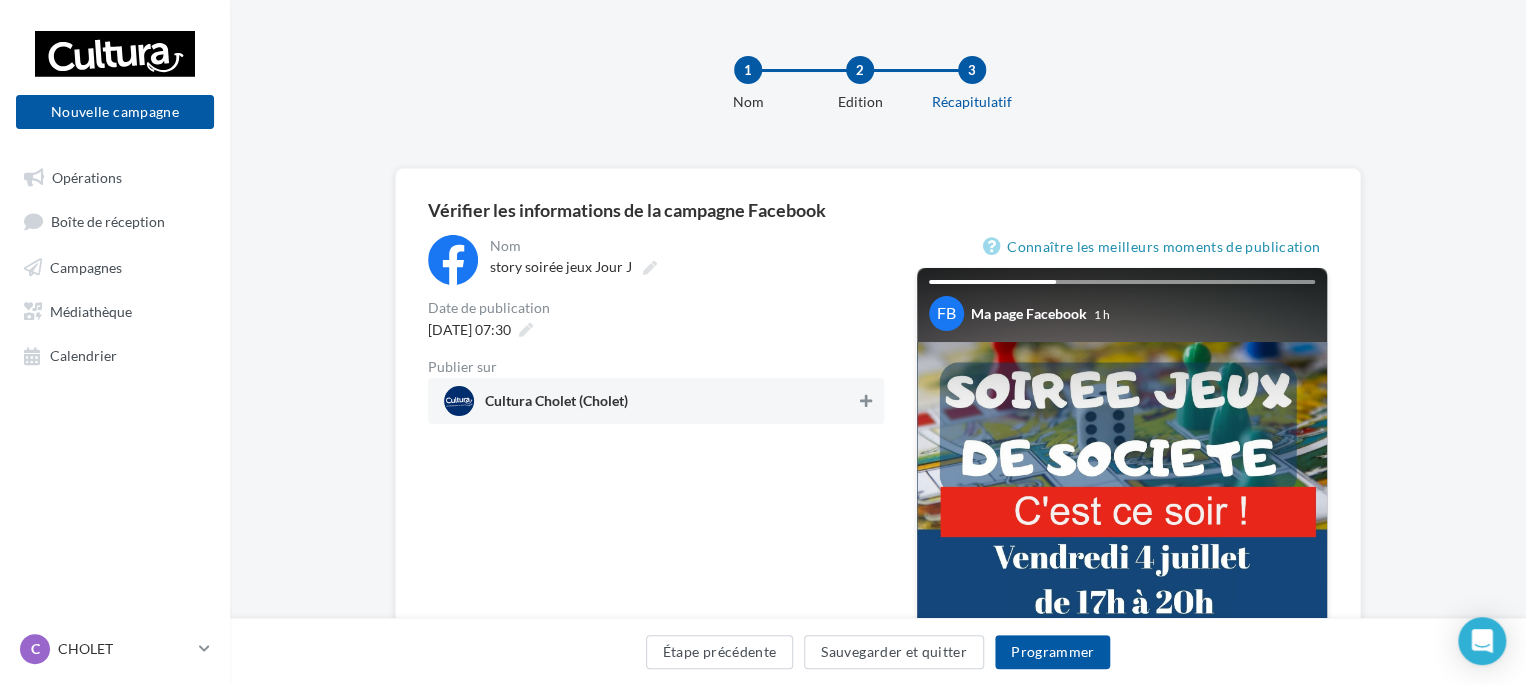 click at bounding box center (866, 401) 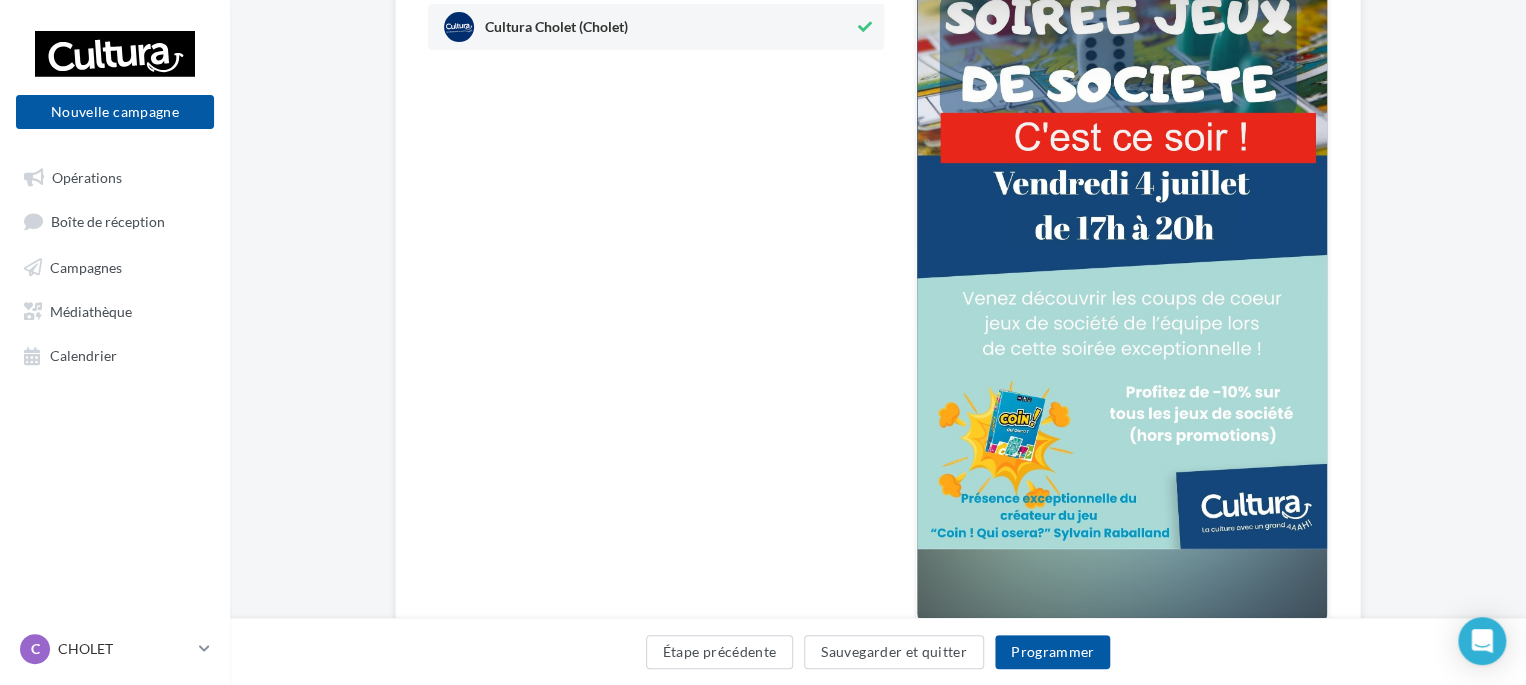 scroll, scrollTop: 379, scrollLeft: 0, axis: vertical 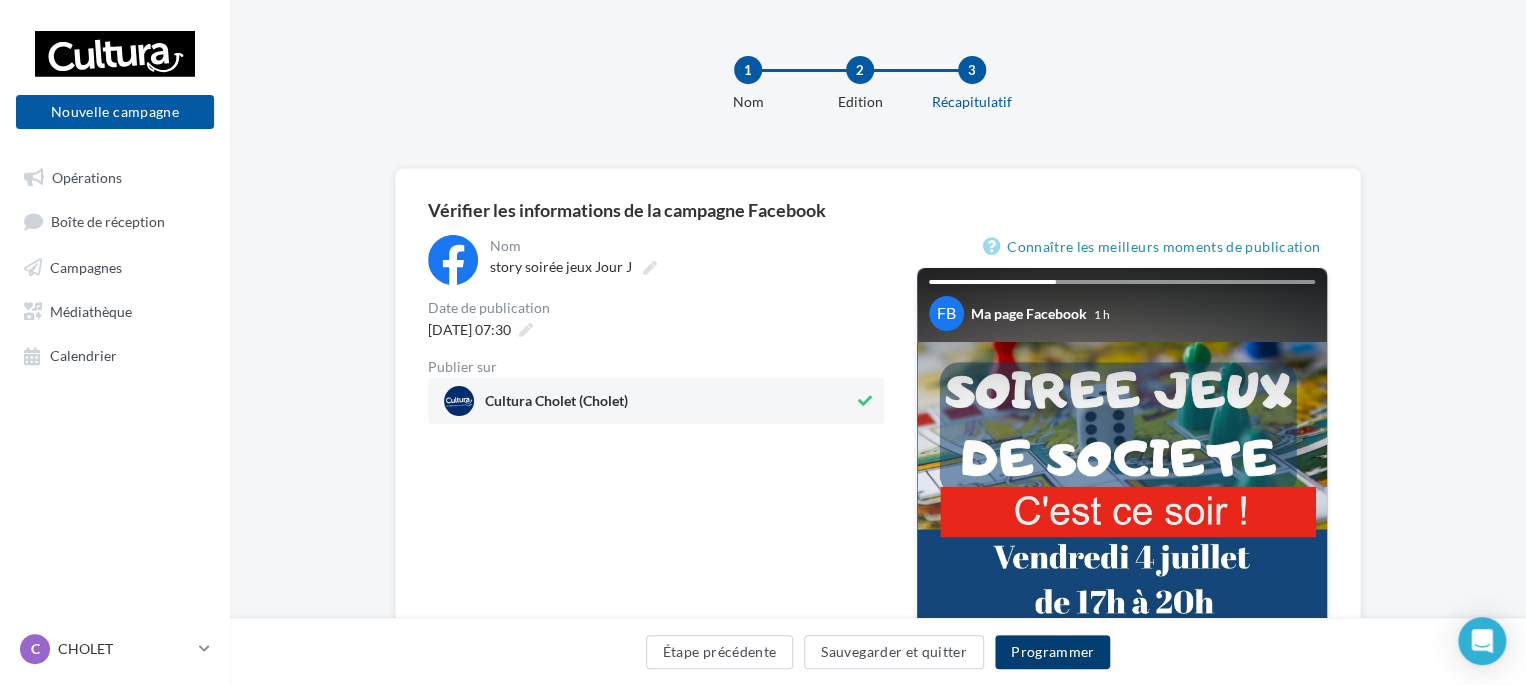 click on "Programmer" at bounding box center (1053, 652) 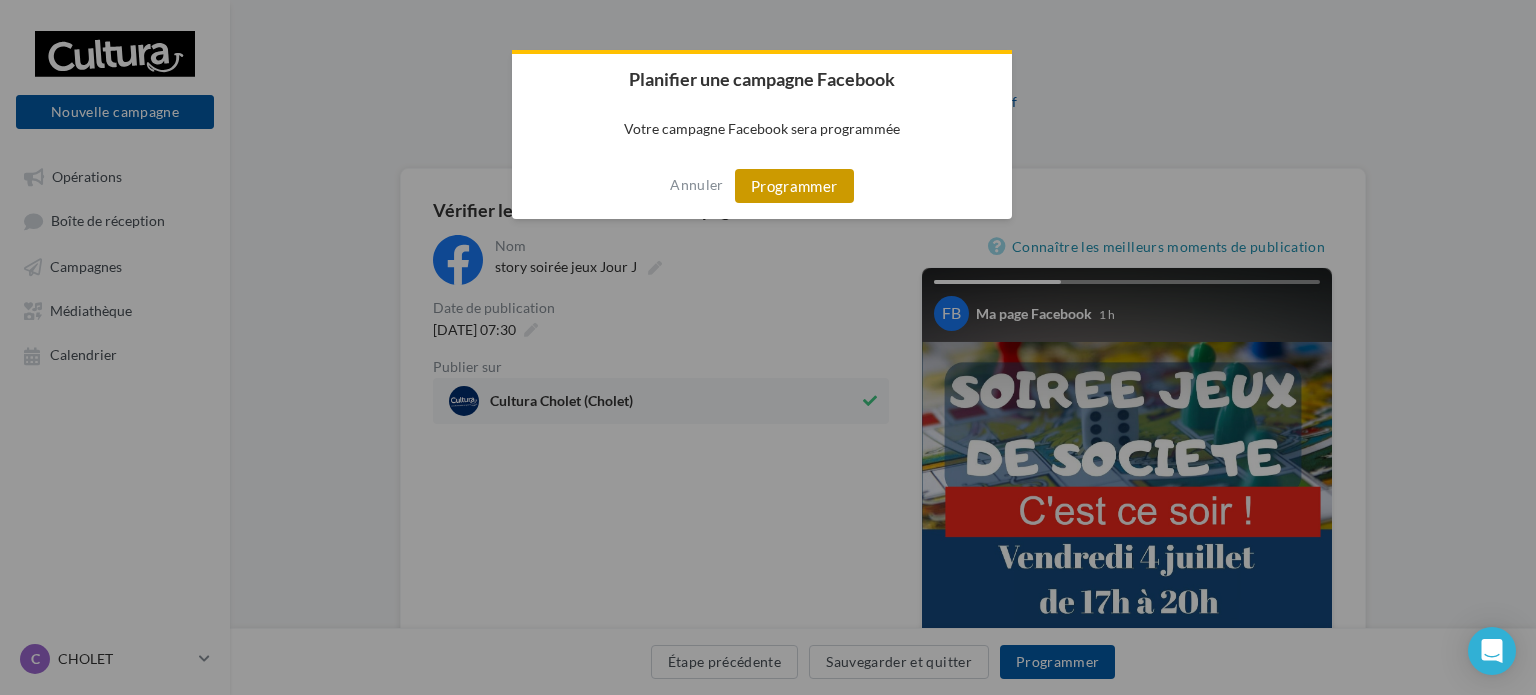 click on "Programmer" at bounding box center (794, 186) 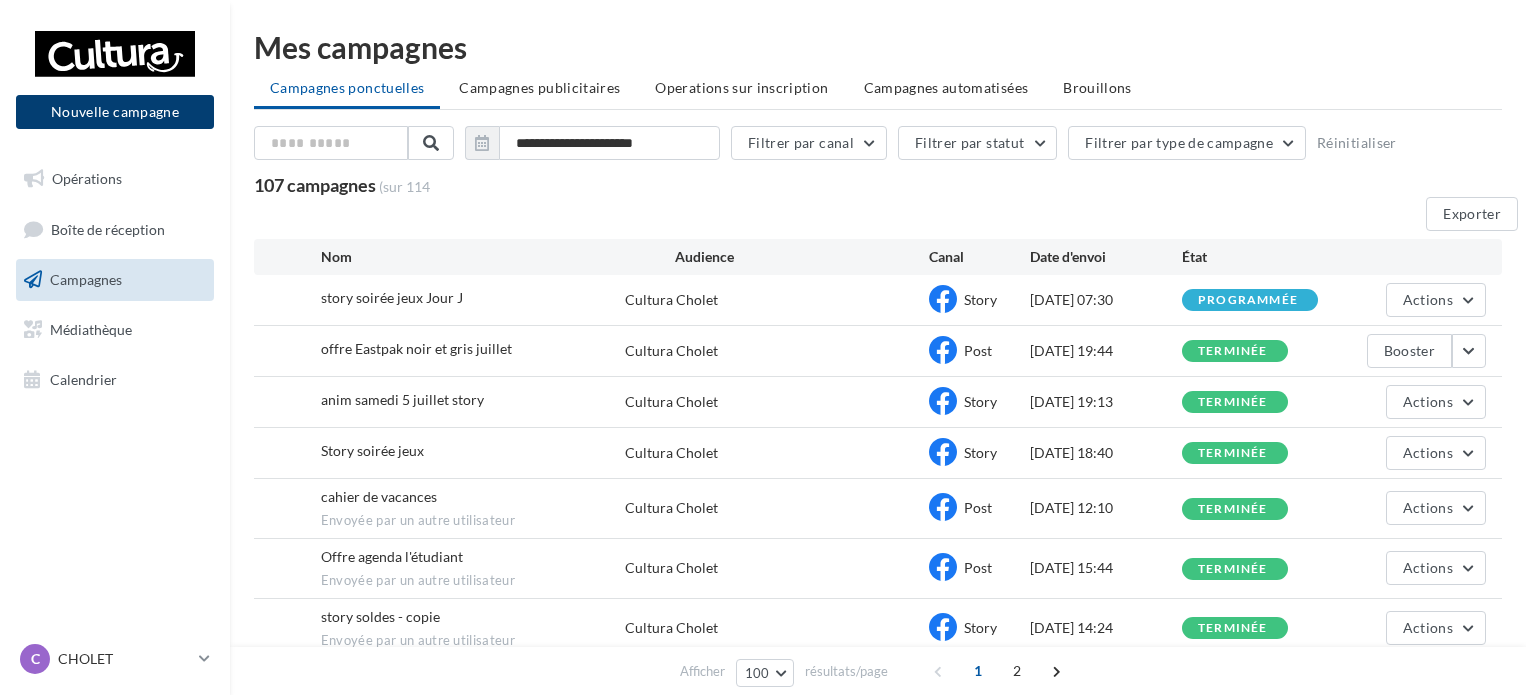 click on "Nouvelle campagne" at bounding box center [115, 112] 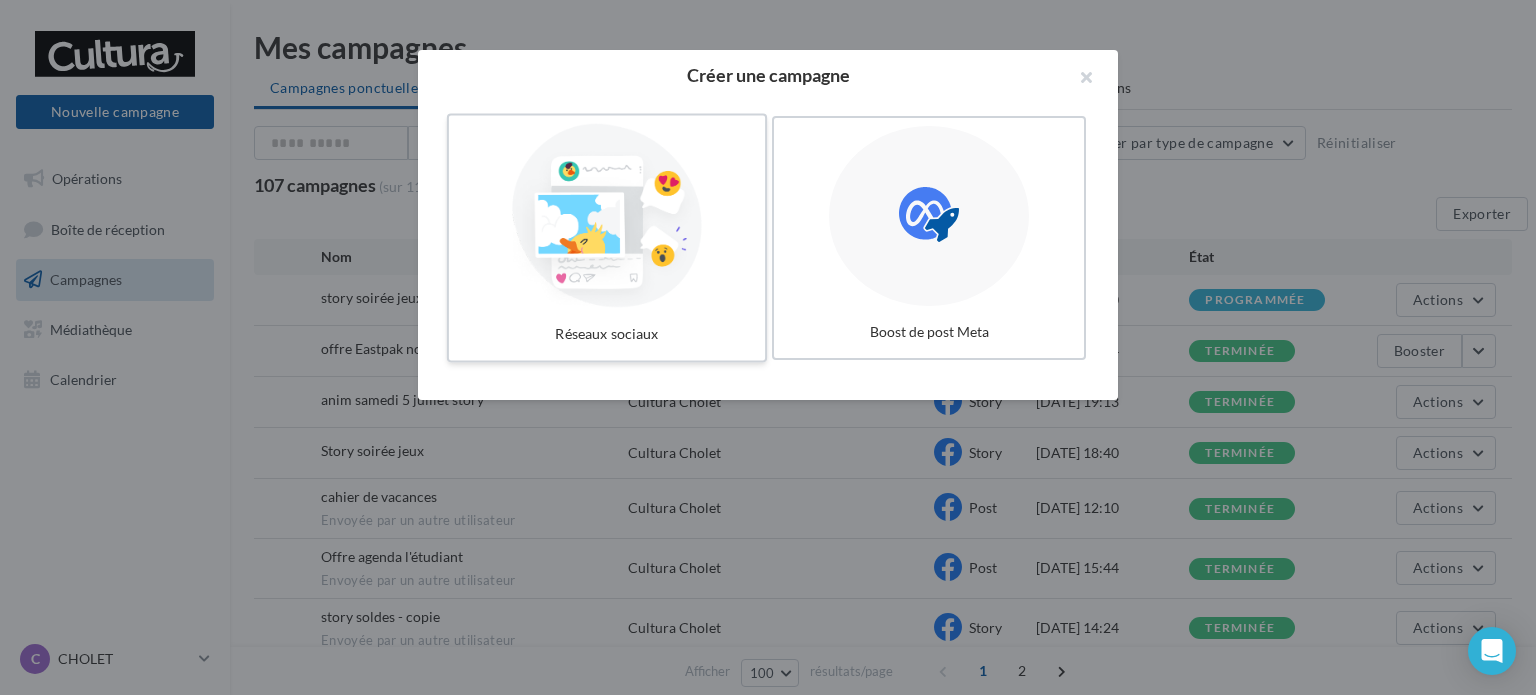 click at bounding box center [607, 216] 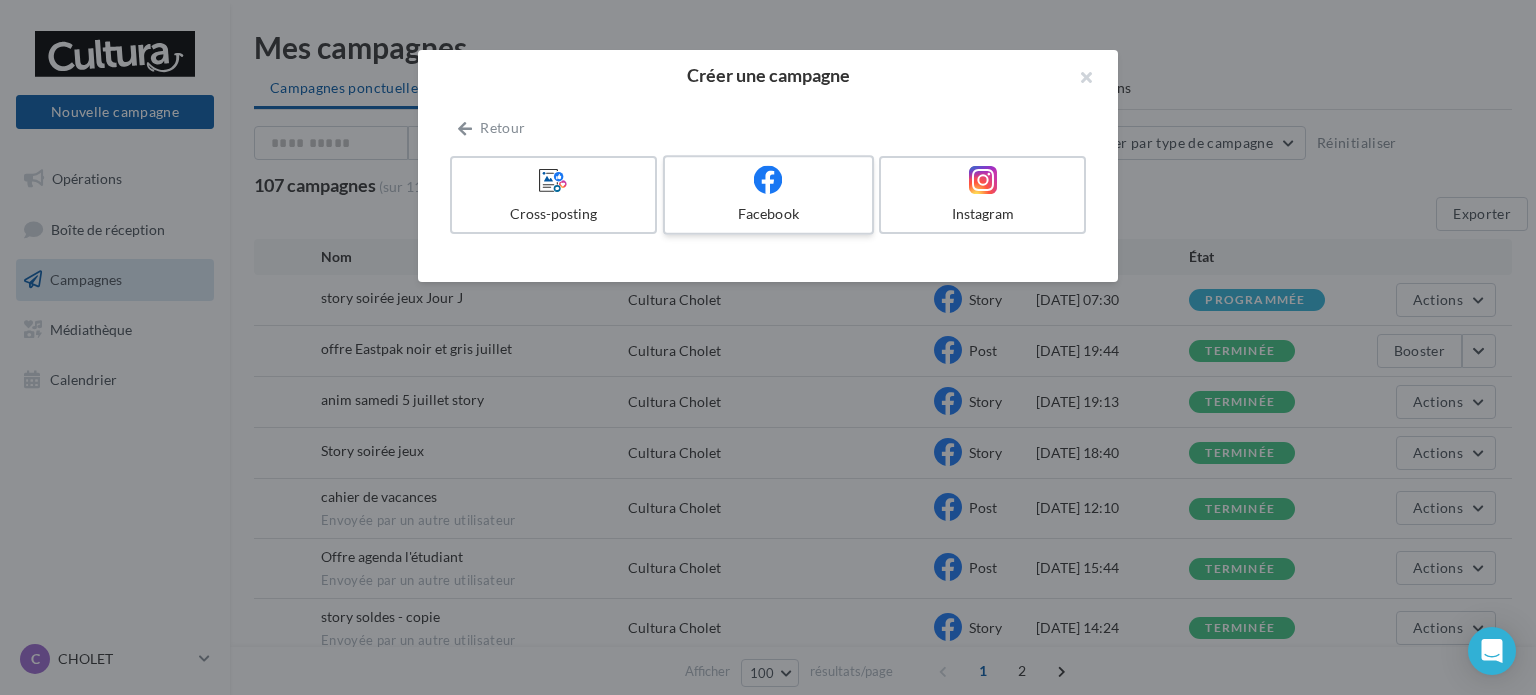 click on "Facebook" at bounding box center (768, 214) 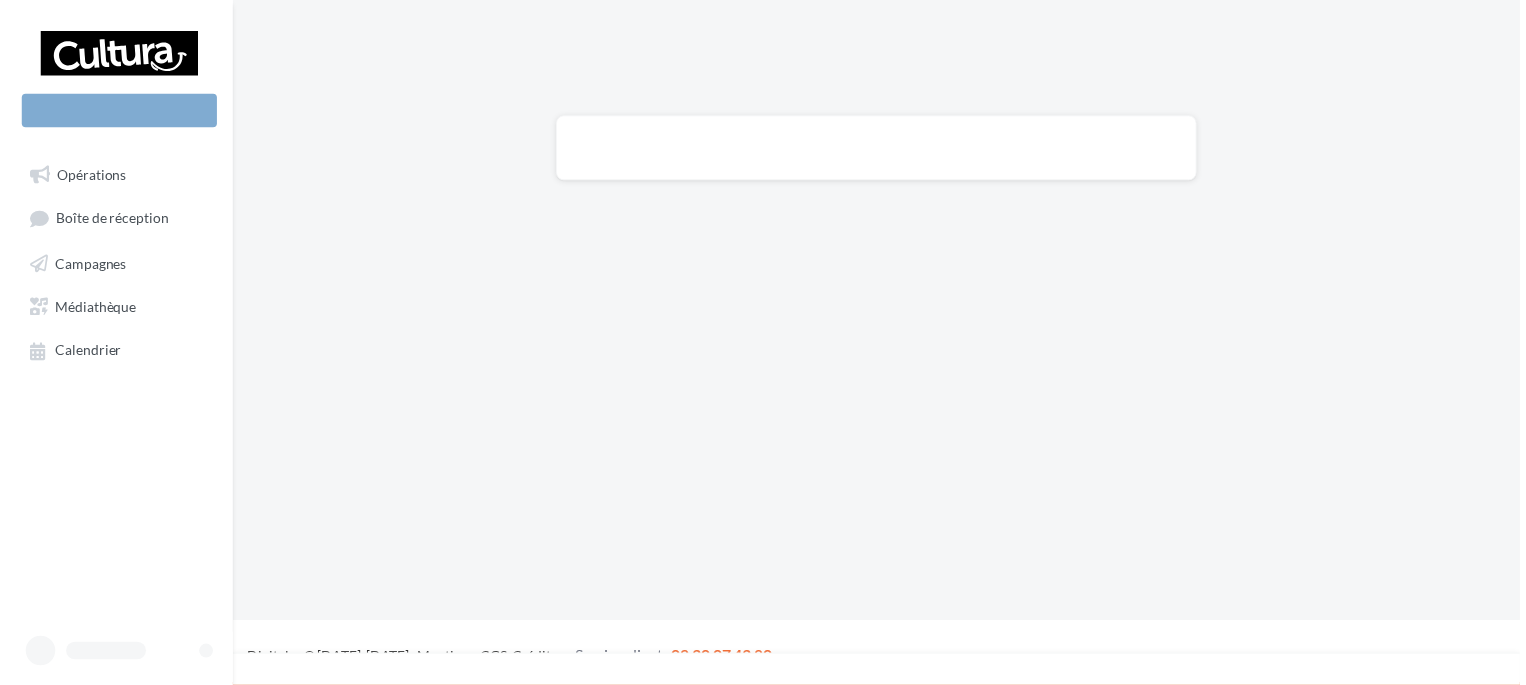 scroll, scrollTop: 0, scrollLeft: 0, axis: both 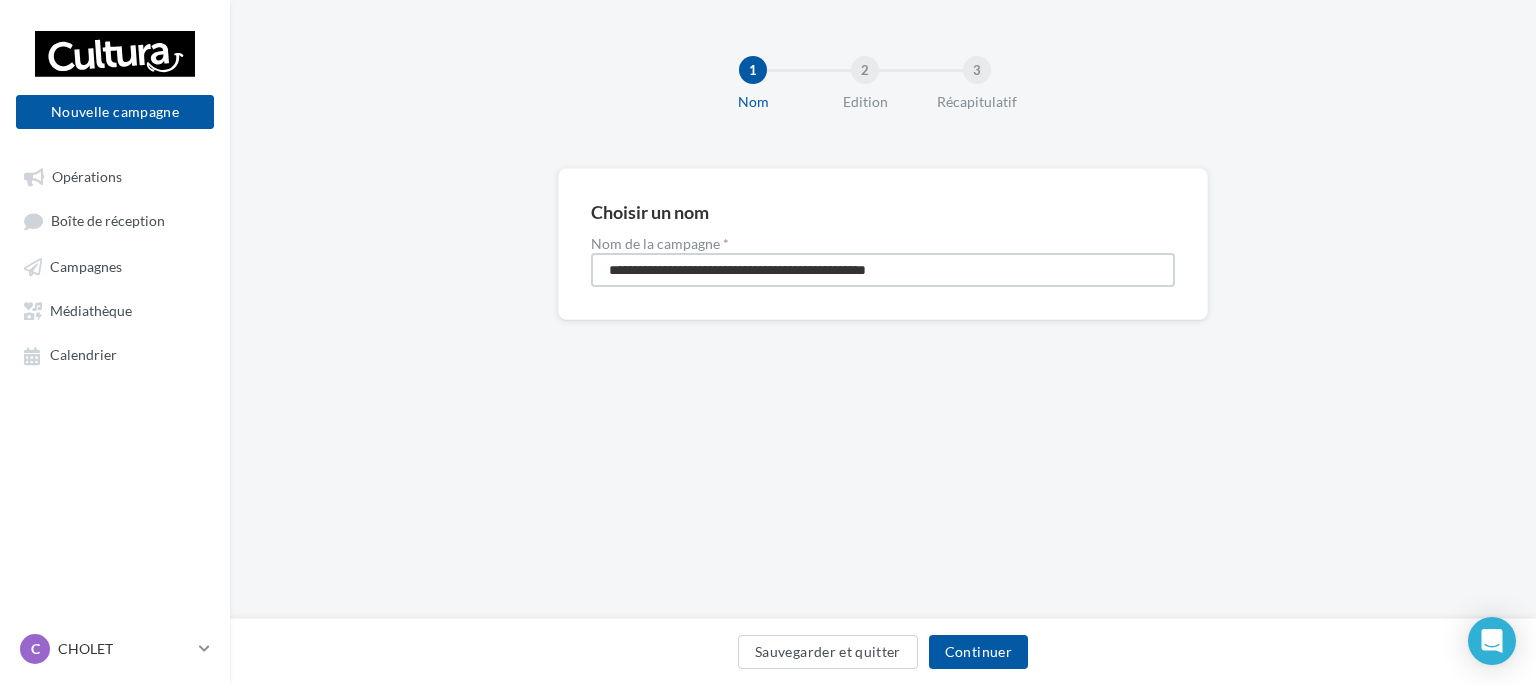 drag, startPoint x: 962, startPoint y: 275, endPoint x: 532, endPoint y: 270, distance: 430.02908 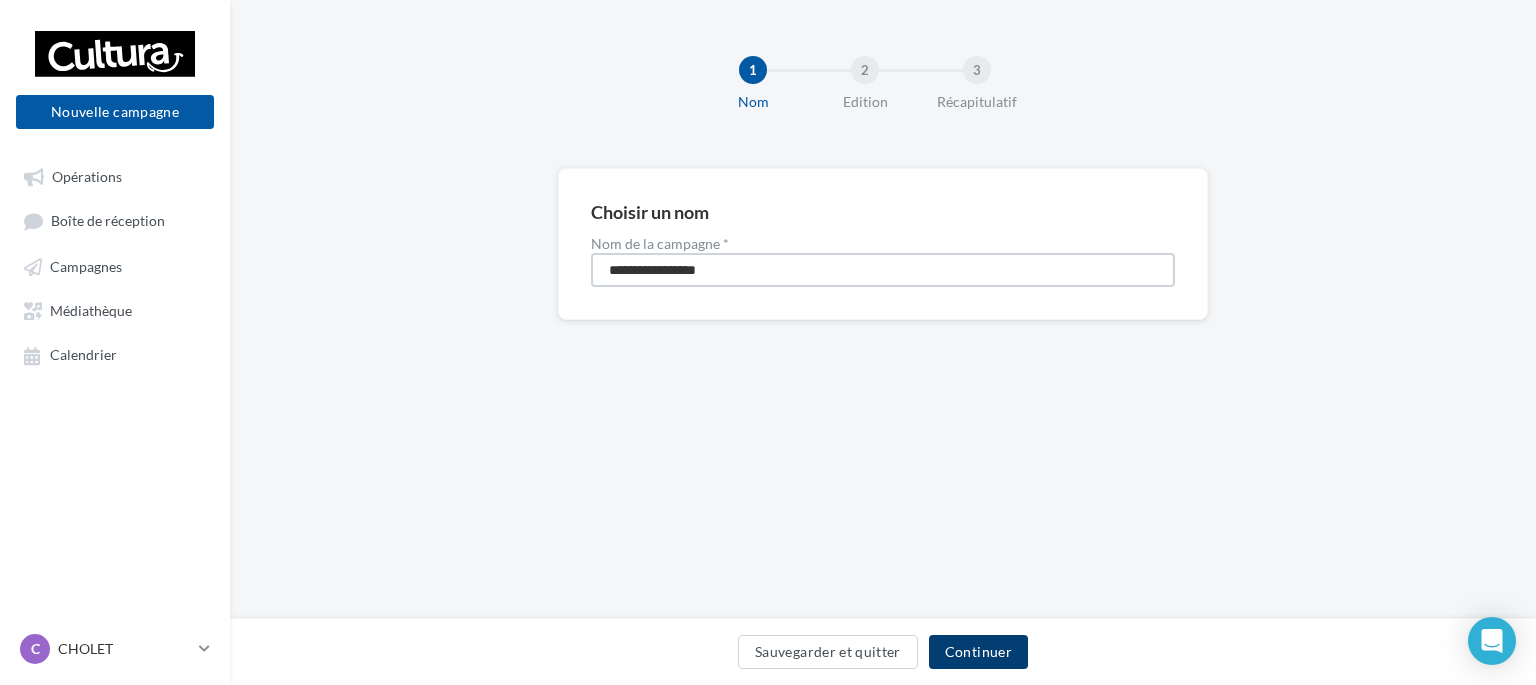 type on "**********" 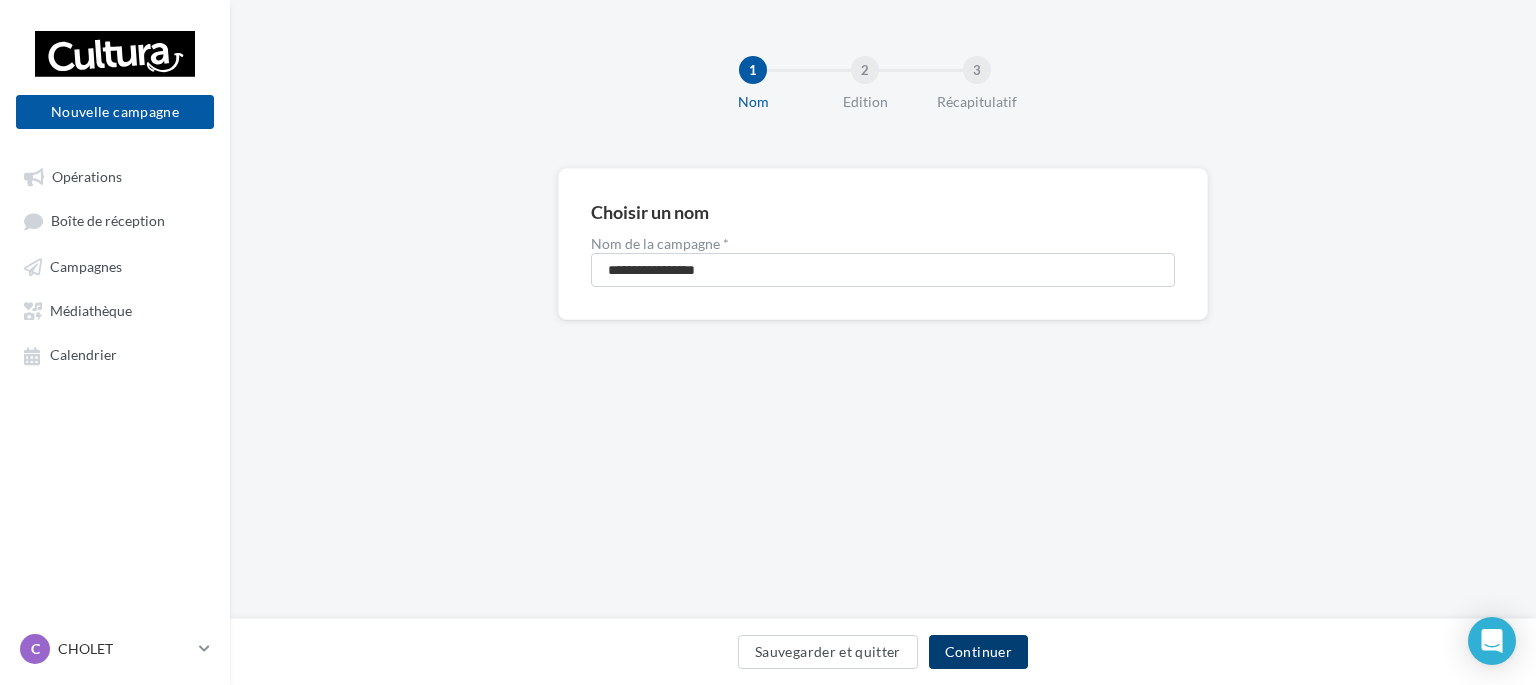 click on "Continuer" at bounding box center (978, 652) 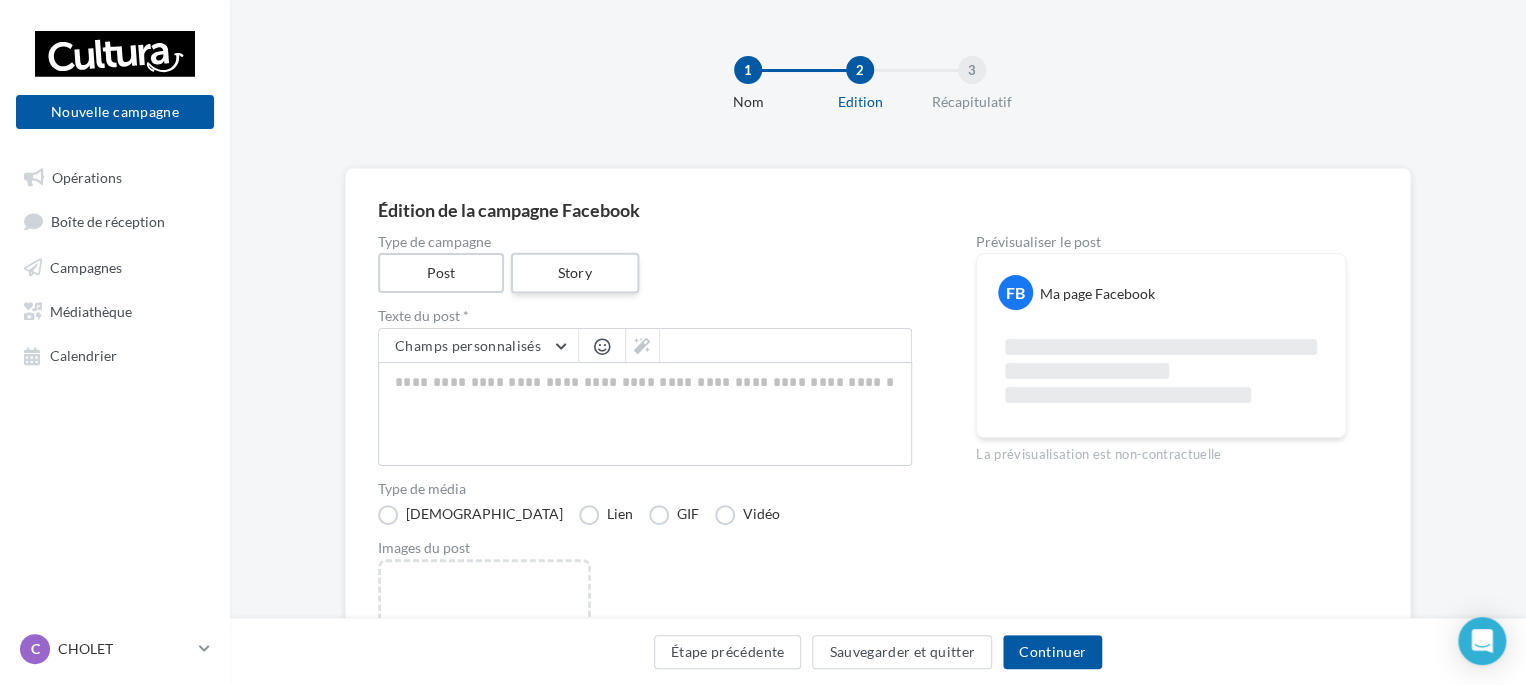 click on "Story" at bounding box center [574, 273] 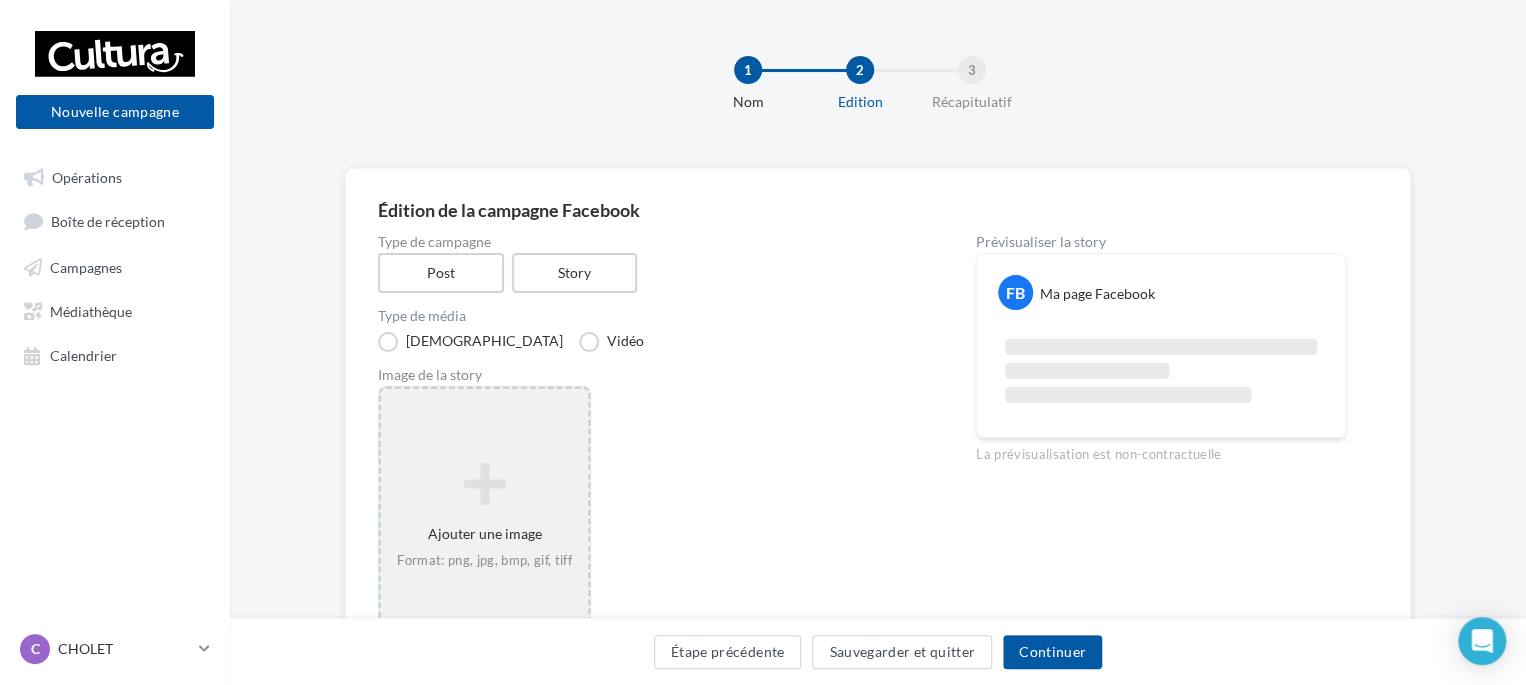 click at bounding box center [484, 484] 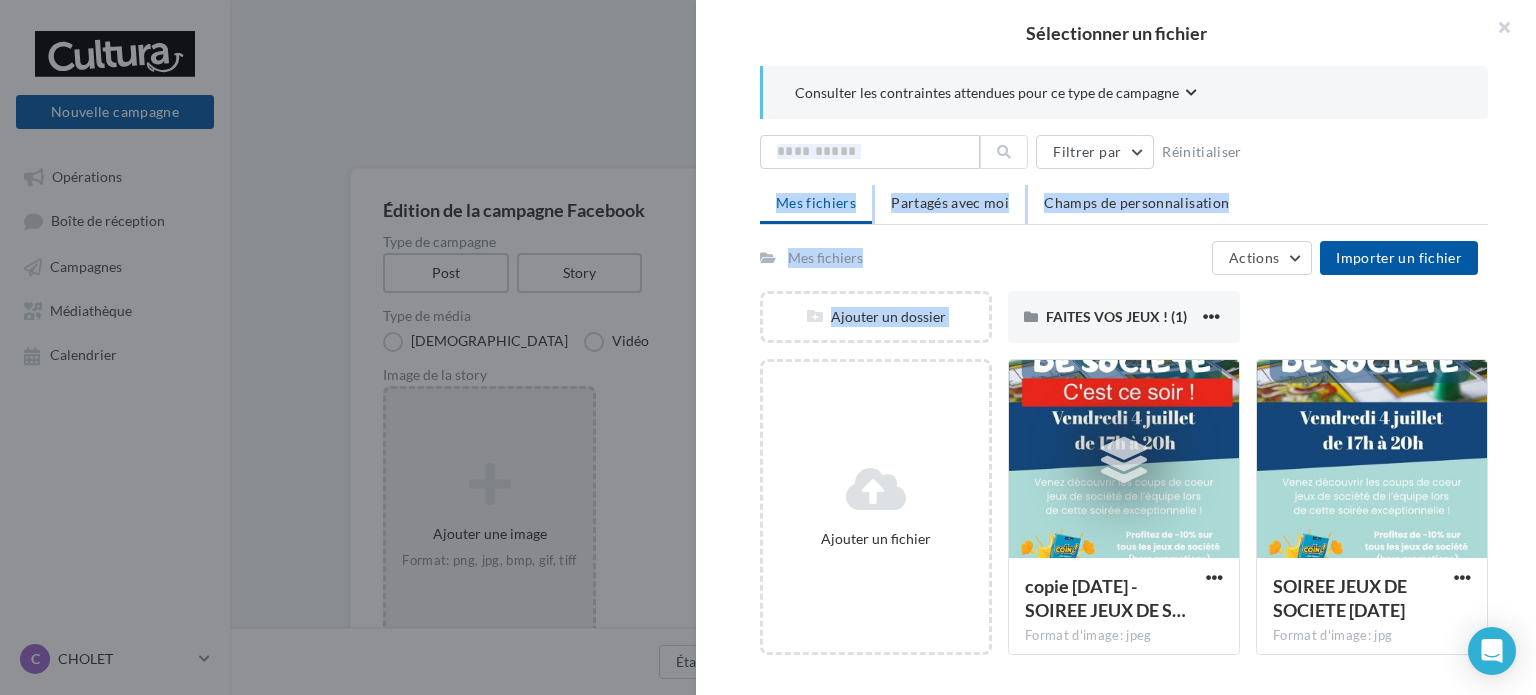 drag, startPoint x: 1535, startPoint y: 305, endPoint x: 1535, endPoint y: 104, distance: 201 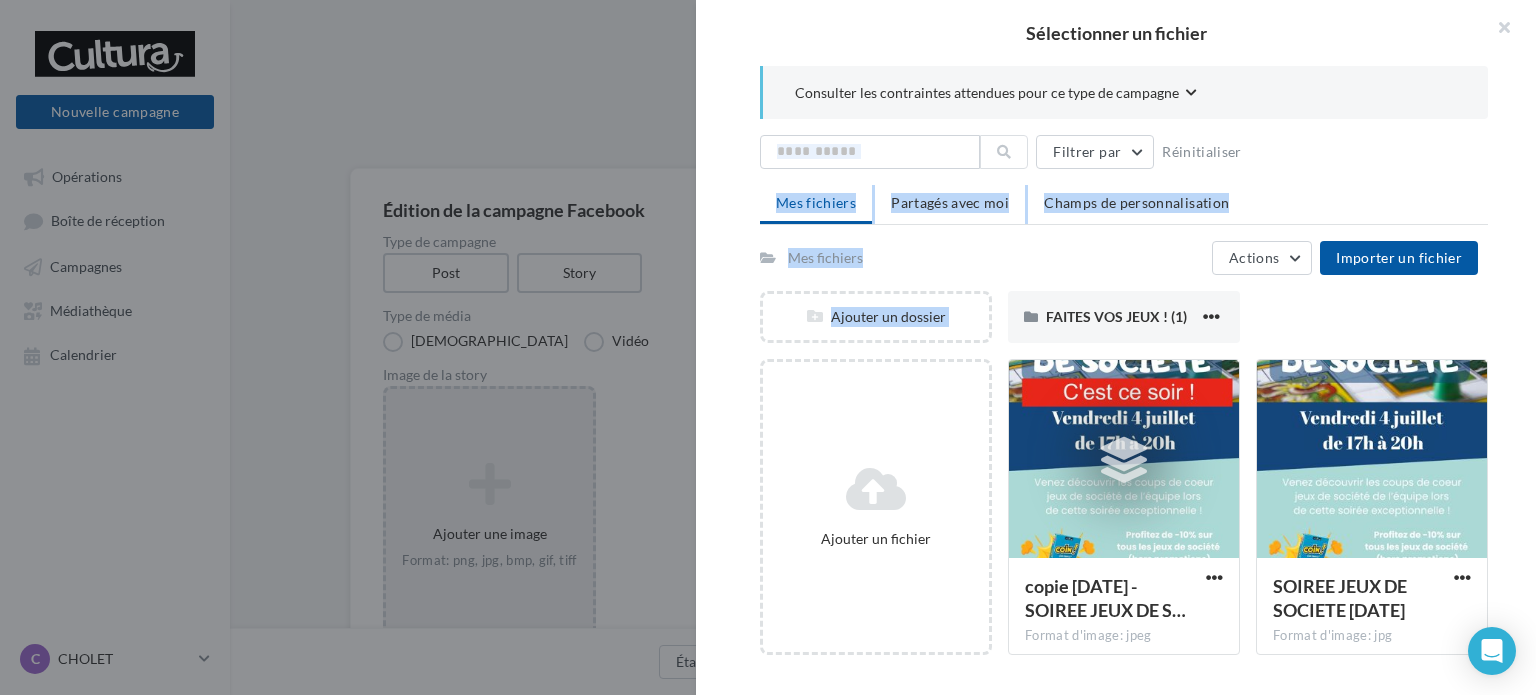 click on "Consulter les contraintes attendues pour ce type de campagne                   Filtrer par        Réinitialiser
Mes fichiers
Partagés avec moi
Champs de personnalisation
Mes fichiers                 Actions                Importer un fichier     Ajouter un dossier    FAITES VOS JEUX ! (1)                FAITES VOS JEUX ! (1)       Ajouter un fichier                  copie 03-07-2025 - SOIREE JEUX DE S…  Format d'image: jpeg                   copie 03-07-2025 - SOIREE JEUX DE SOCIETE juillet 2025                      SOIREE JEUX DE SOCIETE juillet 2025  Format d'image: jpg                   SOIREE JEUX DE SOCIETE juillet 2025                      photo offre Eastpak juillet 2025  Format d'image: jpg                   photo offre Eastpak juillet 2025                      Animations 5 juillet 2025  Format d'image: jpg                   Animations 5 juillet 2025                      SOIREE JEUX DE SOCIETE" at bounding box center [1124, 368] 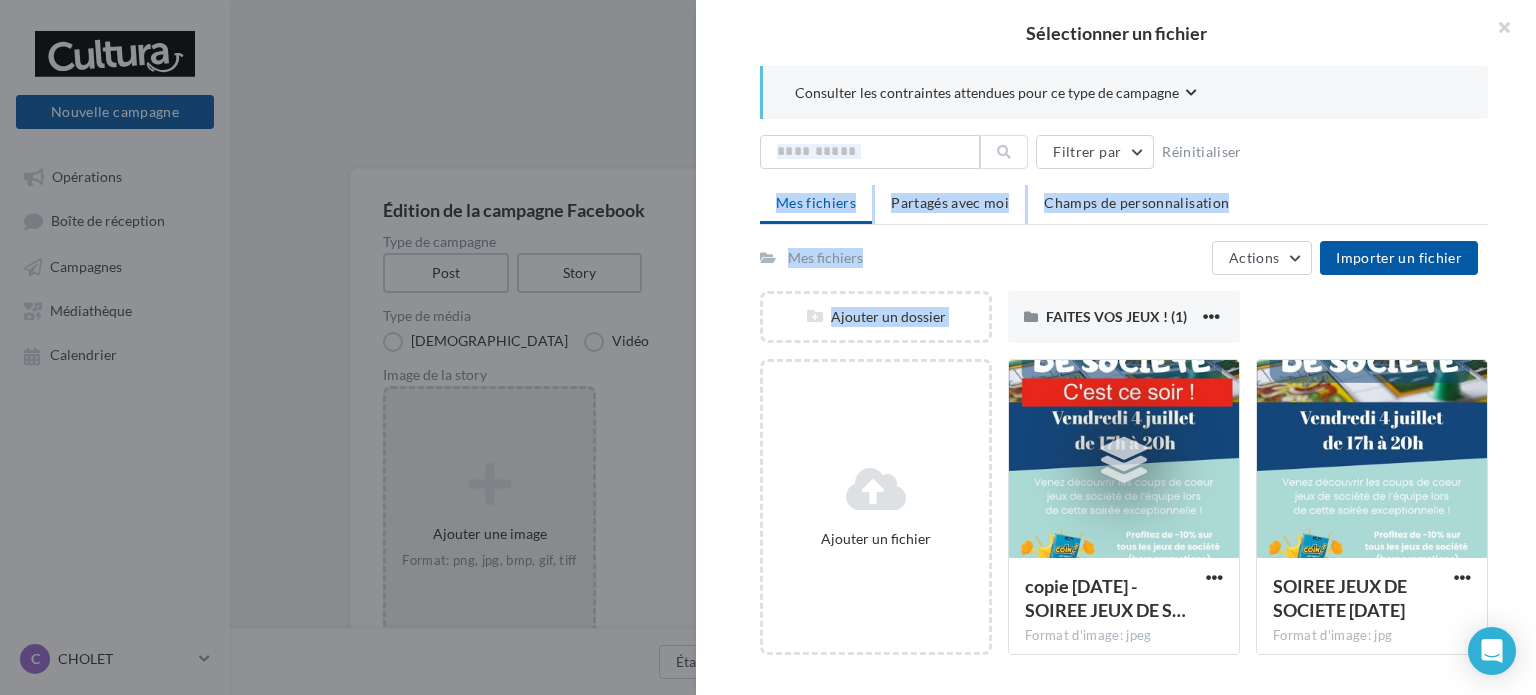 click on "Filtrer par        Réinitialiser
Mes fichiers
Partagés avec moi
Champs de personnalisation
Mes fichiers                 Actions                Importer un fichier     Ajouter un dossier    FAITES VOS JEUX ! (1)                FAITES VOS JEUX ! (1)       Ajouter un fichier                  copie 03-07-2025 - SOIREE JEUX DE S…  Format d'image: jpeg                   copie 03-07-2025 - SOIREE JEUX DE SOCIETE juillet 2025                      SOIREE JEUX DE SOCIETE juillet 2025  Format d'image: jpg                   SOIREE JEUX DE SOCIETE juillet 2025                      photo offre Eastpak juillet 2025  Format d'image: jpg                   photo offre Eastpak juillet 2025                      Animations 5 juillet 2025  Format d'image: jpg                   Animations 5 juillet 2025                      SOIREE JEUX DE SOCIETE  Format d'image: jpg                   SOIREE JEUX DE SOCIETE" at bounding box center (1124, 559) 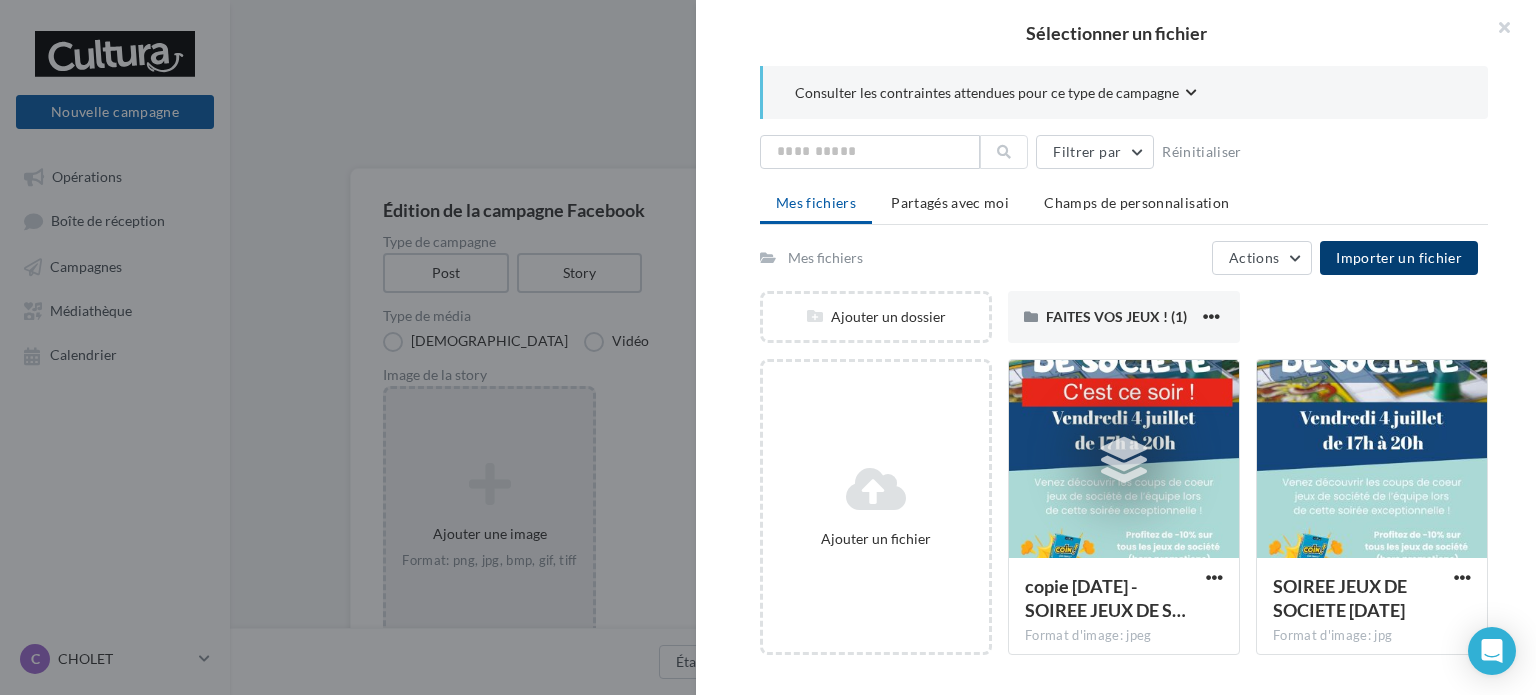 click on "Importer un fichier" at bounding box center (1399, 257) 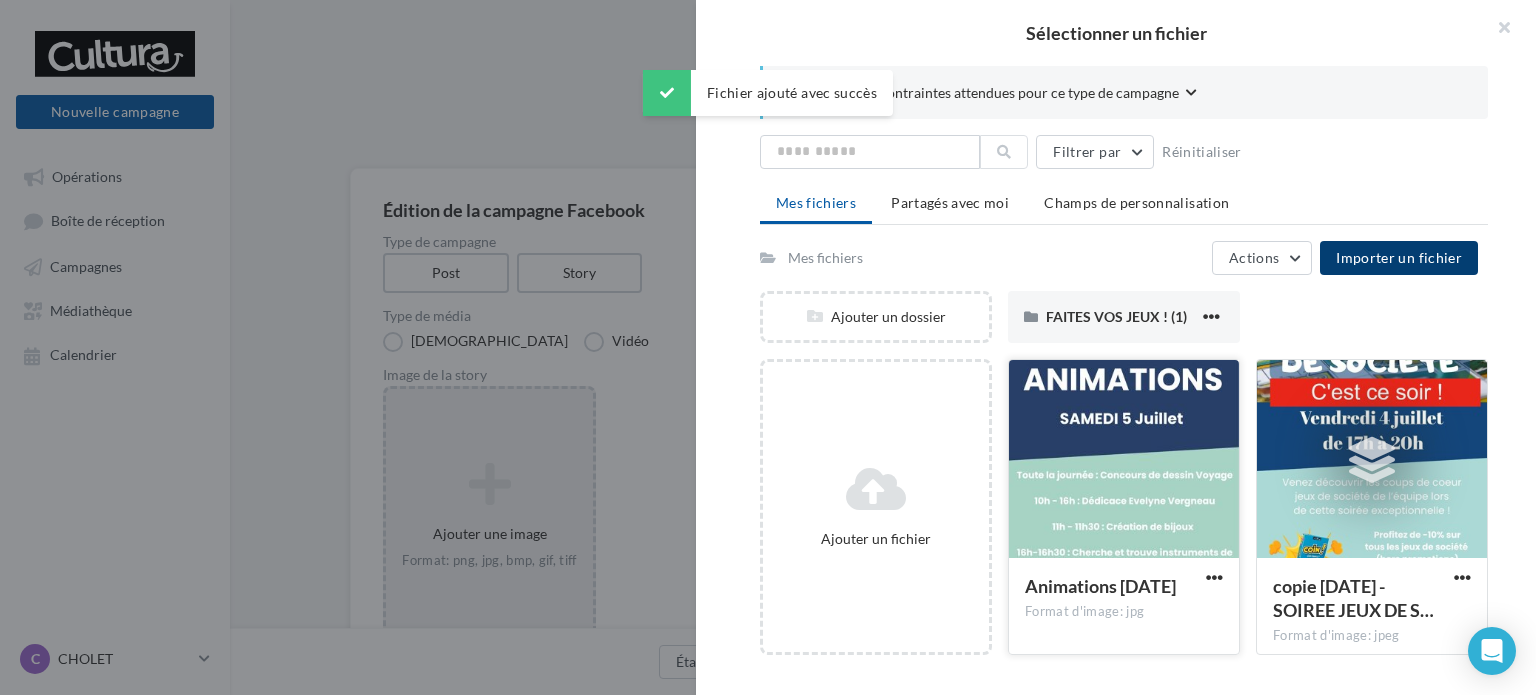 click at bounding box center (1124, 460) 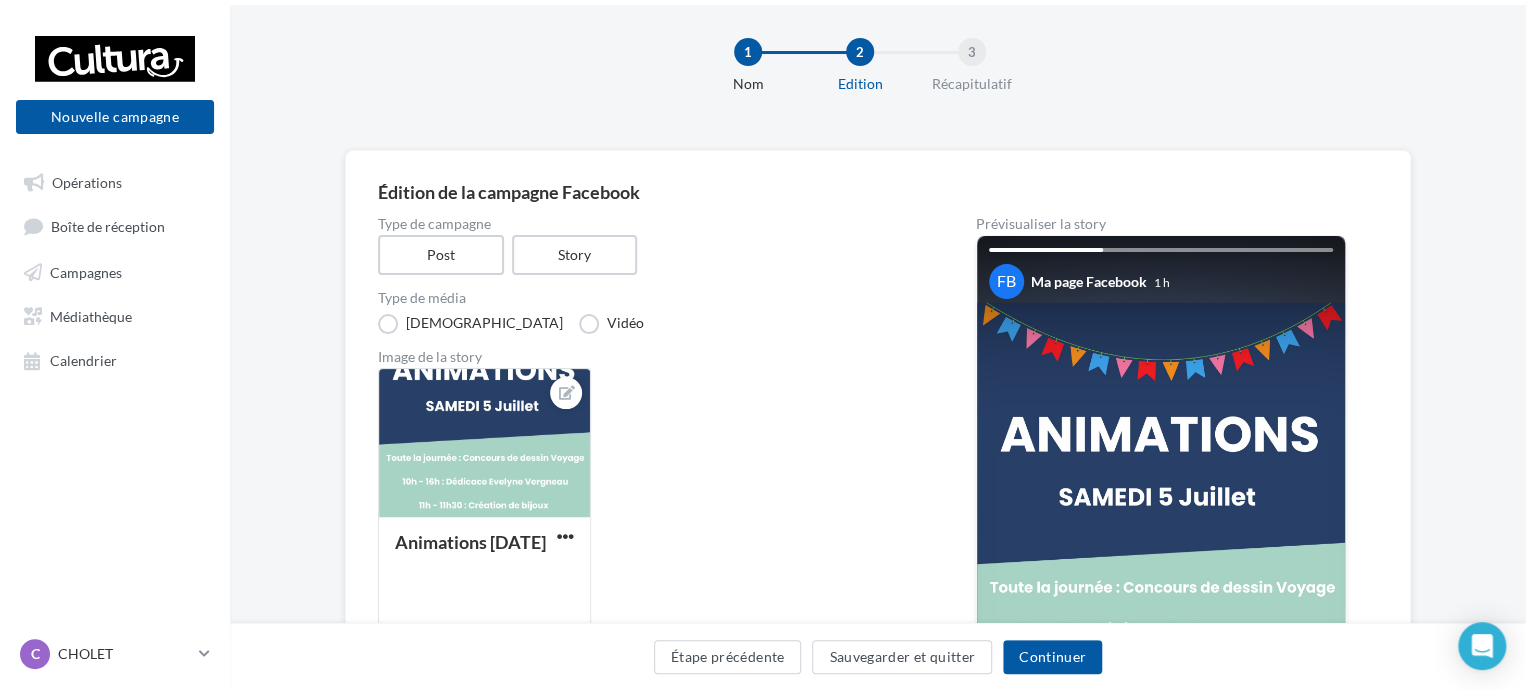 scroll, scrollTop: 0, scrollLeft: 0, axis: both 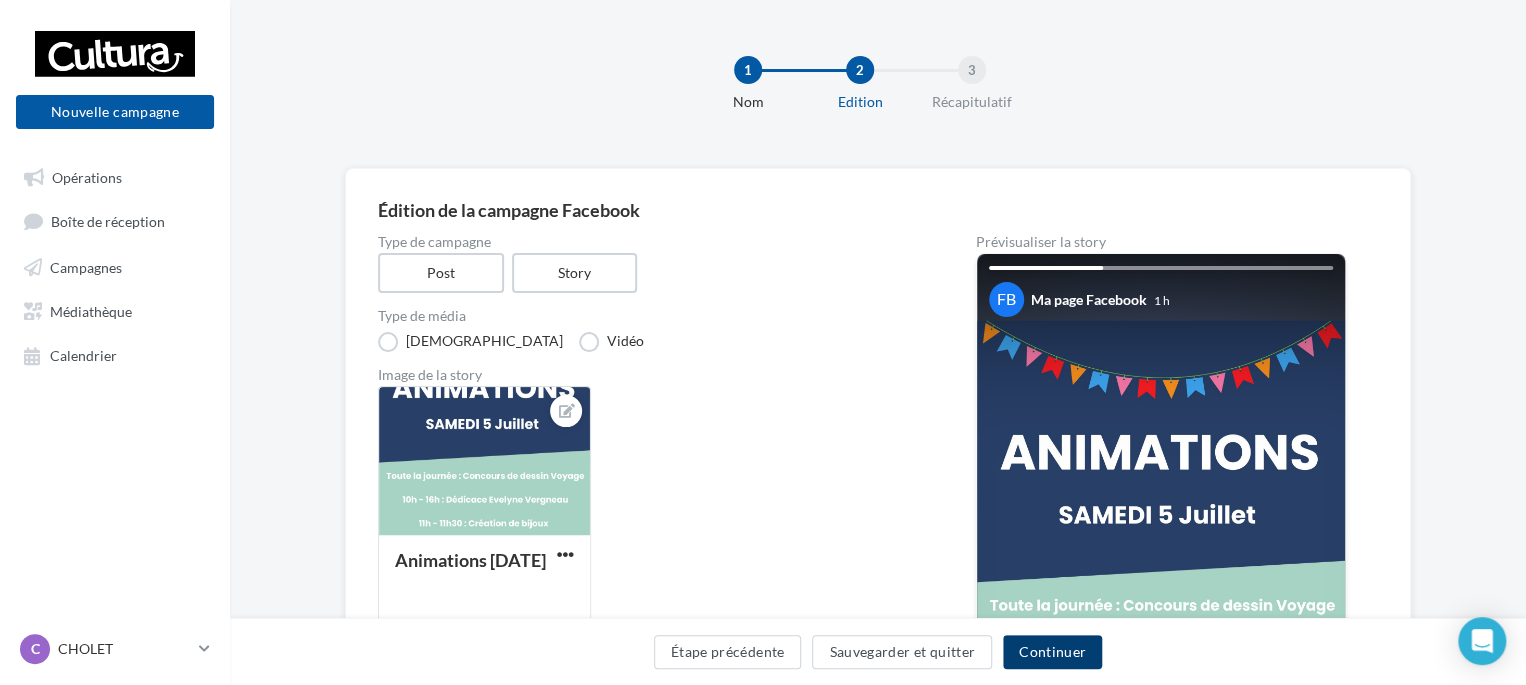 click on "Continuer" at bounding box center [1052, 652] 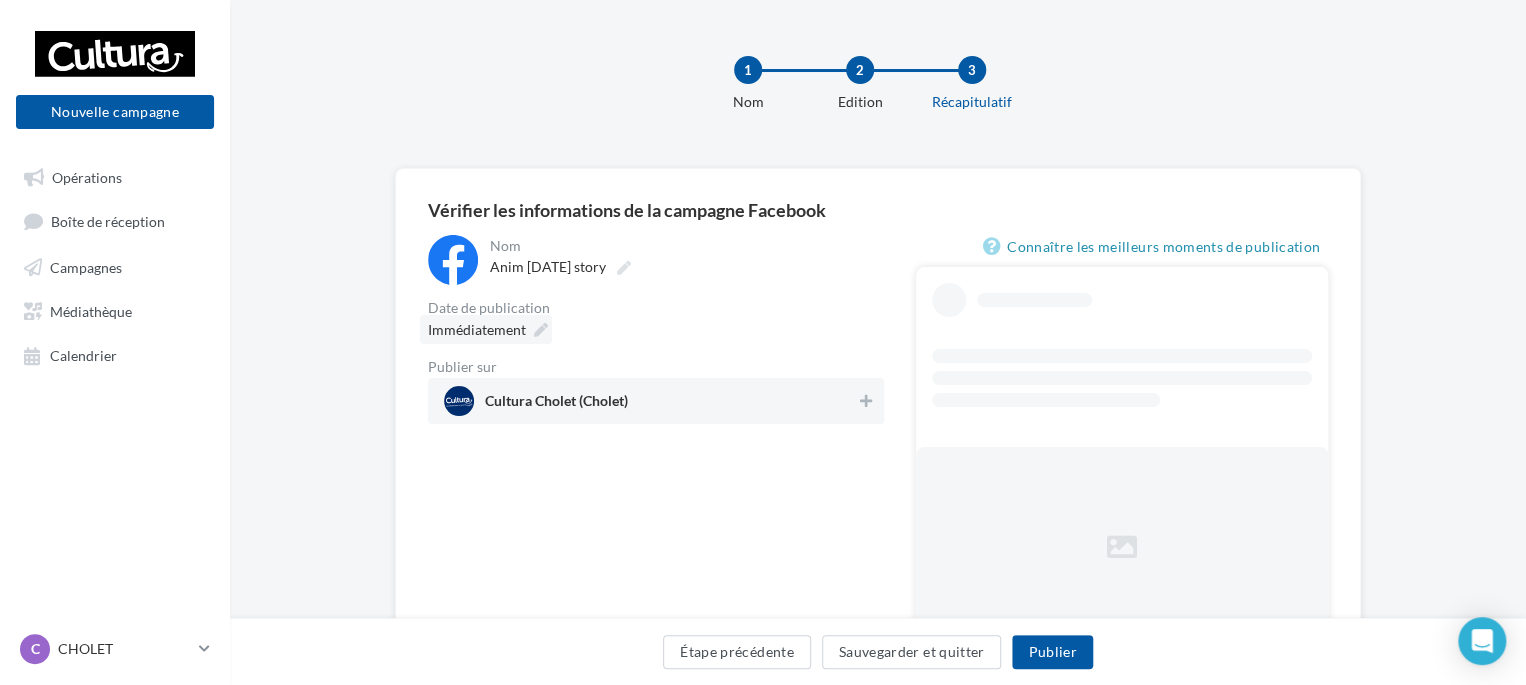 click at bounding box center (541, 330) 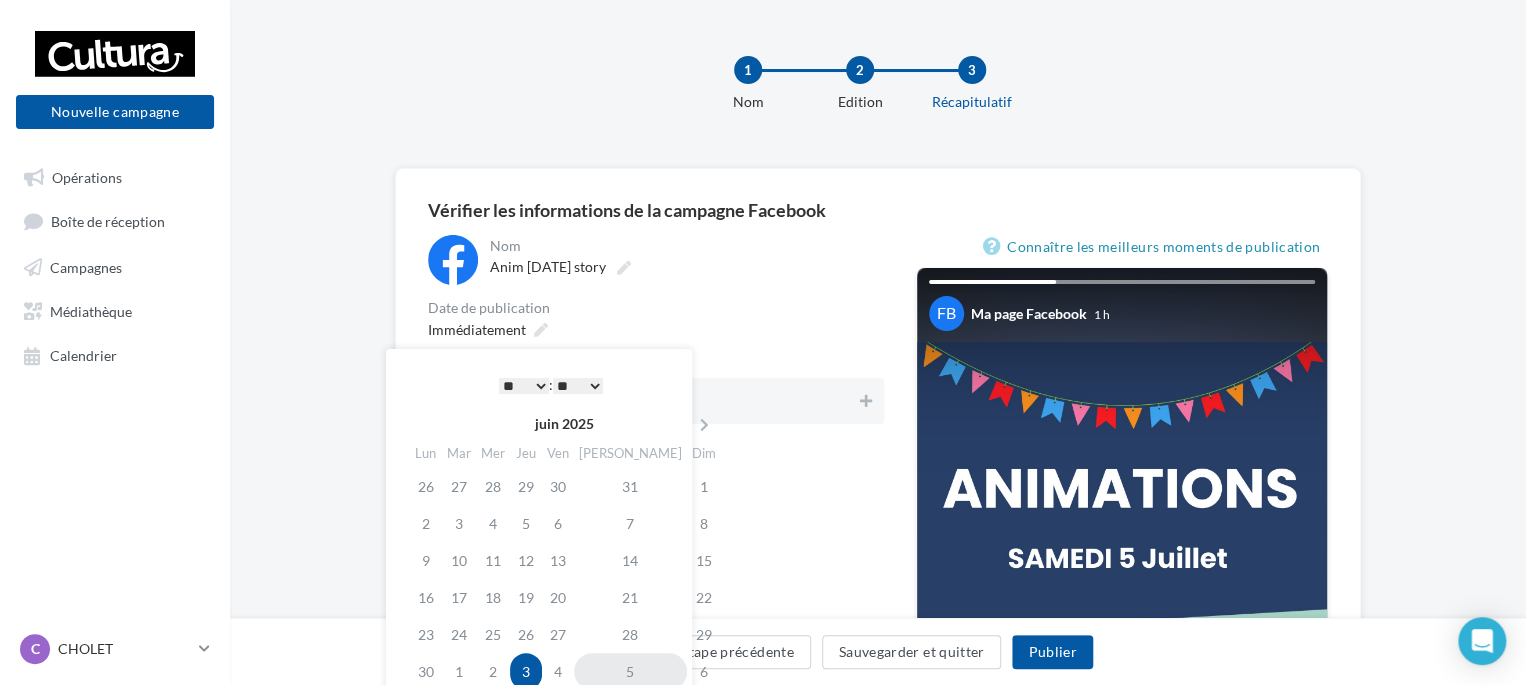 click on "5" at bounding box center (630, 671) 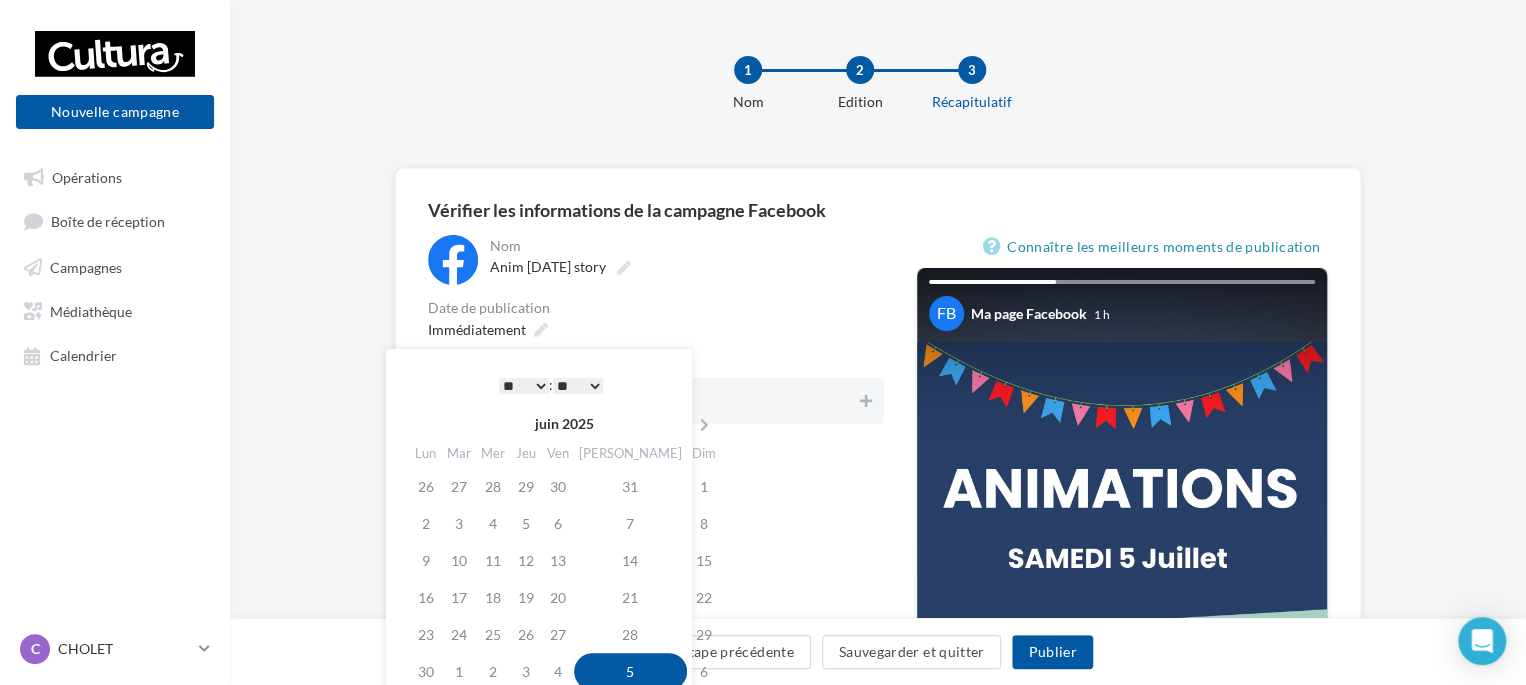 click on "* * * * * * * * * * ** ** ** ** ** ** ** ** ** ** ** ** ** **" at bounding box center [524, 386] 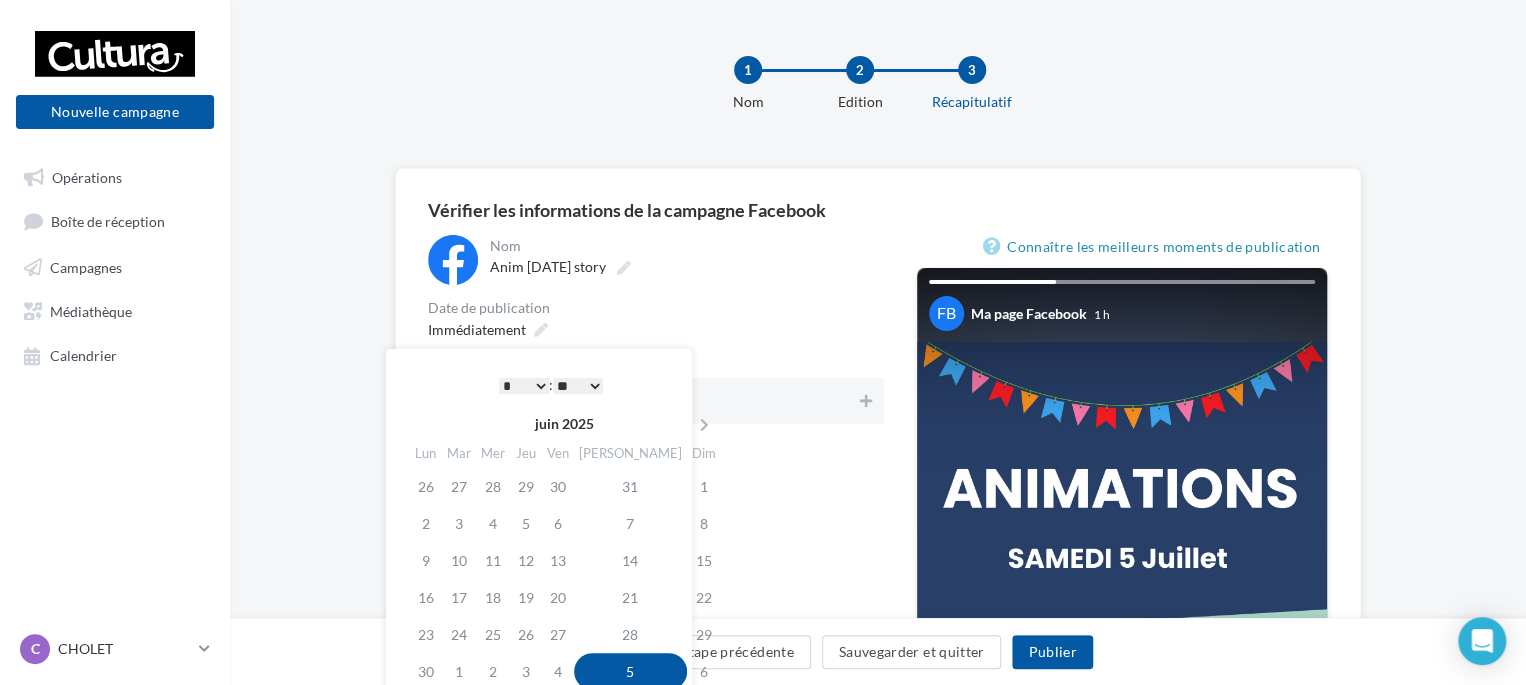 click on "** ** ** ** ** **" at bounding box center (578, 386) 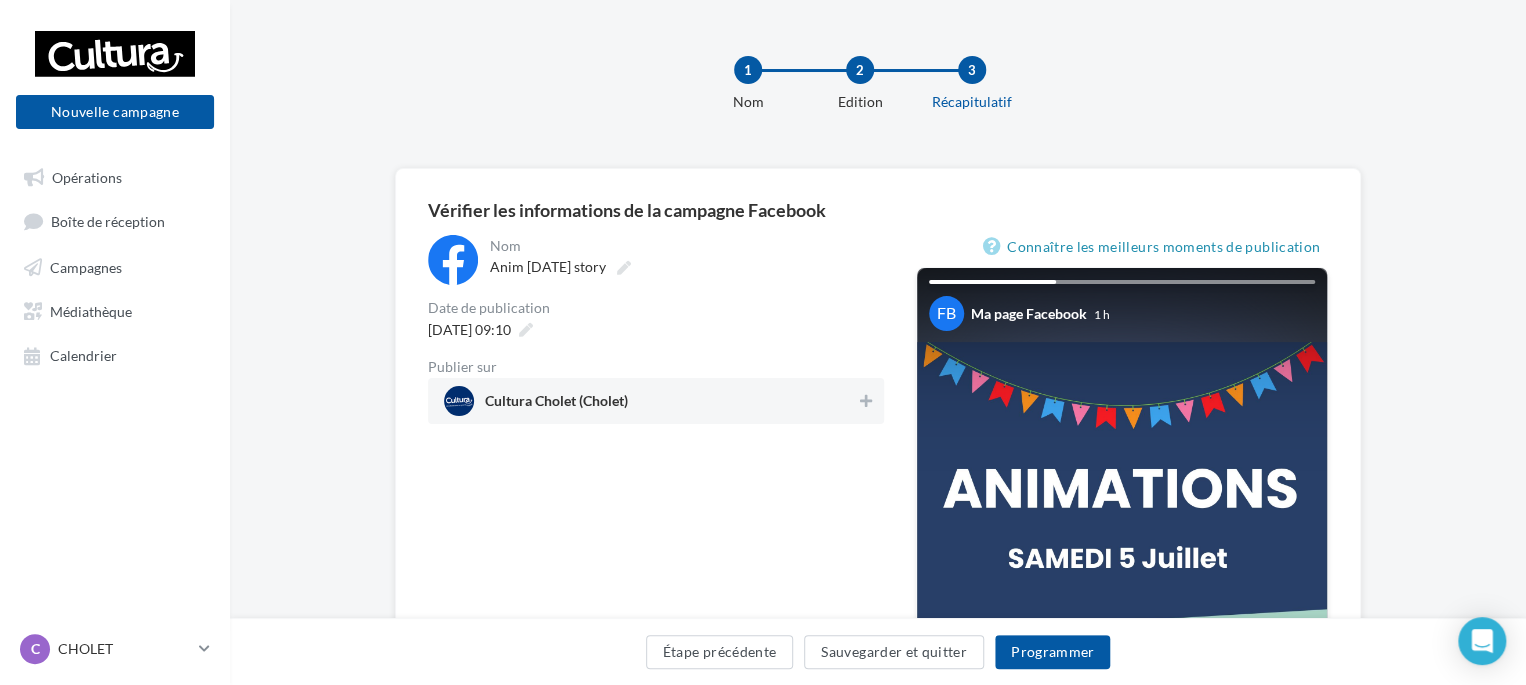 click on "**********" at bounding box center [656, 629] 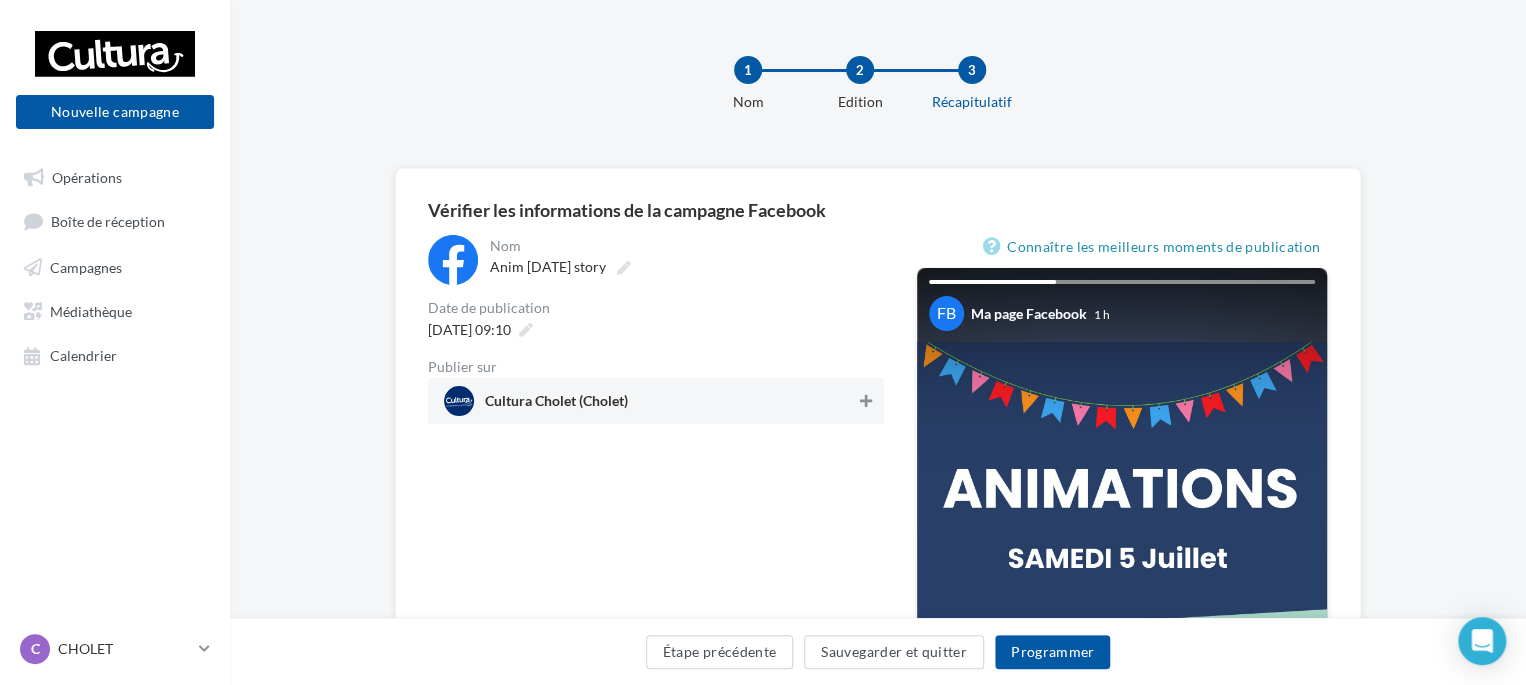 click at bounding box center (866, 401) 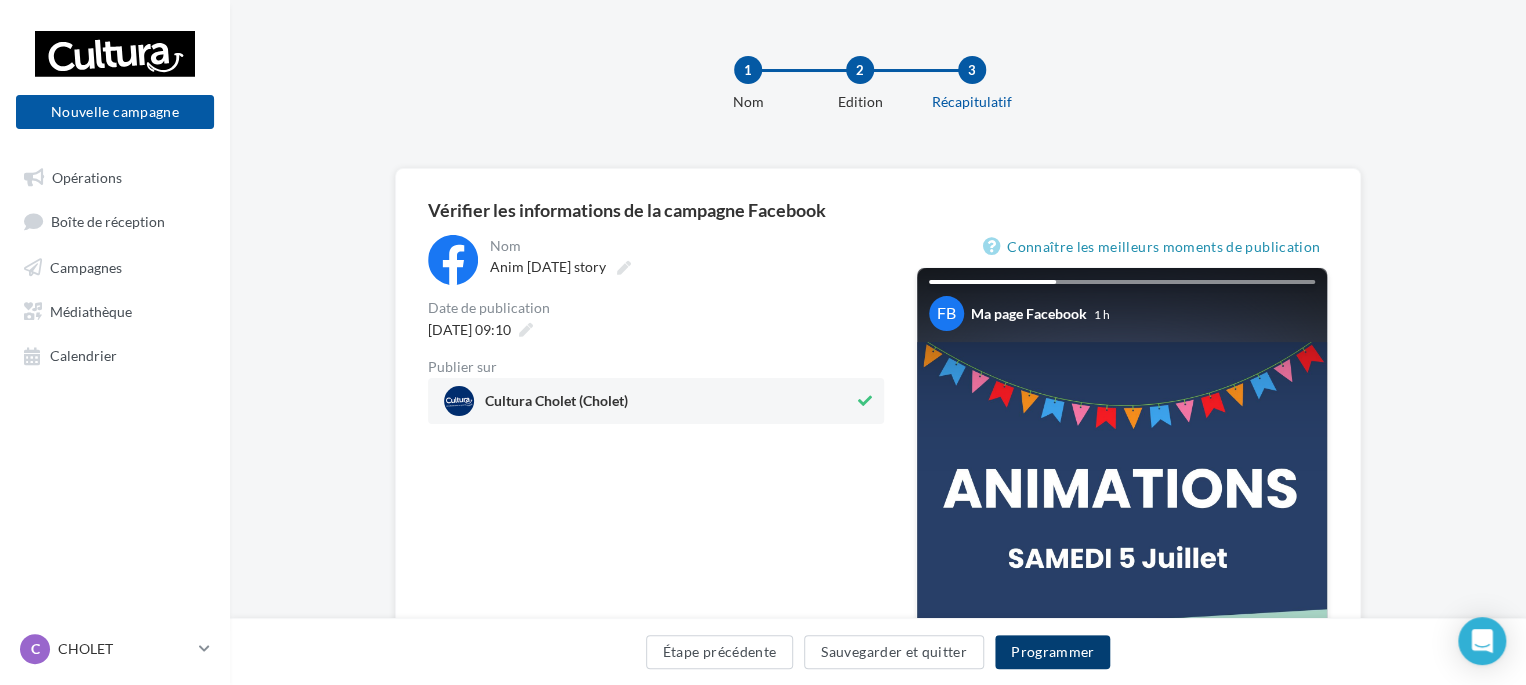 click on "Programmer" at bounding box center [1053, 652] 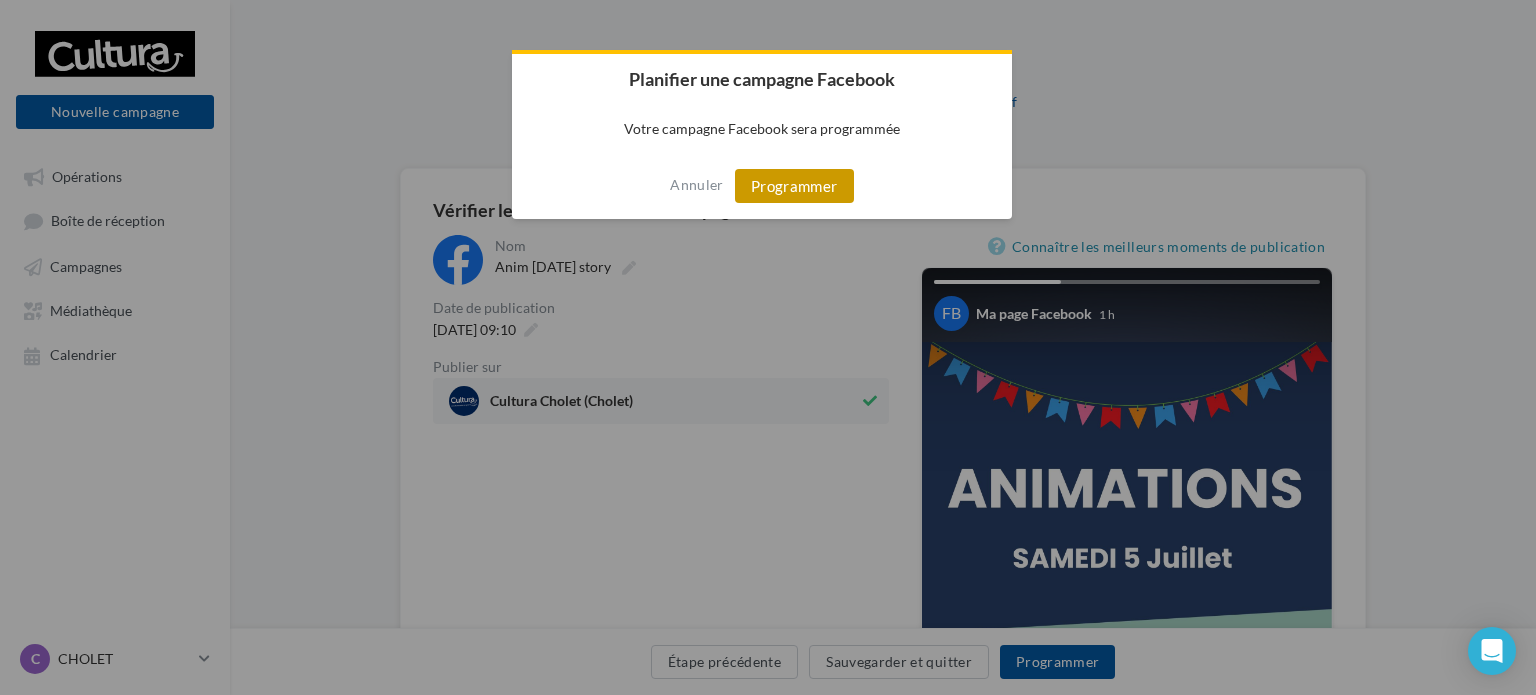 click on "Programmer" at bounding box center [794, 186] 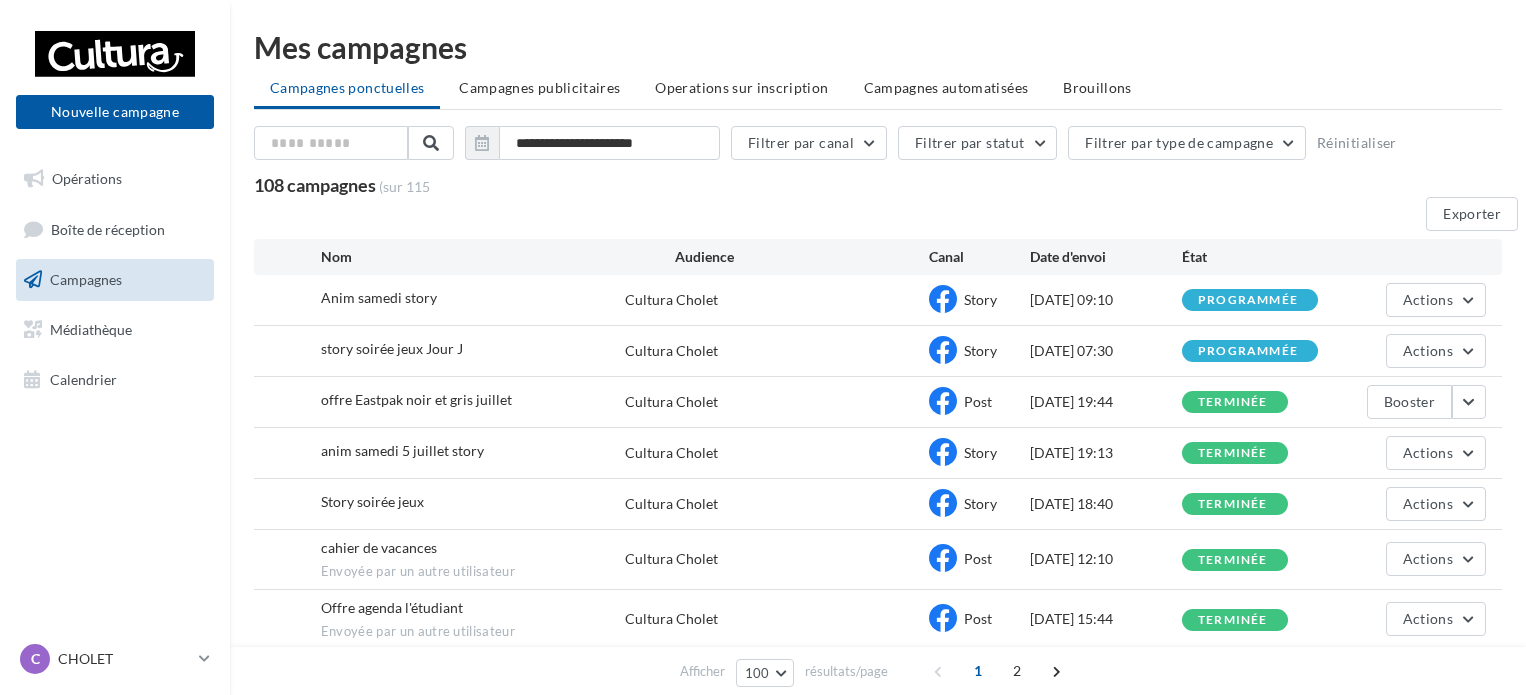 scroll, scrollTop: 0, scrollLeft: 0, axis: both 